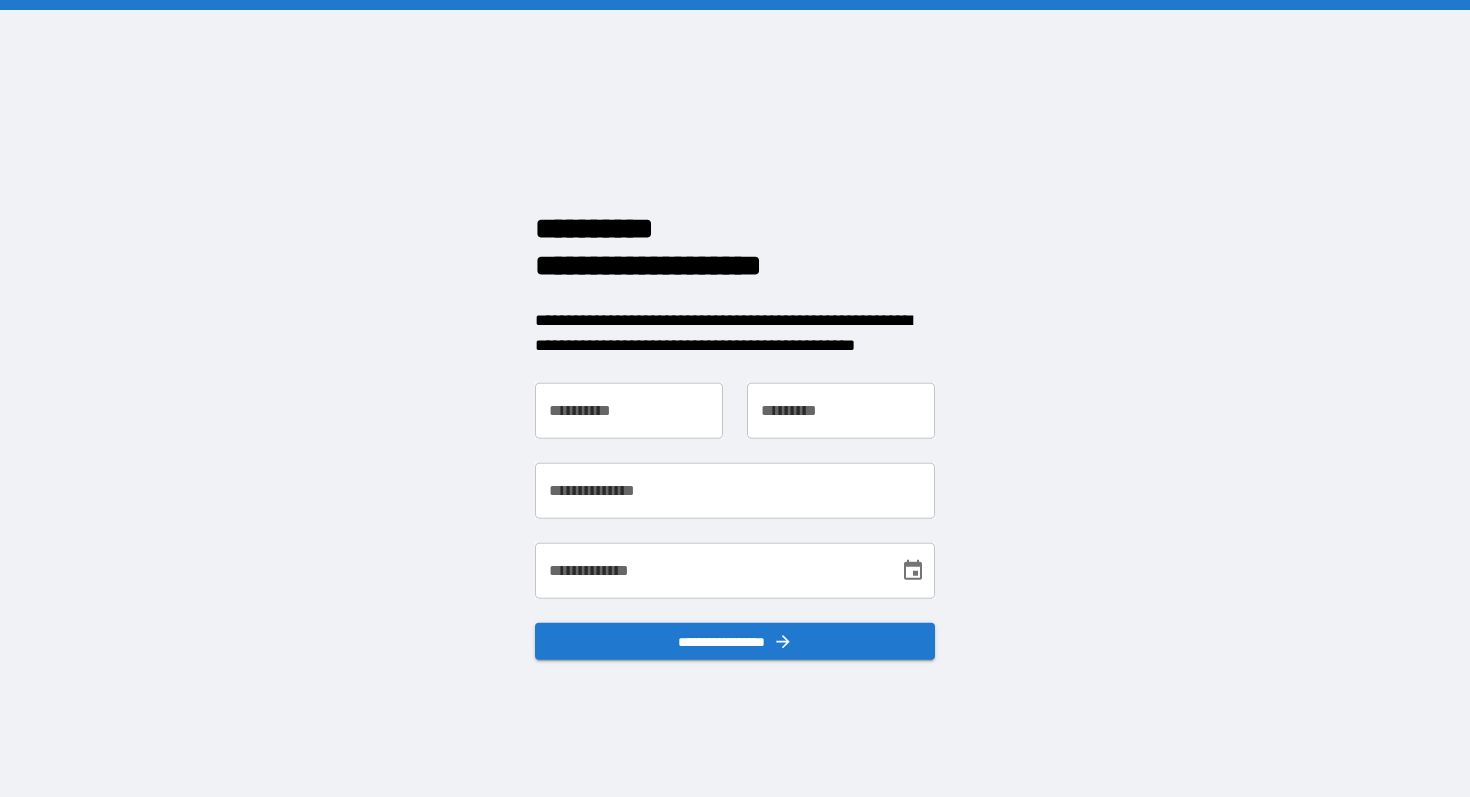 scroll, scrollTop: 0, scrollLeft: 0, axis: both 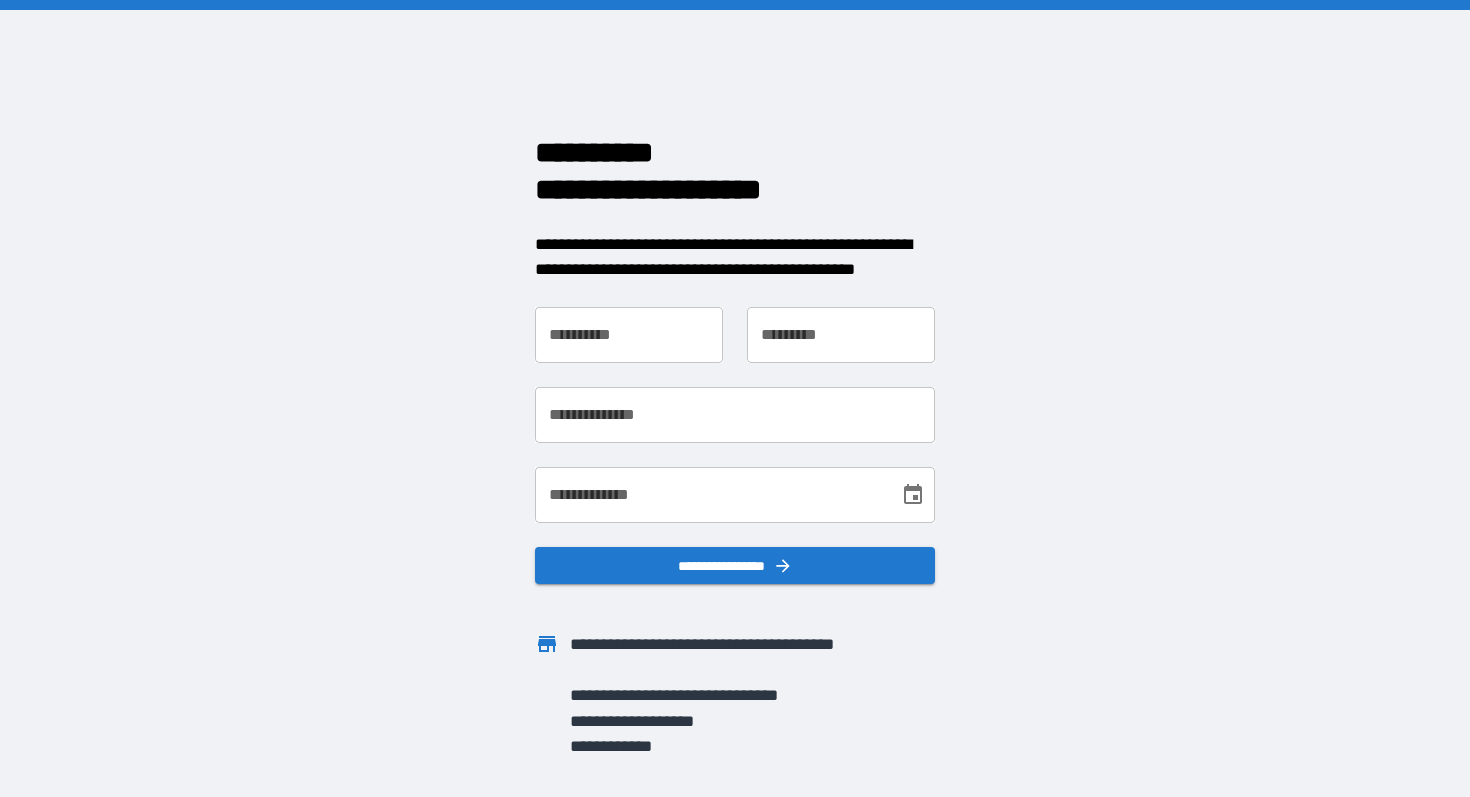 click on "**********" at bounding box center [629, 335] 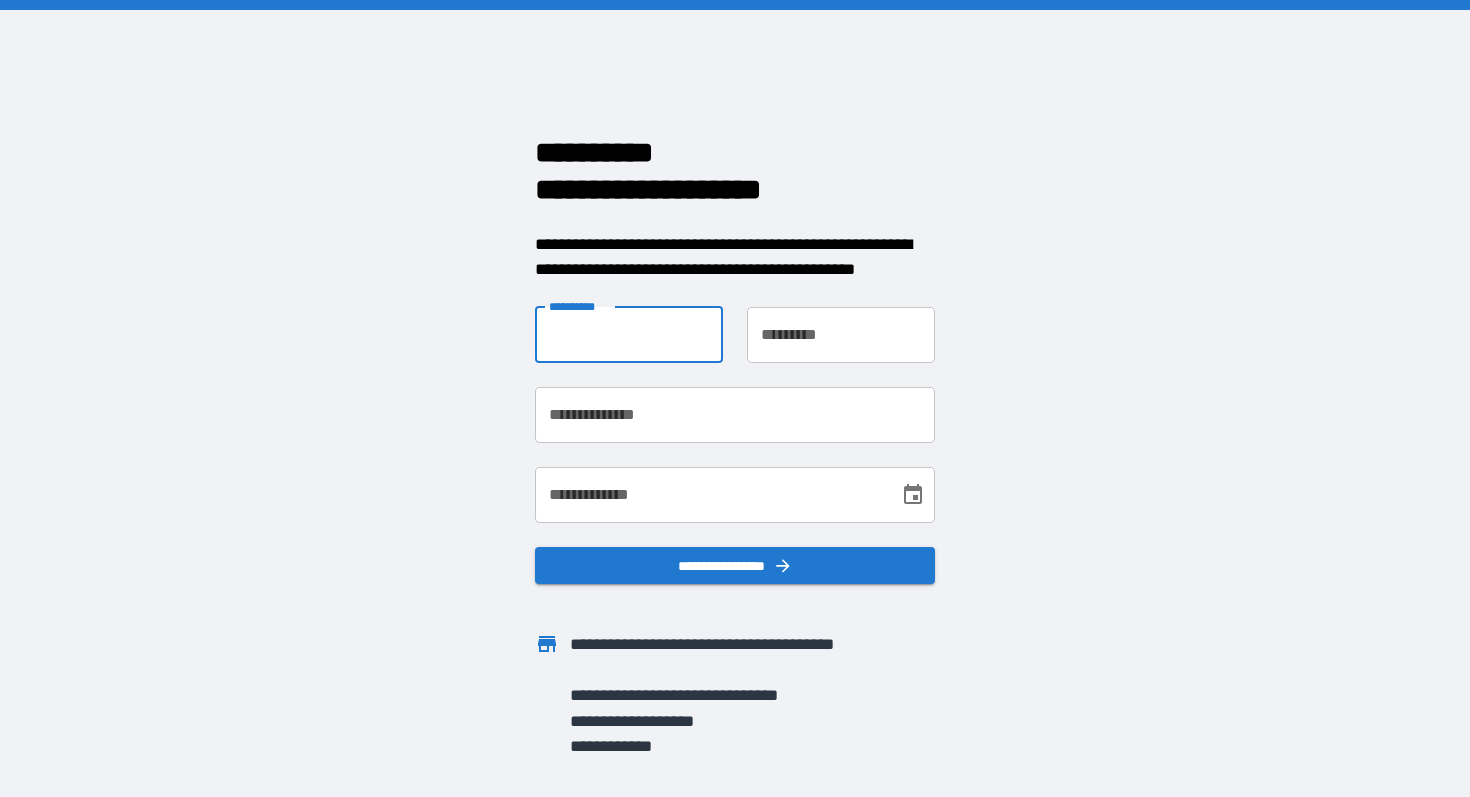 type on "*******" 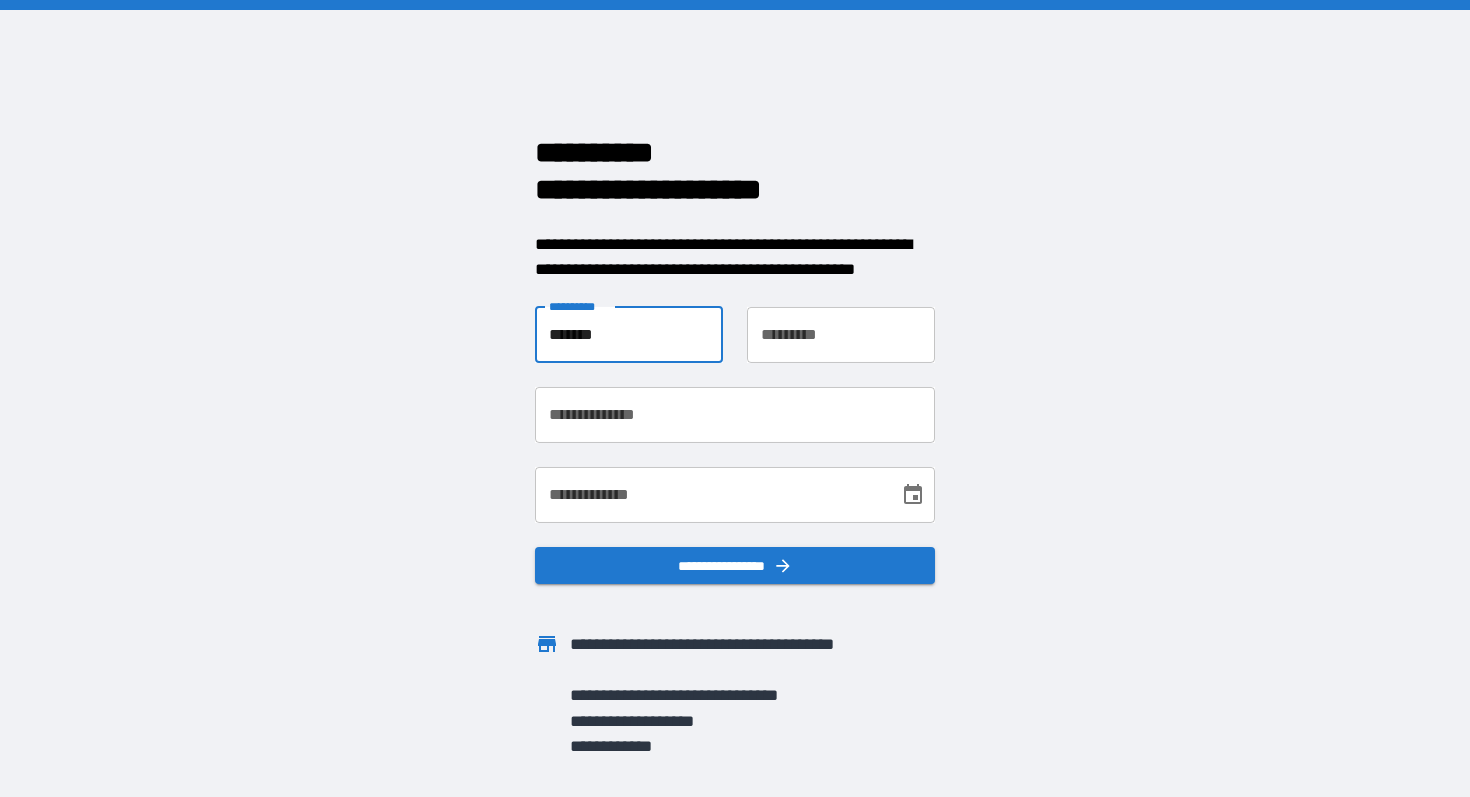 type on "****" 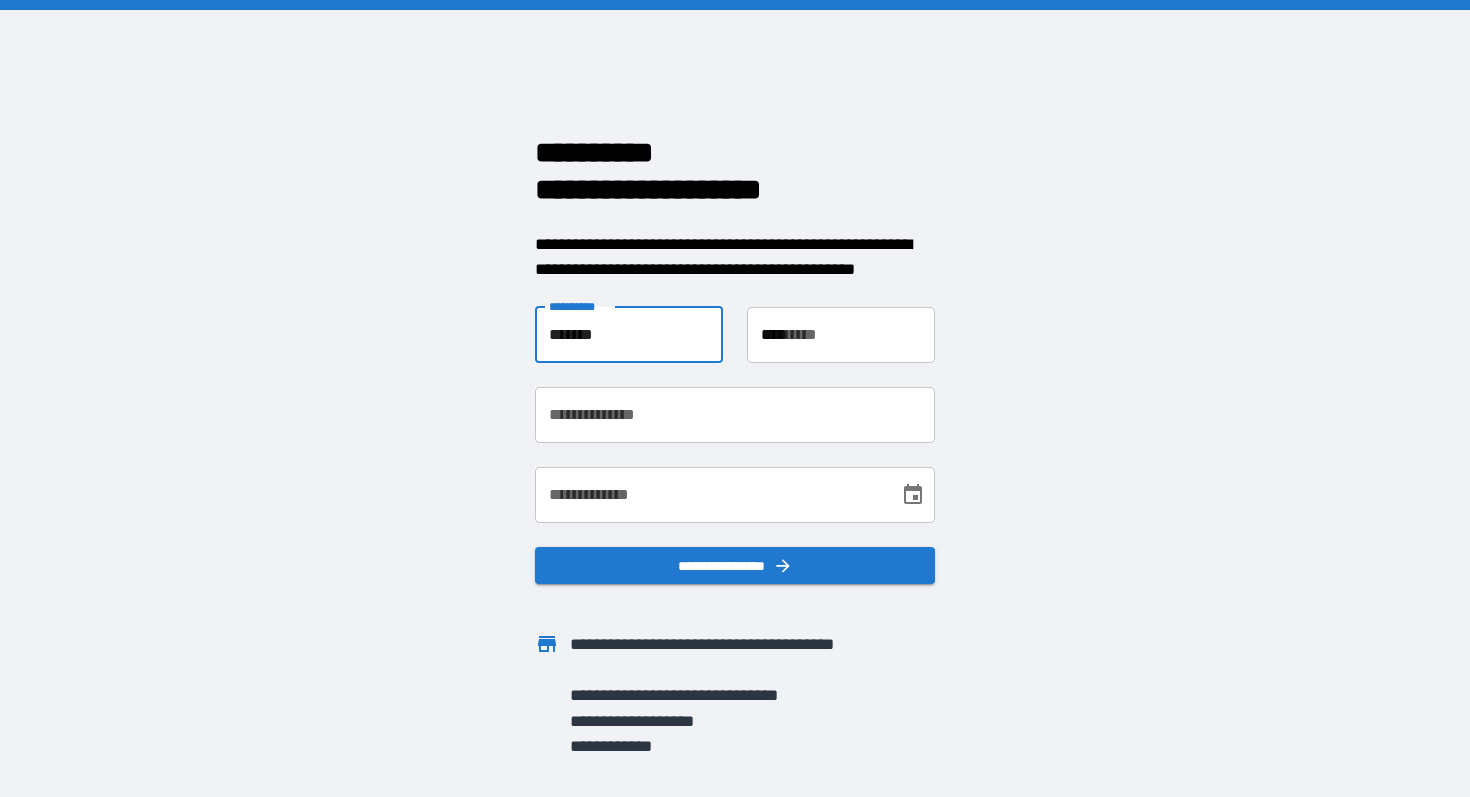 type on "**********" 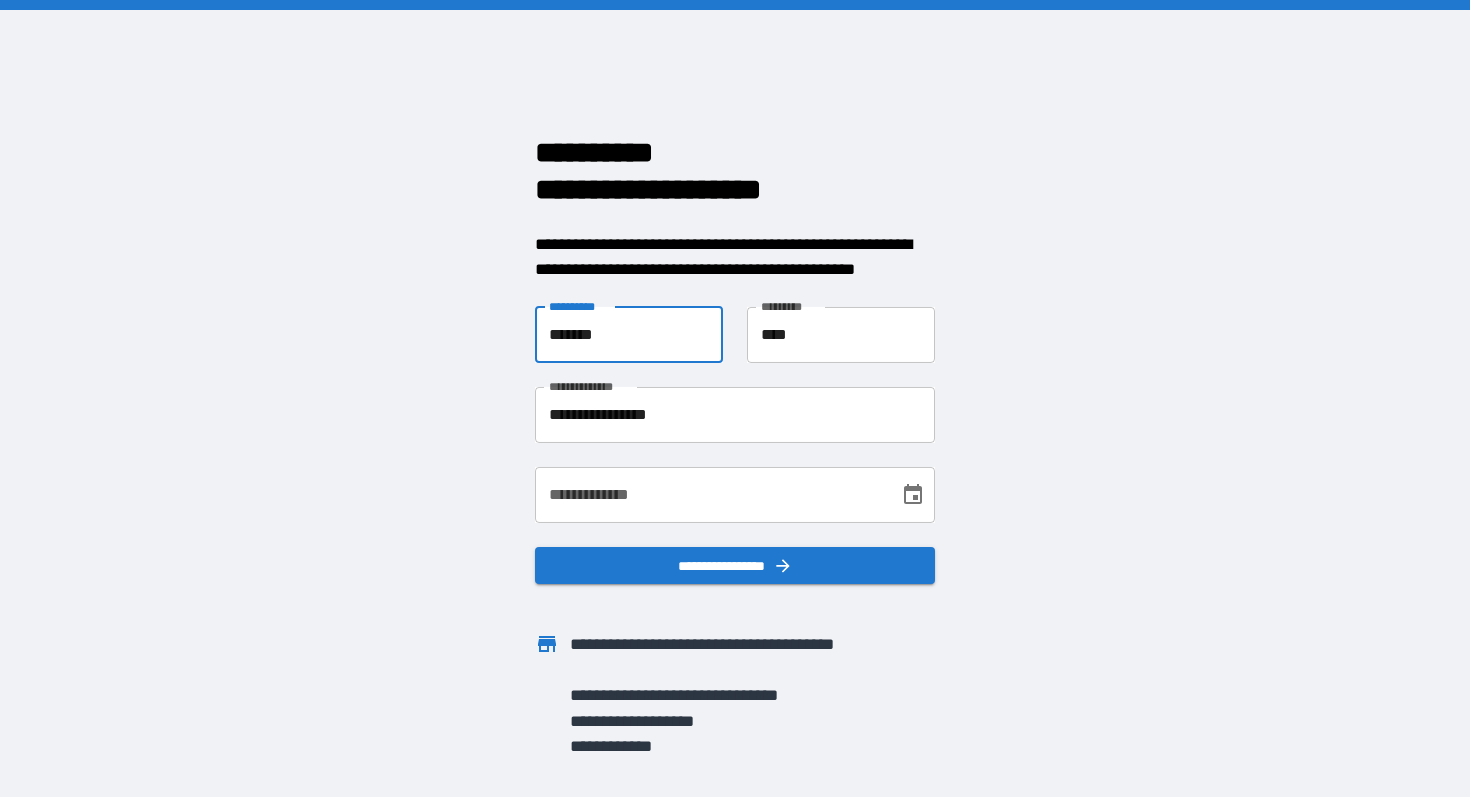 click on "**********" at bounding box center (735, 495) 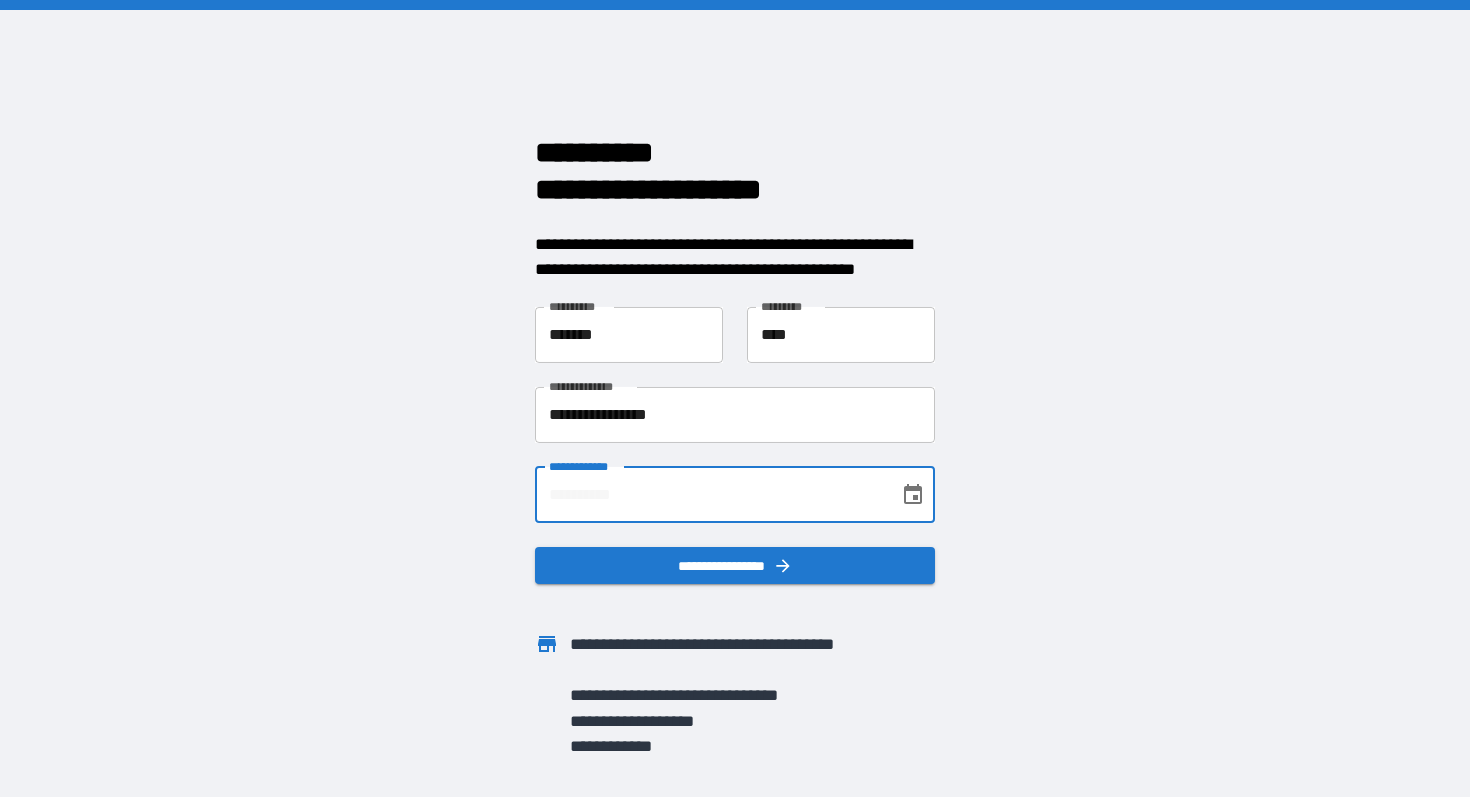 type on "**********" 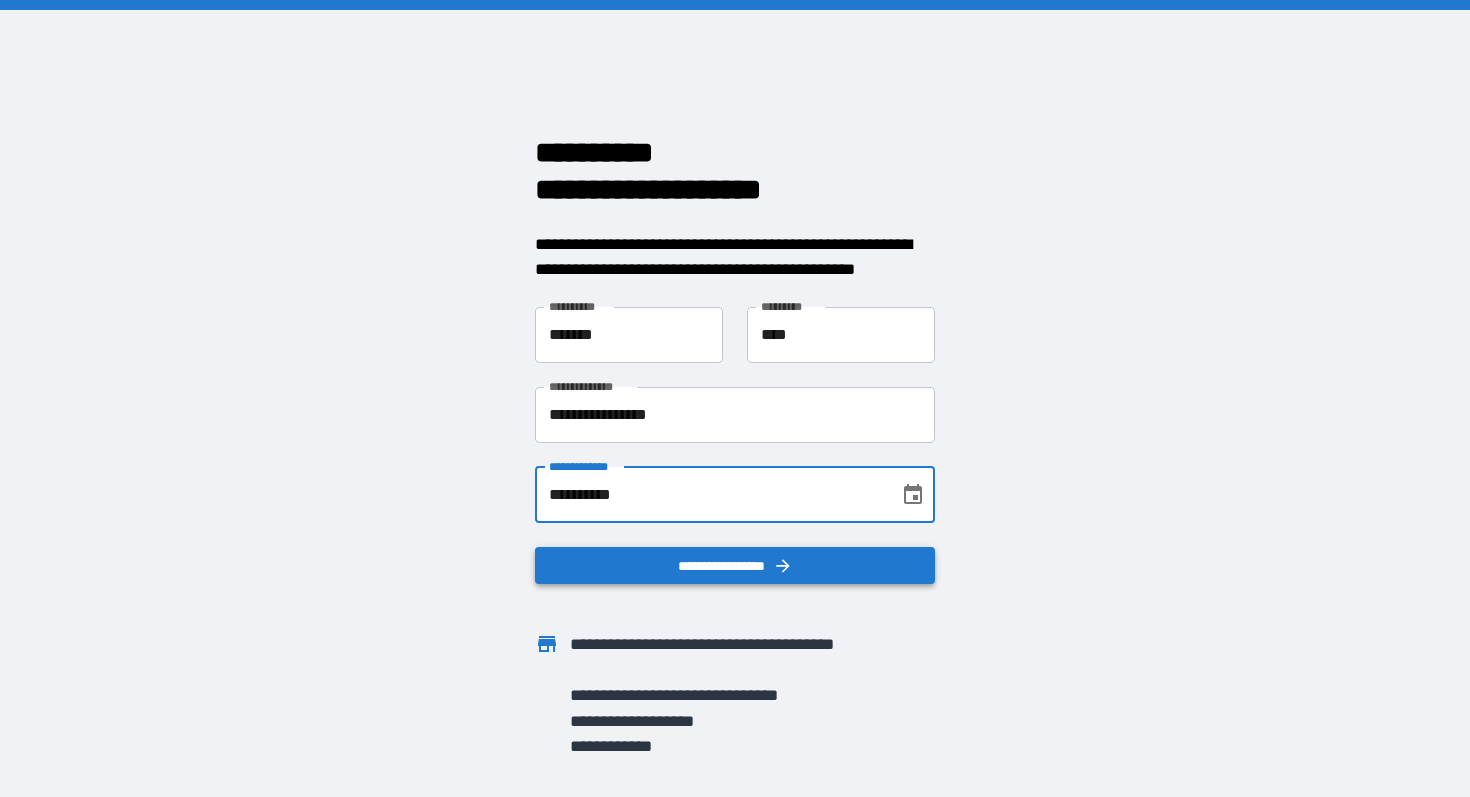 click on "**********" at bounding box center (735, 566) 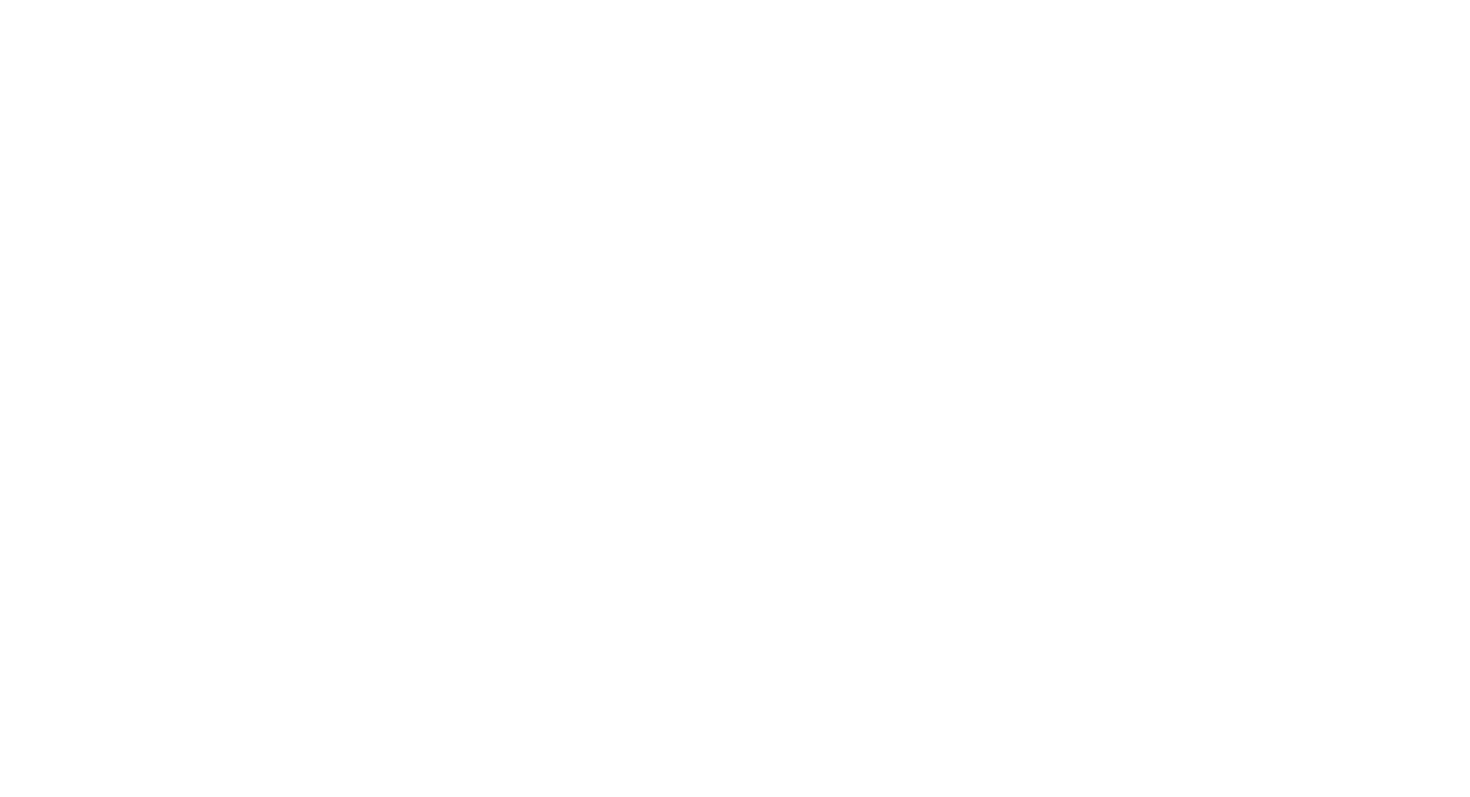 scroll, scrollTop: 0, scrollLeft: 0, axis: both 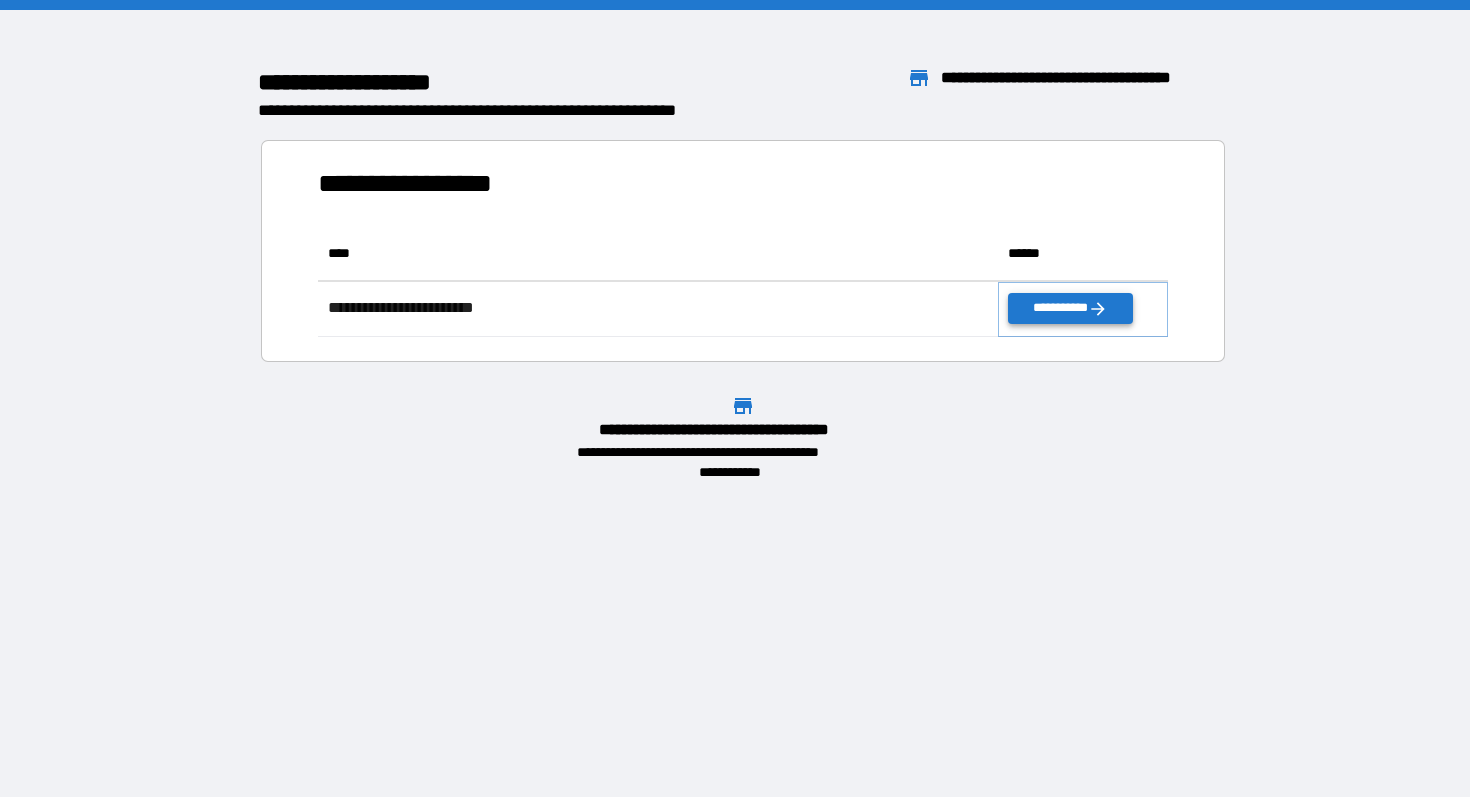 click on "**********" at bounding box center (1070, 308) 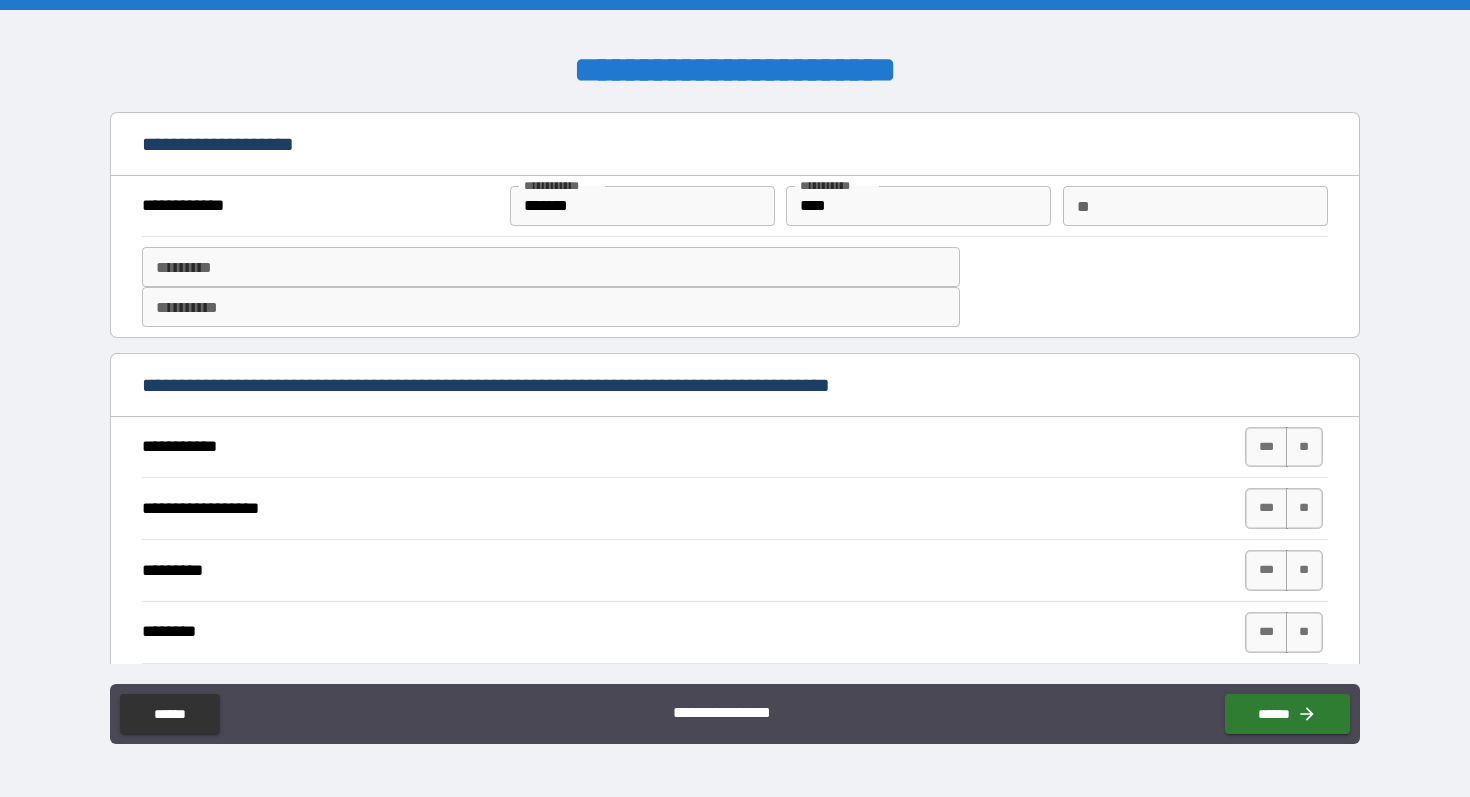 type on "*" 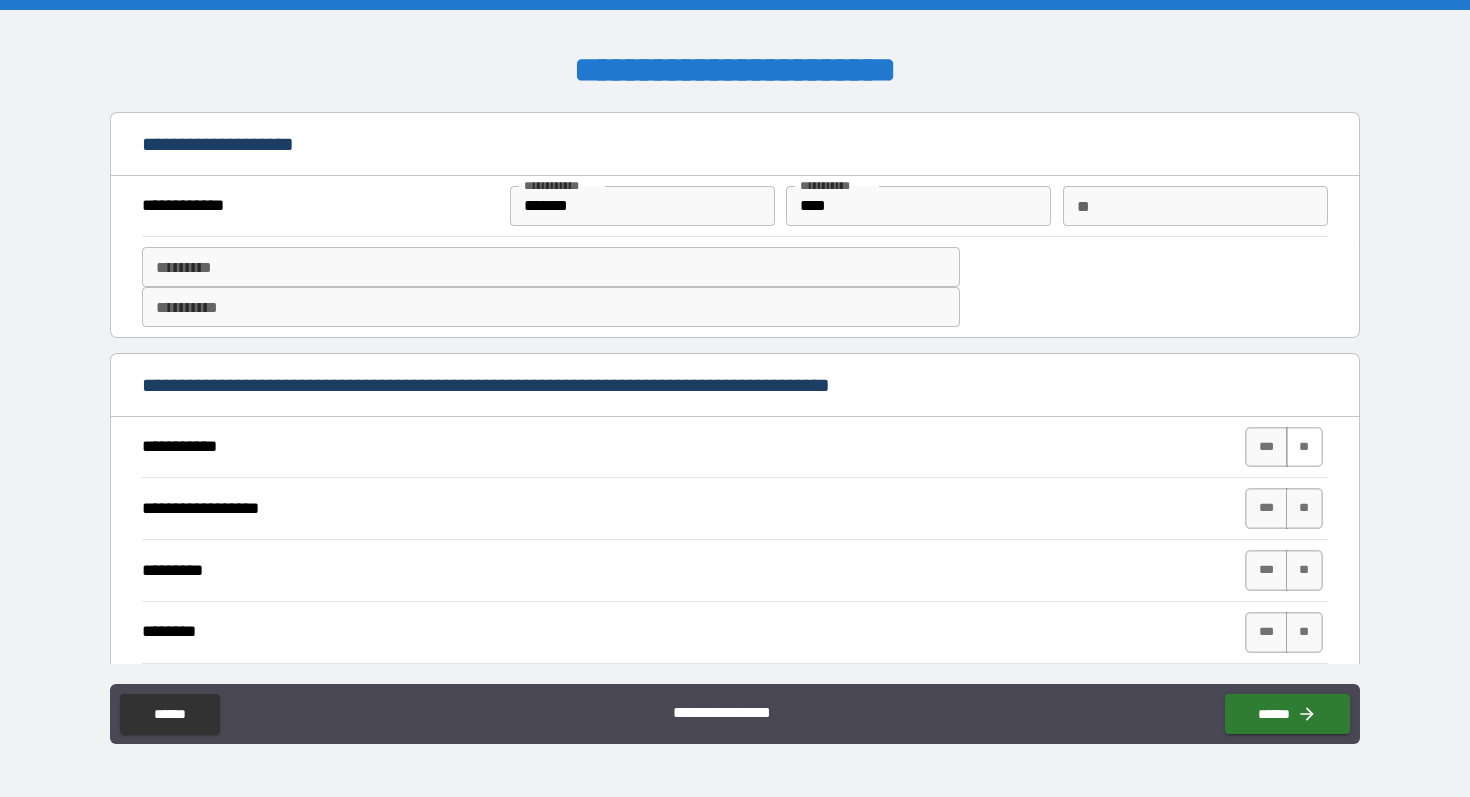 click on "**" at bounding box center [1304, 447] 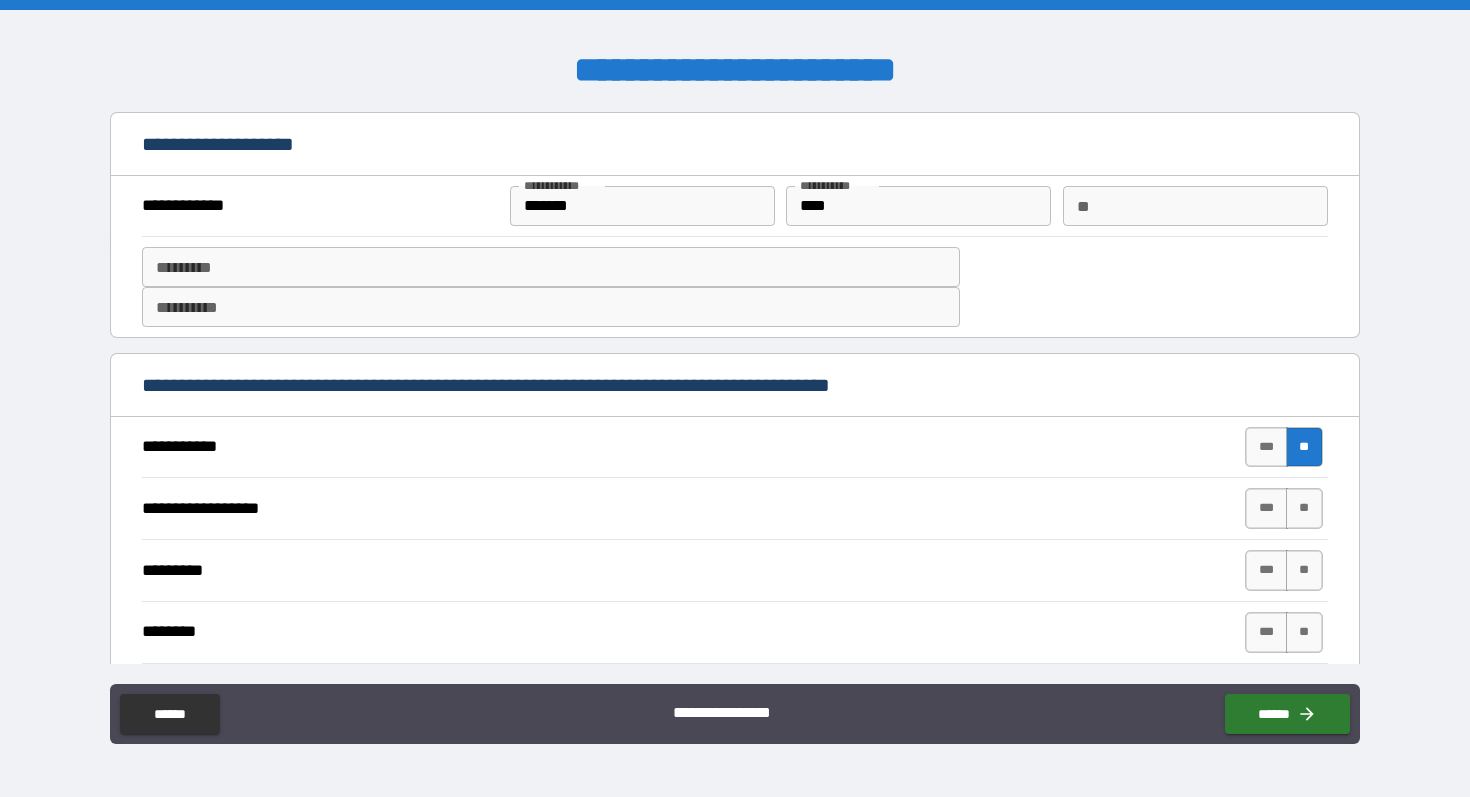type on "*" 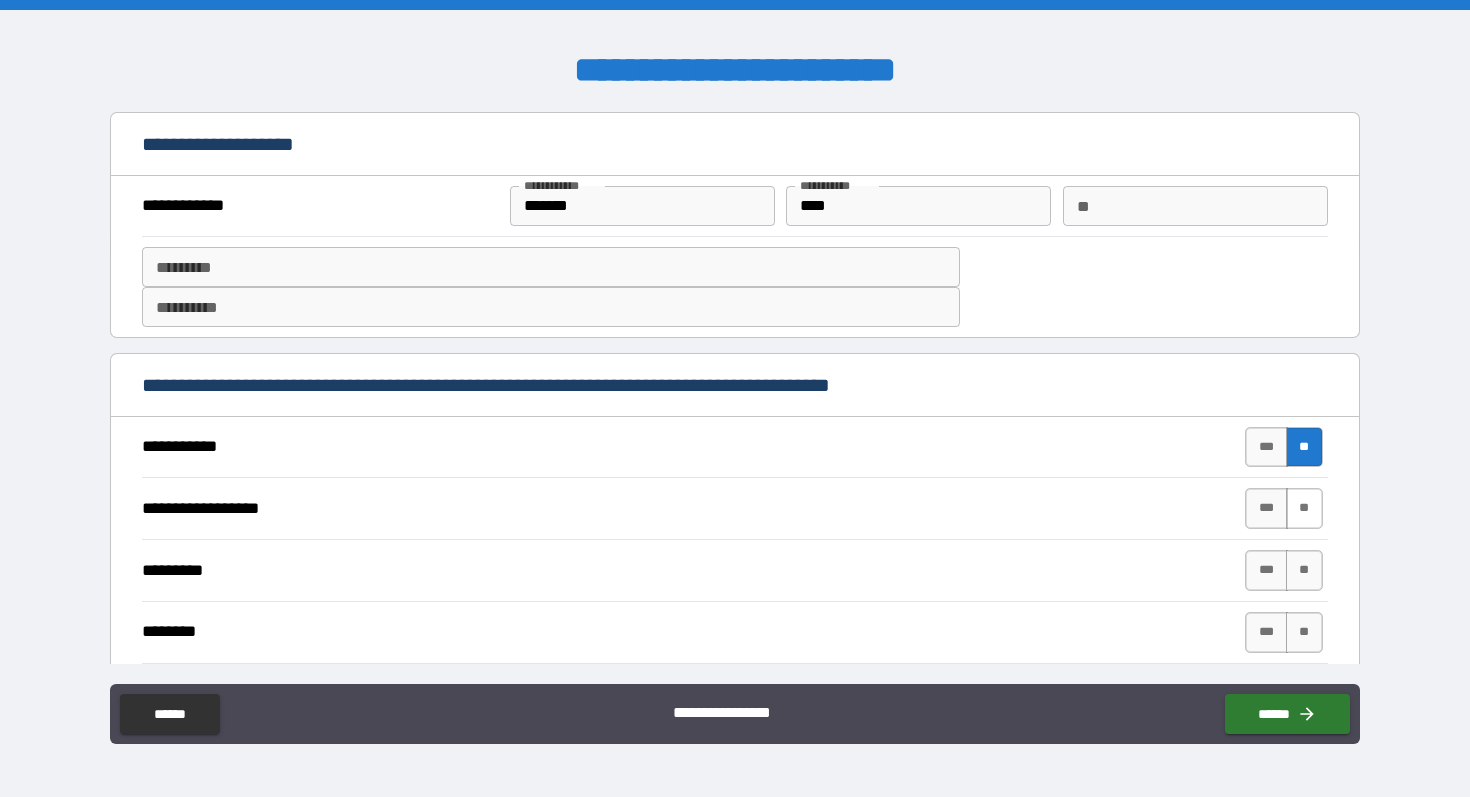 click on "**" at bounding box center (1304, 508) 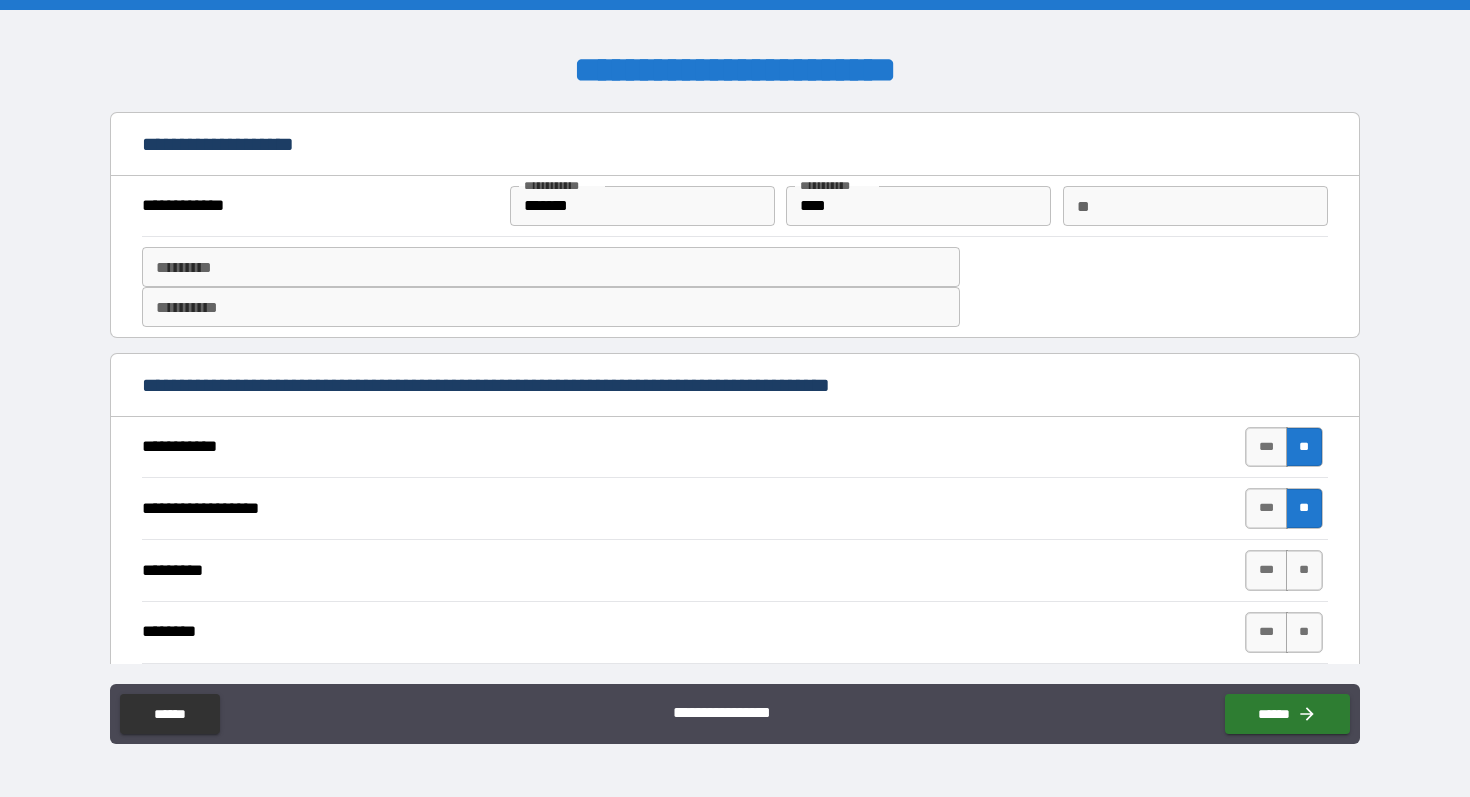 type on "*" 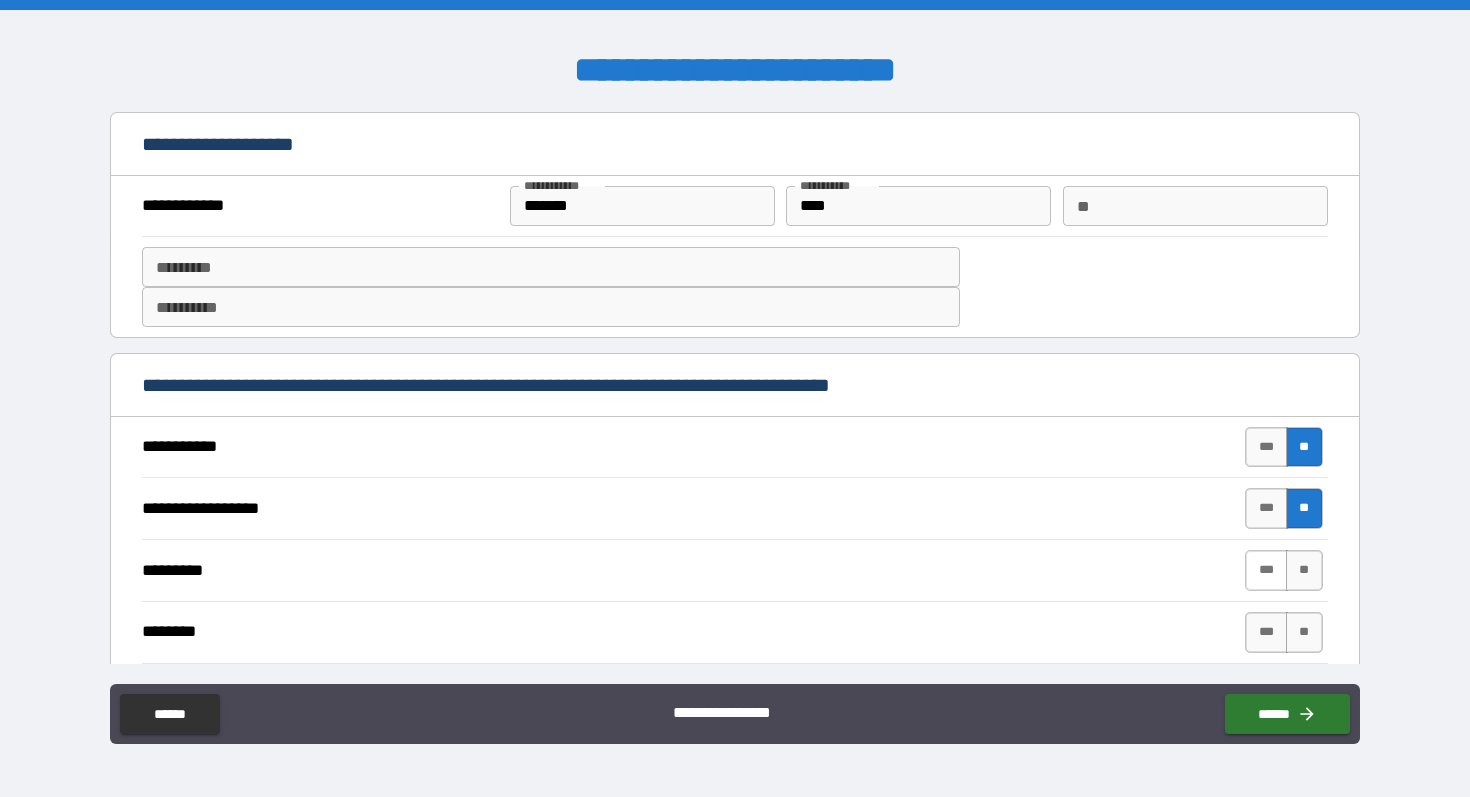 click on "***" at bounding box center (1266, 570) 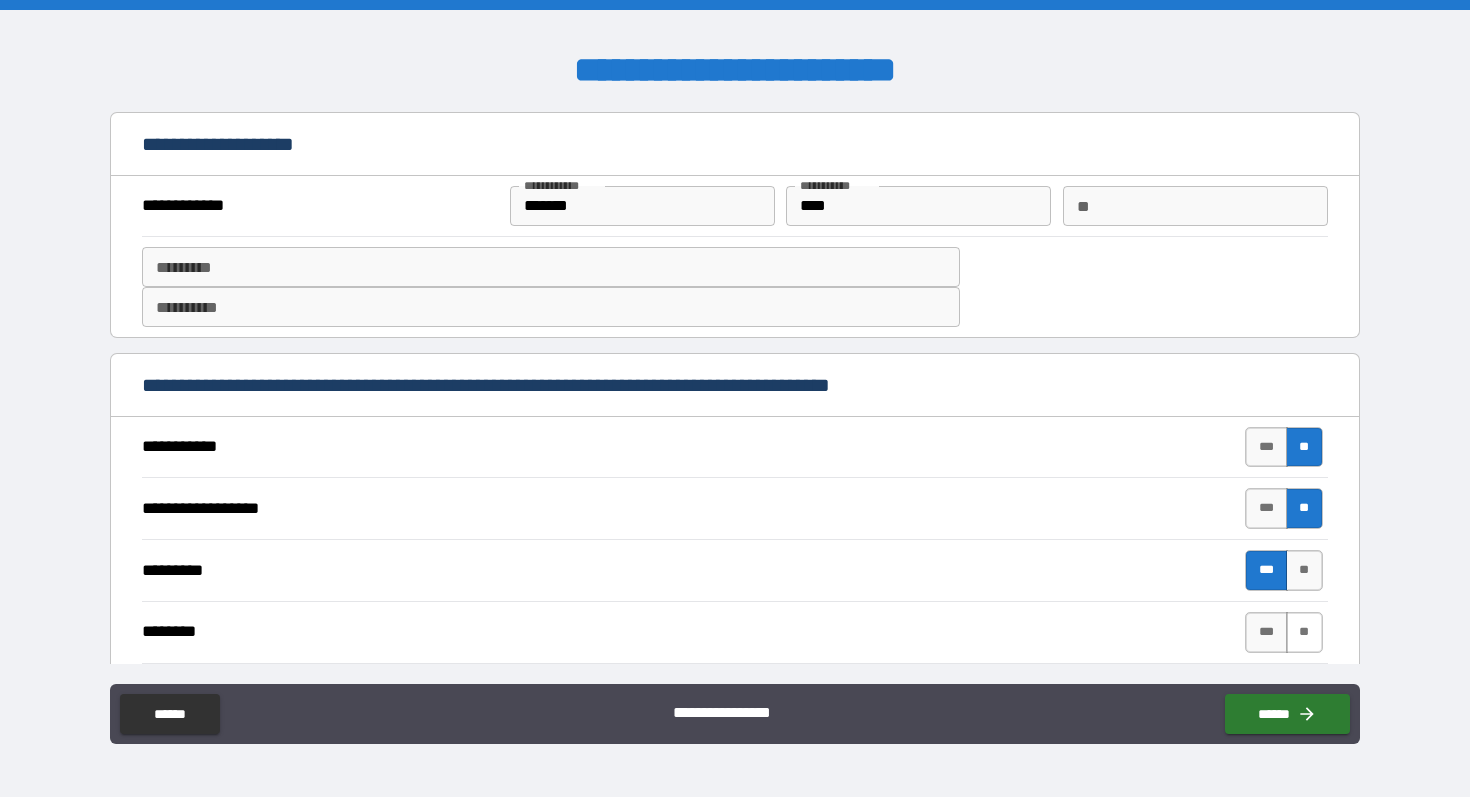 click on "**" at bounding box center [1304, 632] 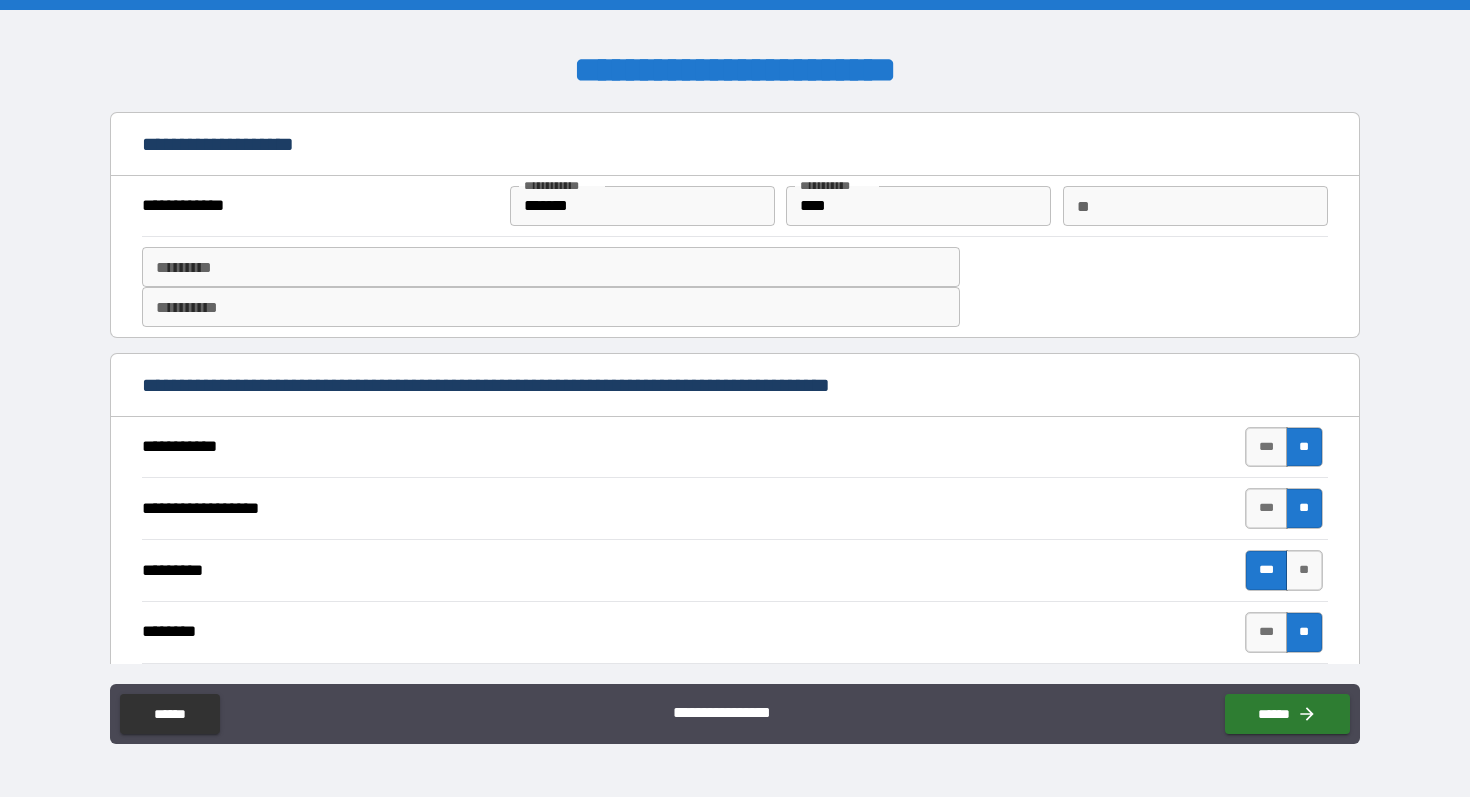 type on "*" 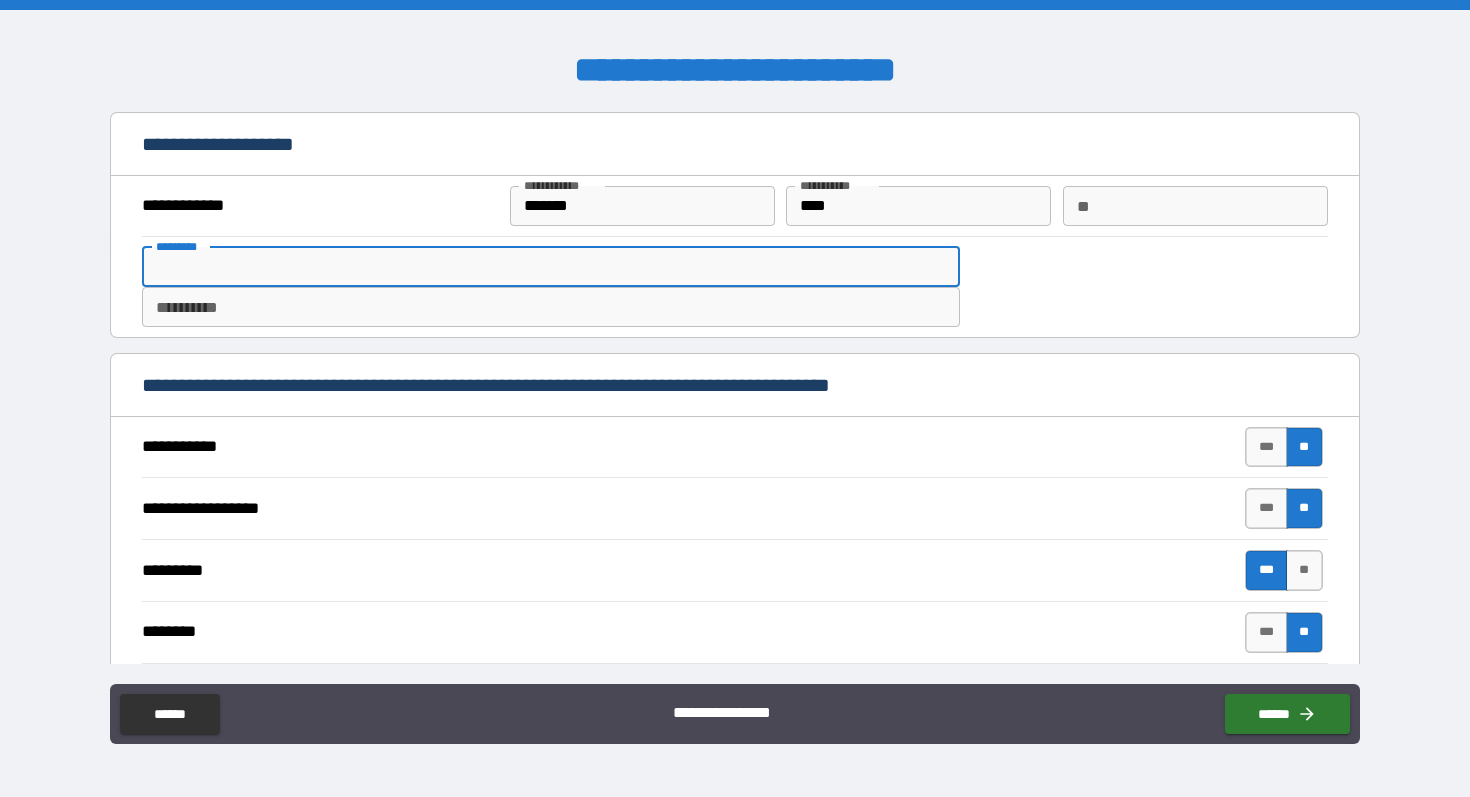 type on "*" 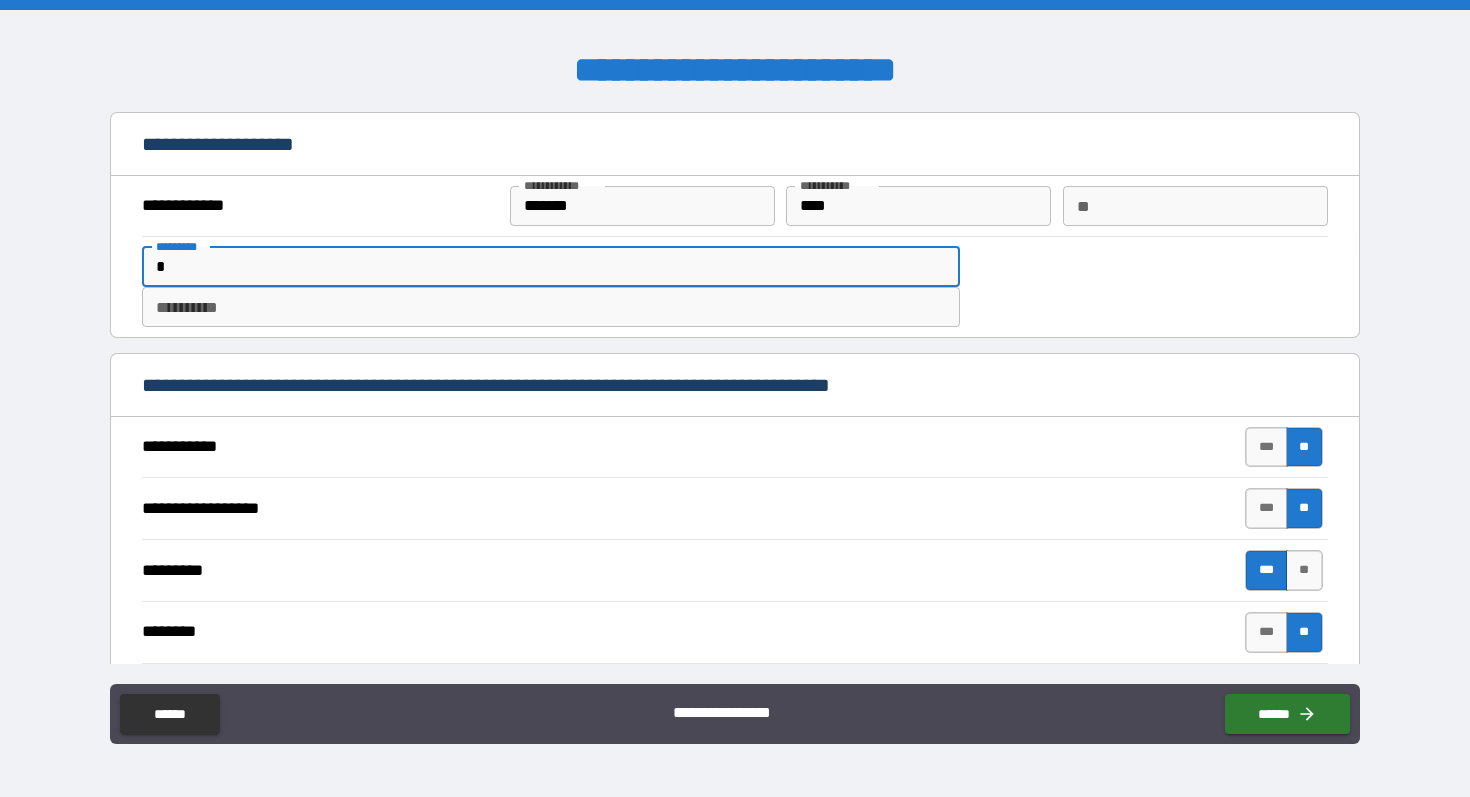 type on "*" 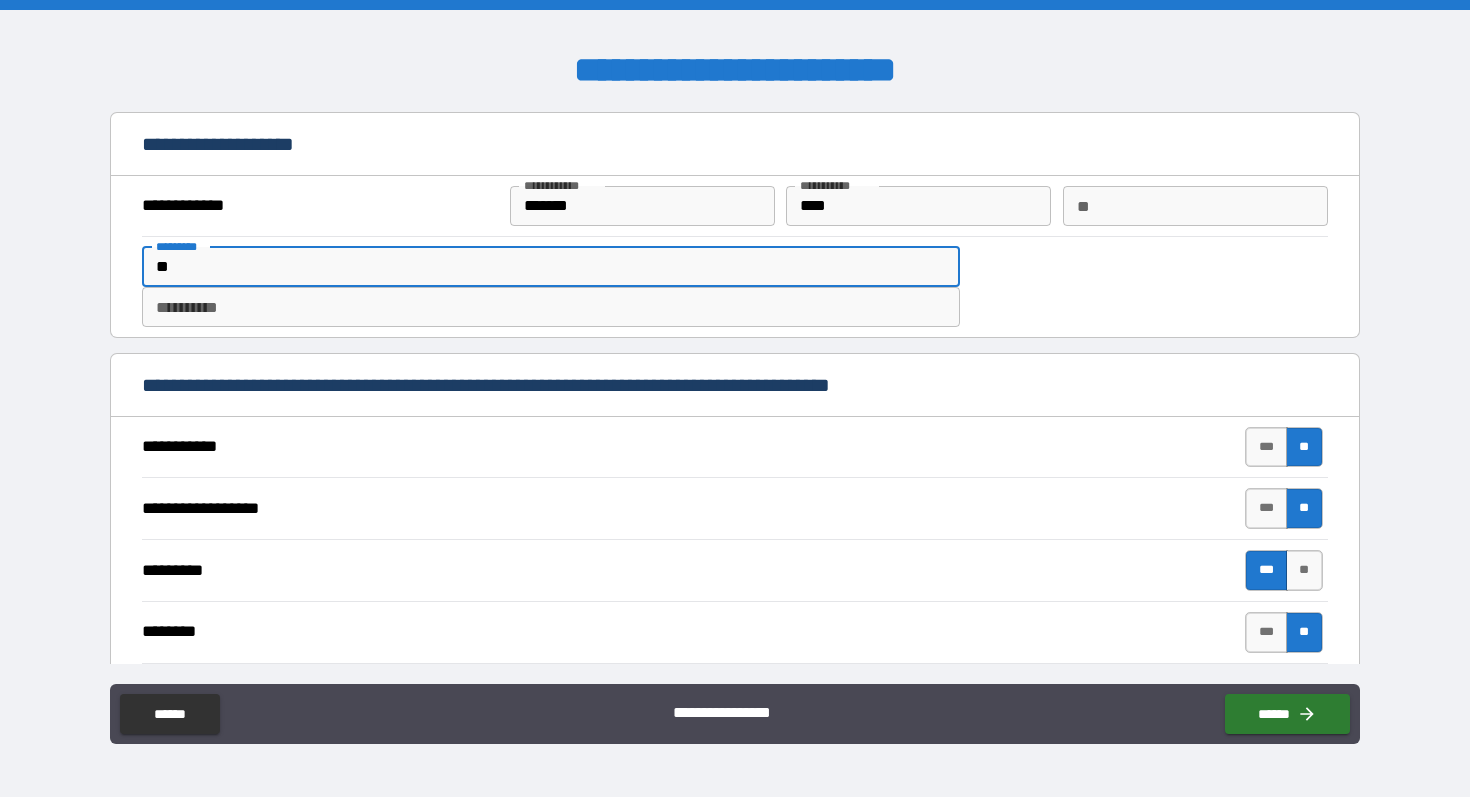 type on "*" 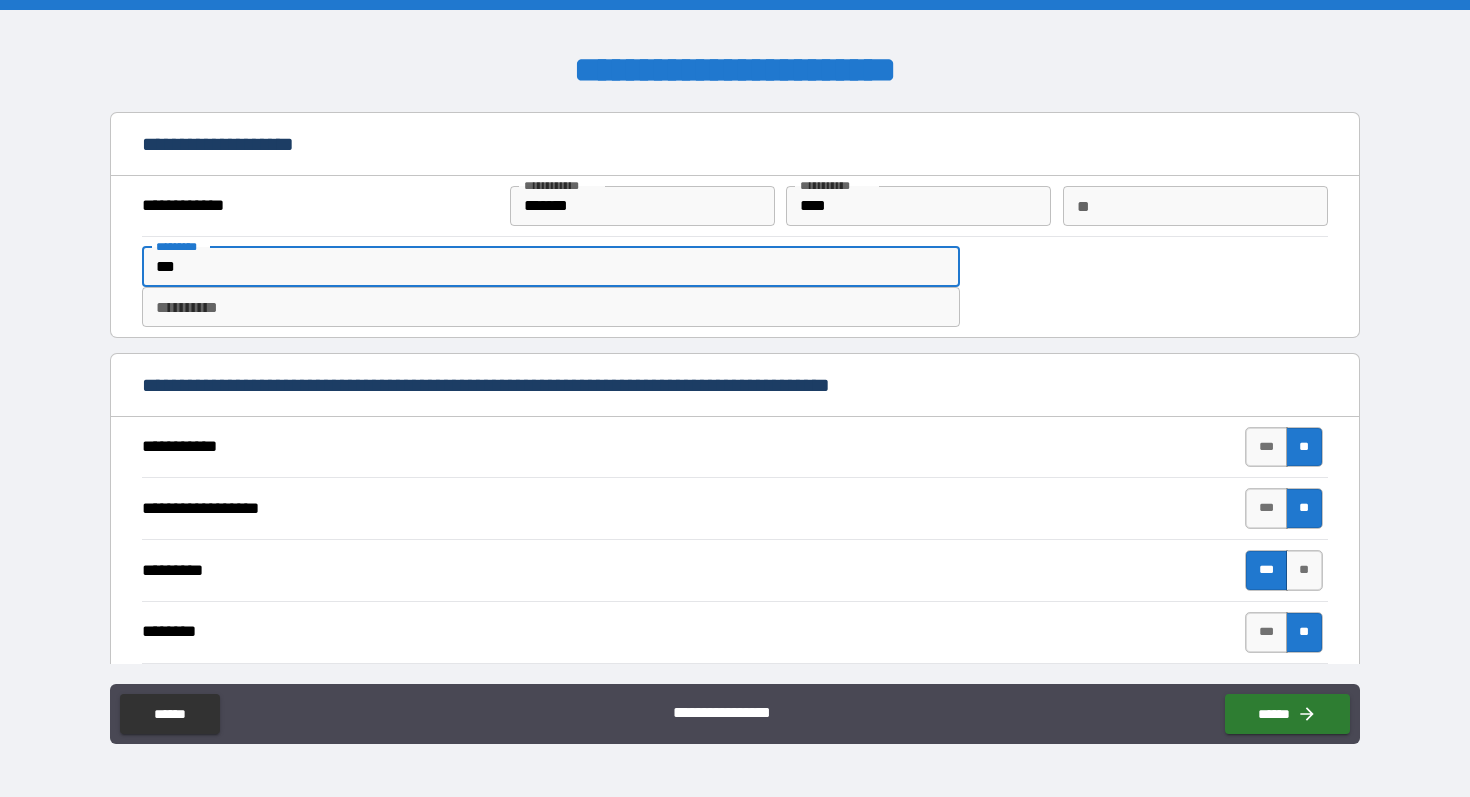 type on "*" 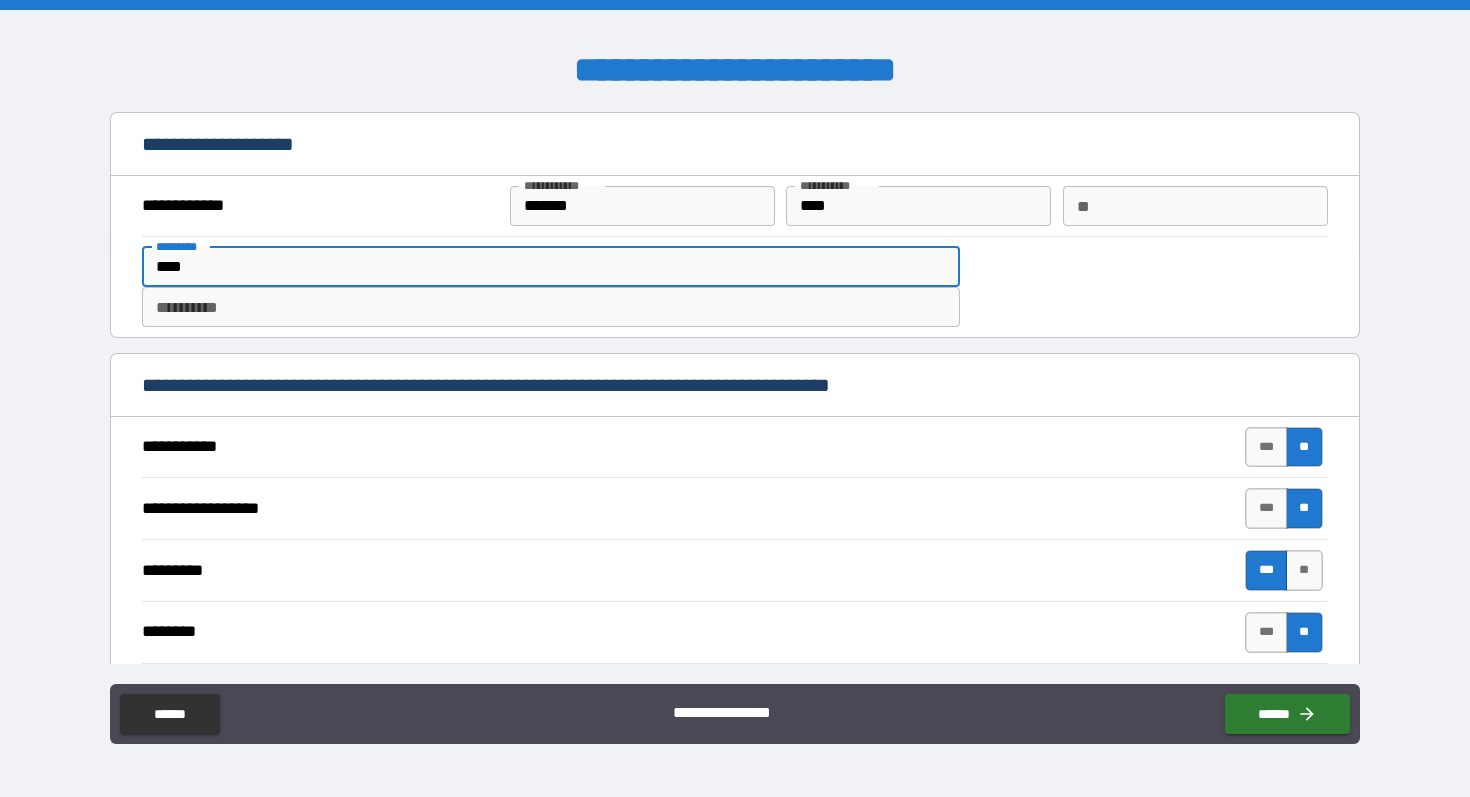 type on "*" 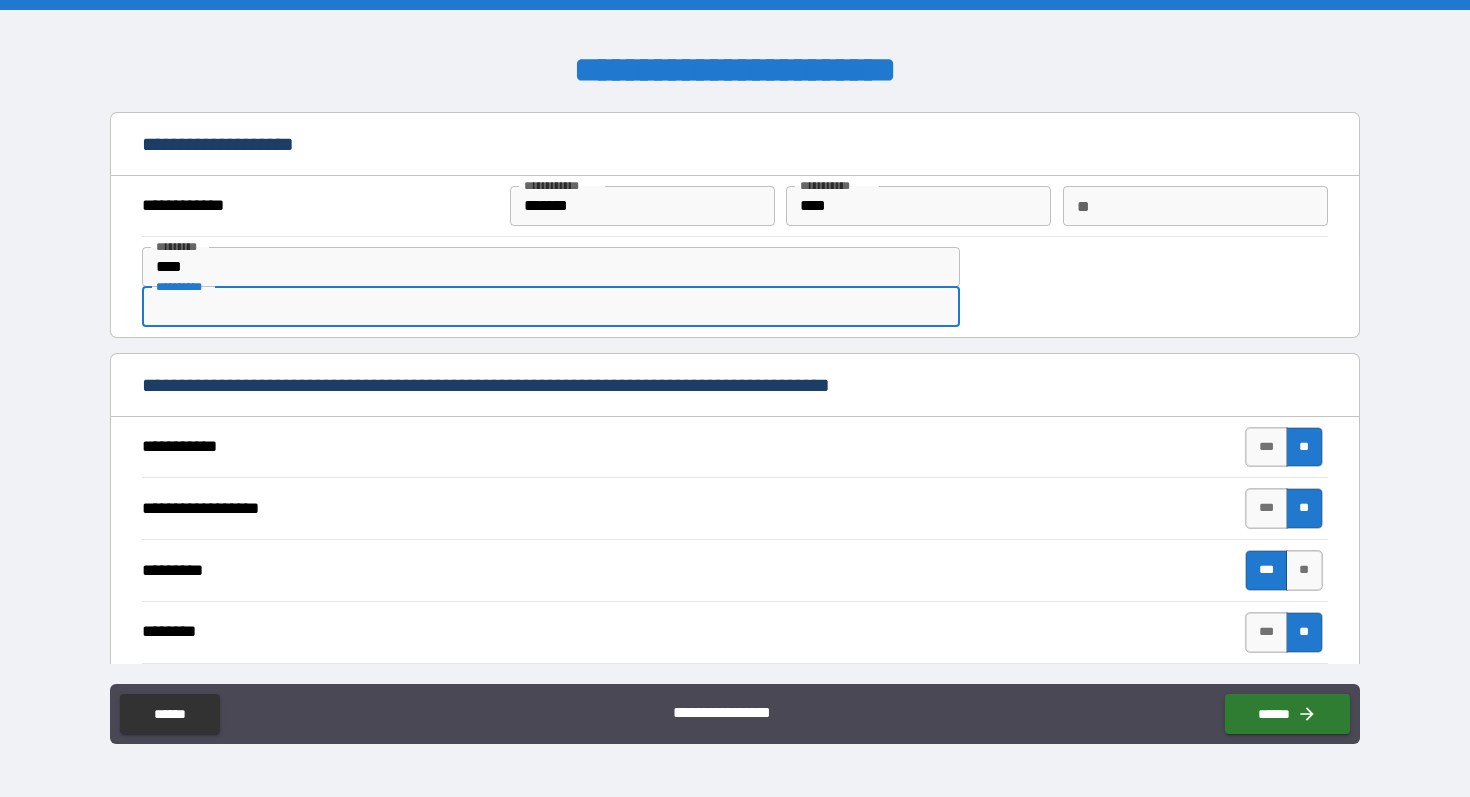 type on "*" 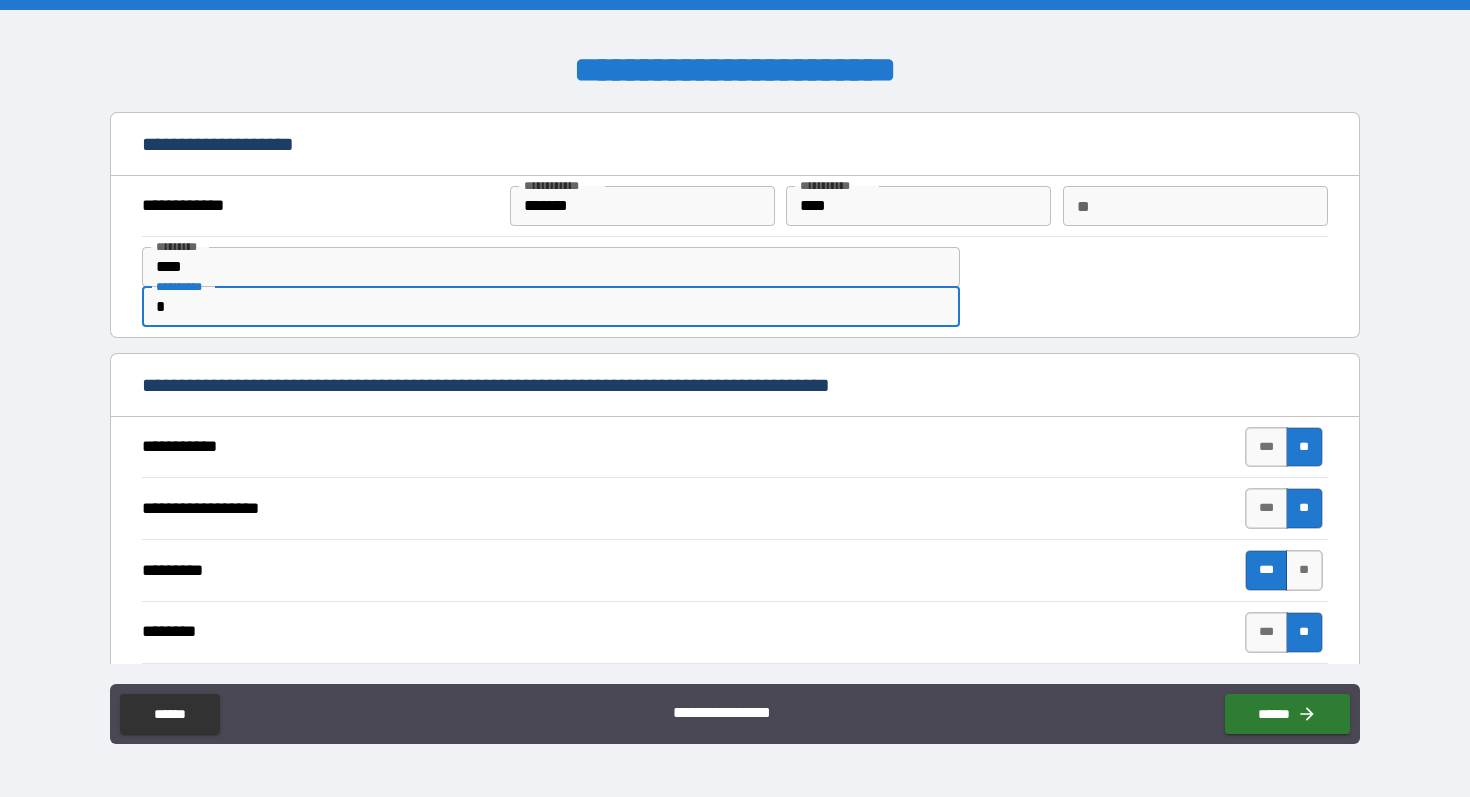 type on "**" 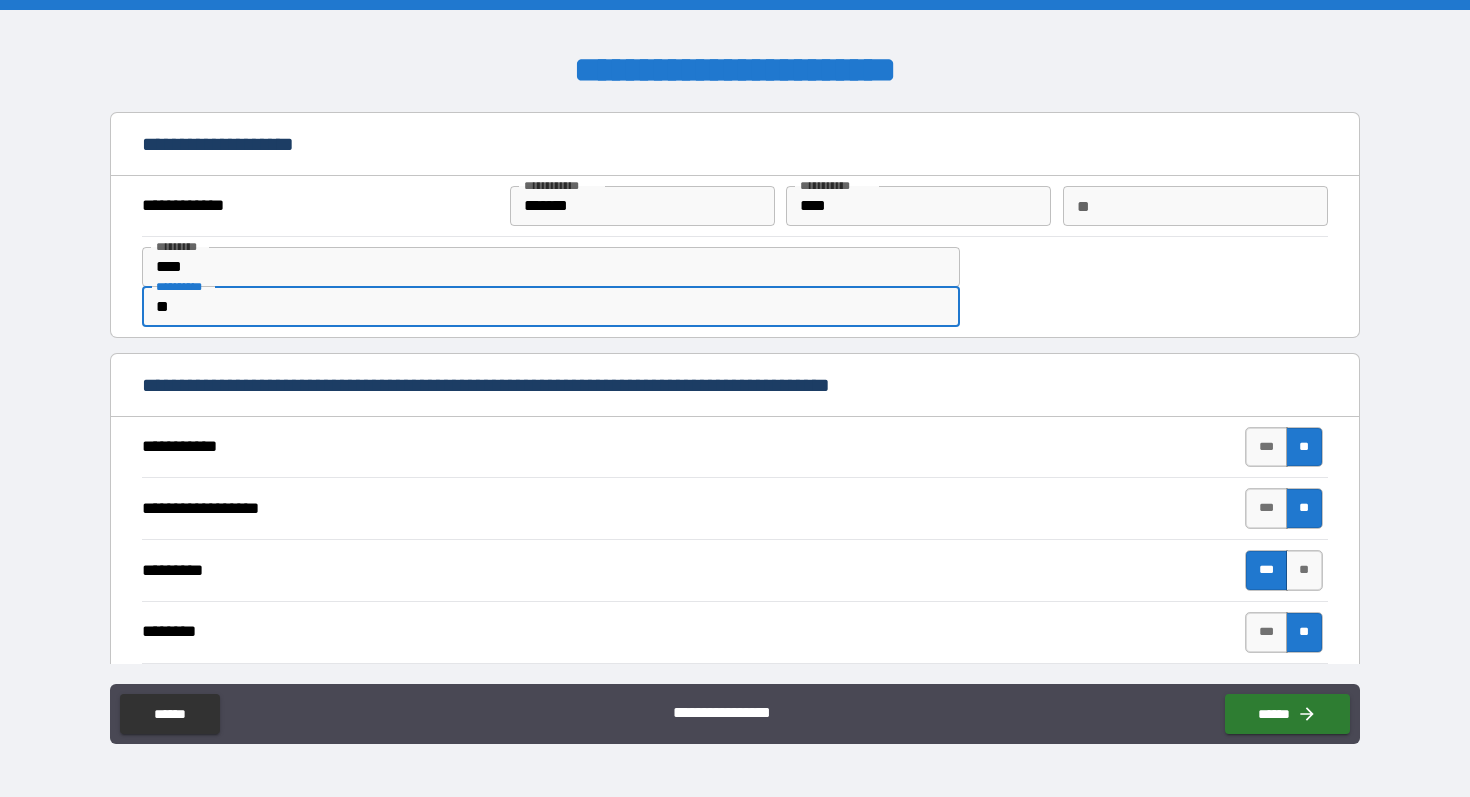 type on "*" 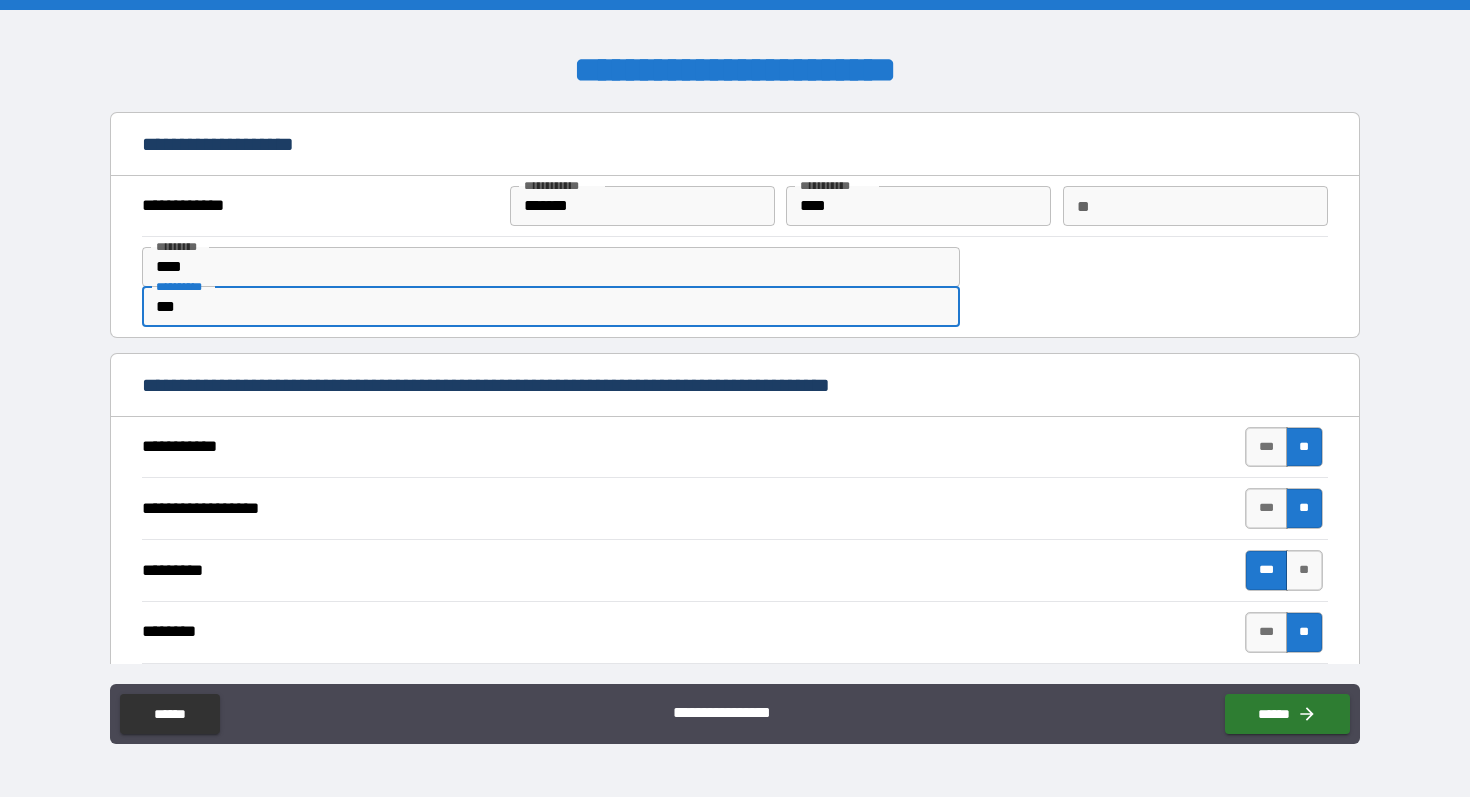 type on "*" 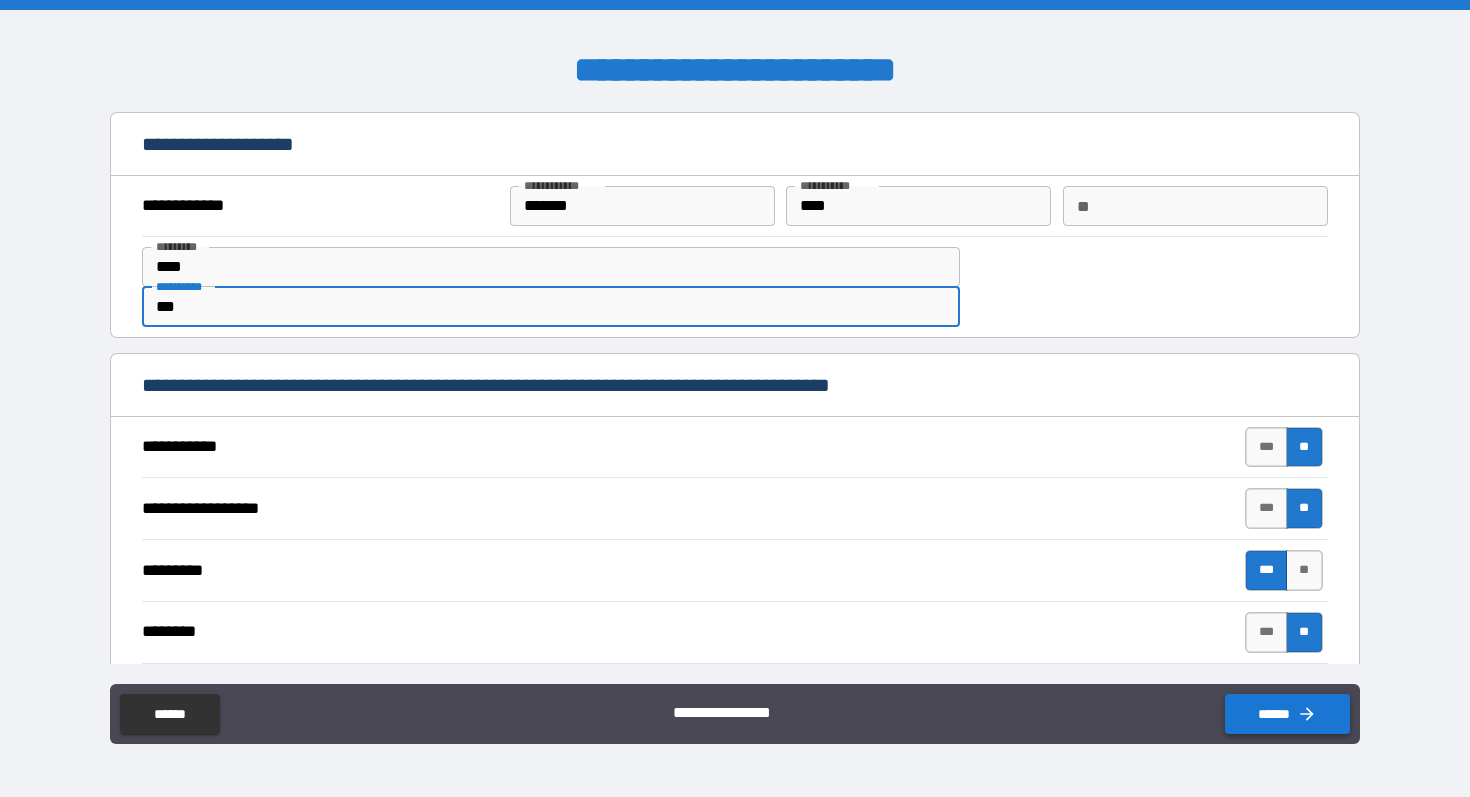 type on "***" 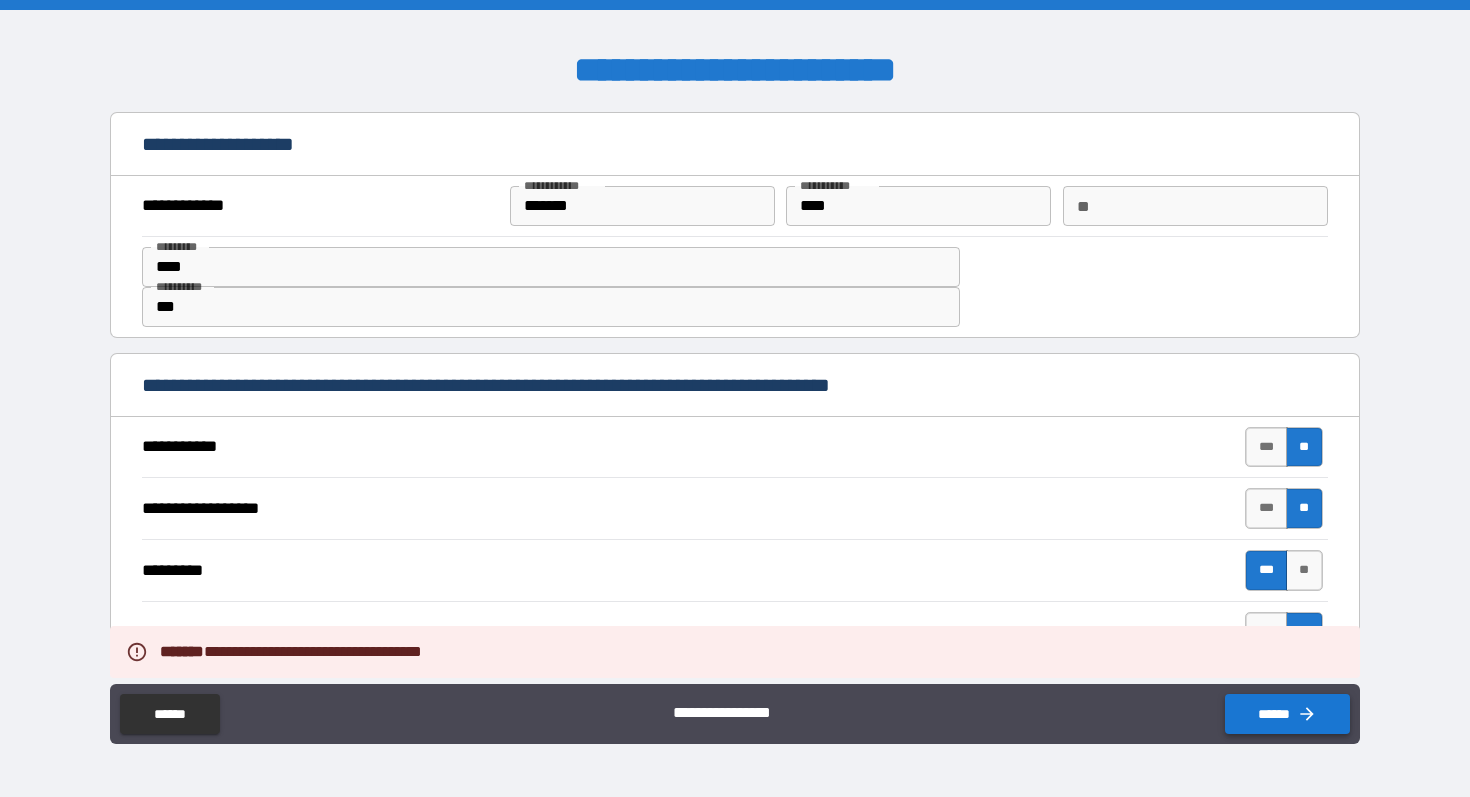 type on "*" 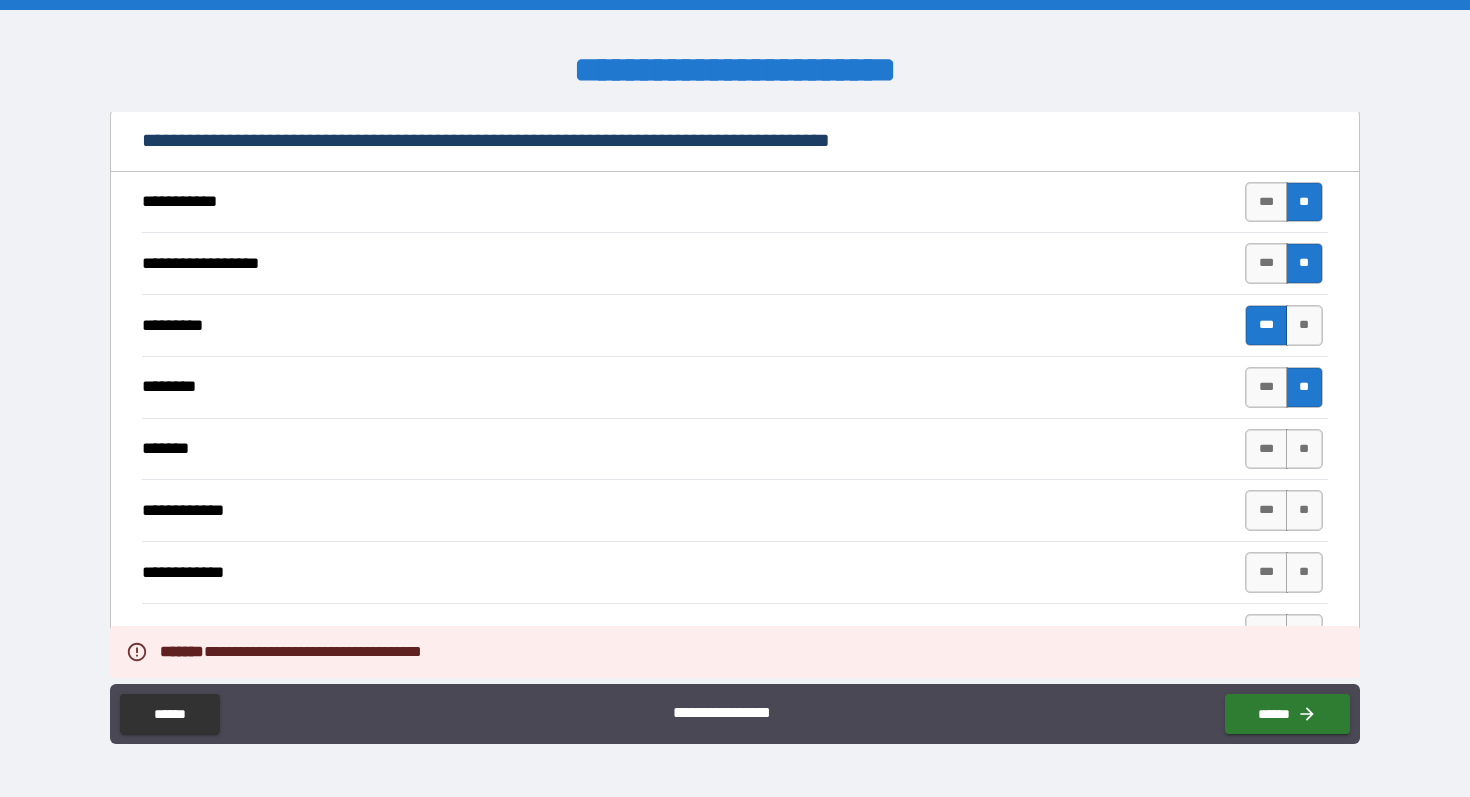 scroll, scrollTop: 294, scrollLeft: 0, axis: vertical 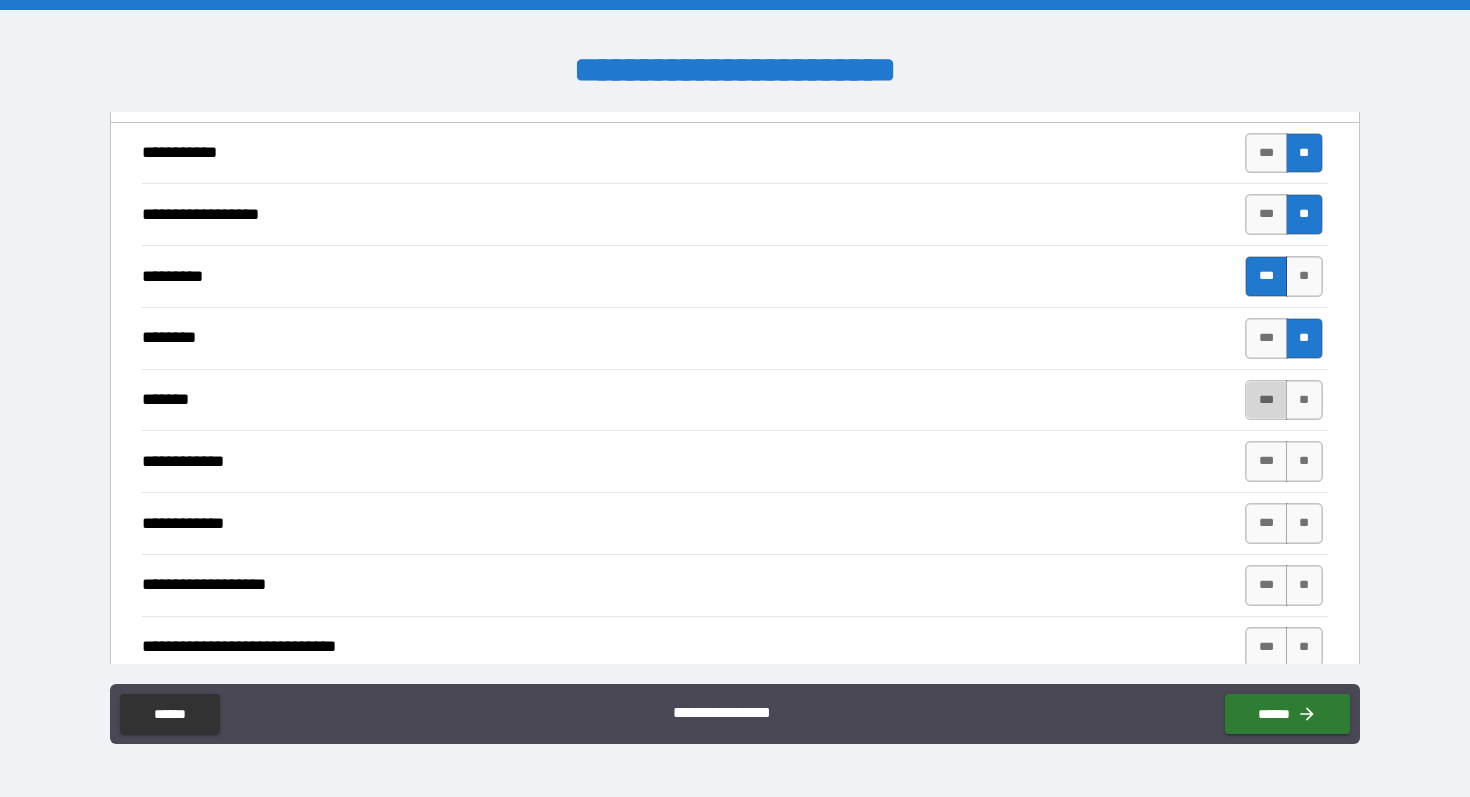 click on "***" at bounding box center (1266, 400) 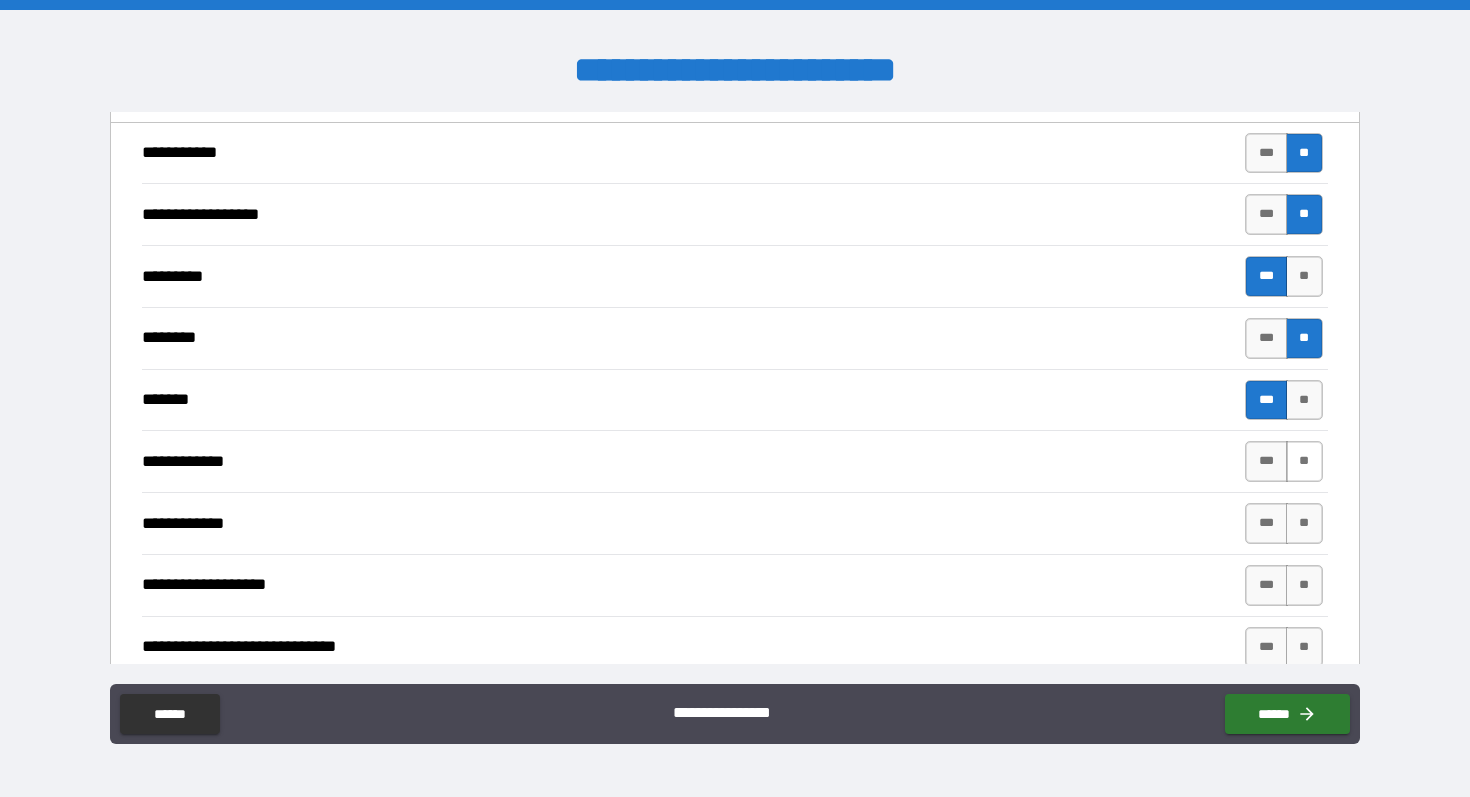click on "**" at bounding box center [1304, 461] 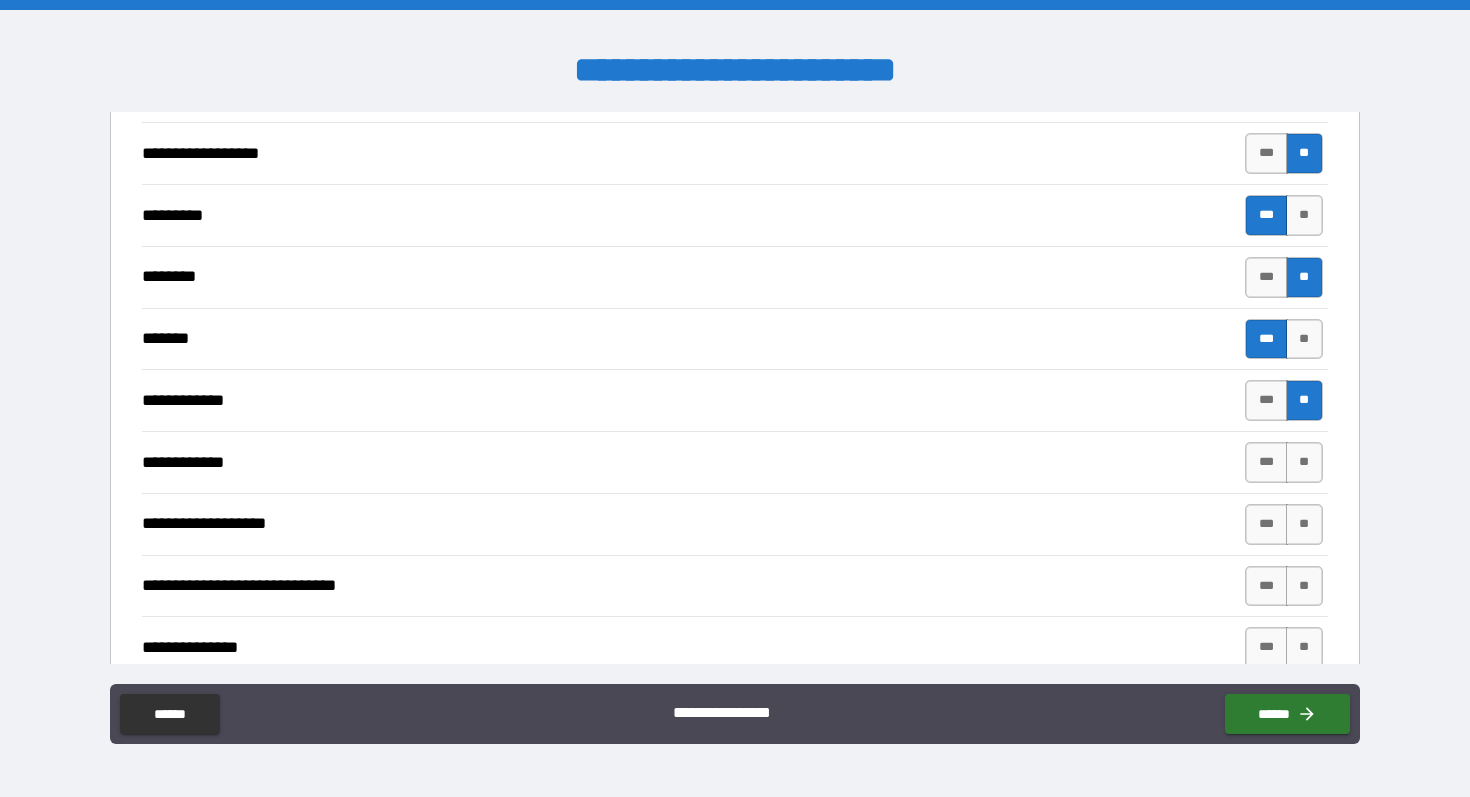 scroll, scrollTop: 356, scrollLeft: 0, axis: vertical 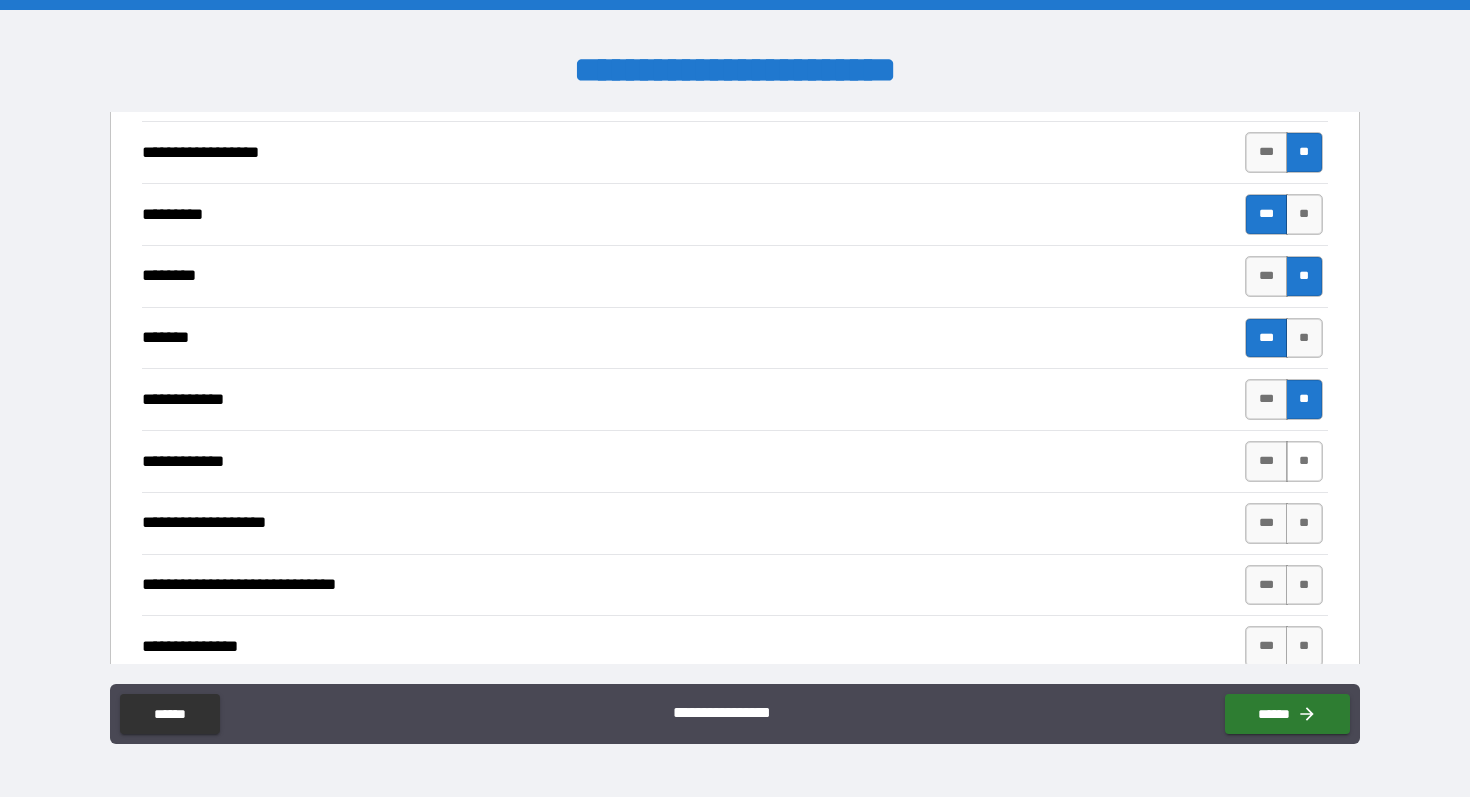 click on "**" at bounding box center (1304, 461) 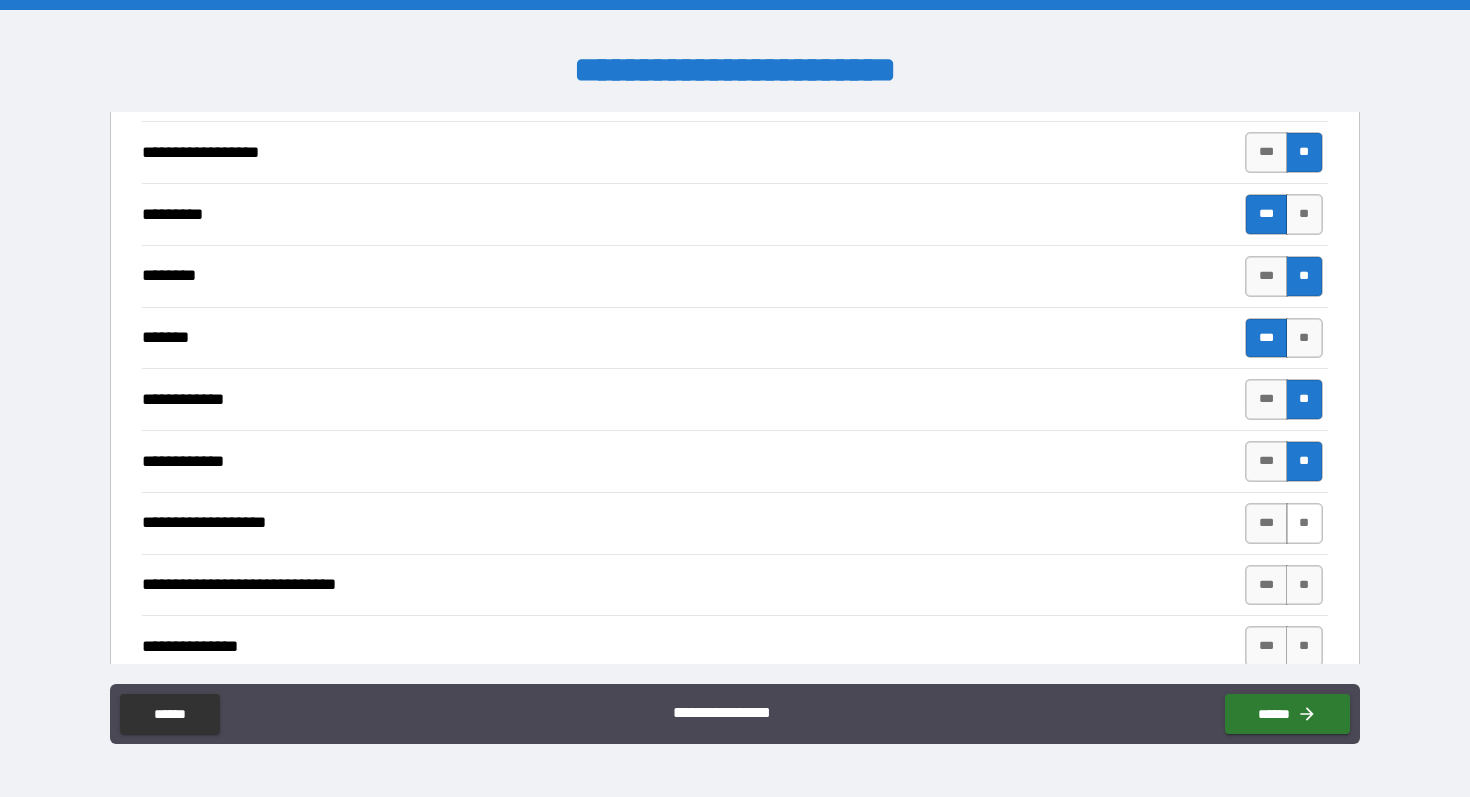 click on "**" at bounding box center [1304, 523] 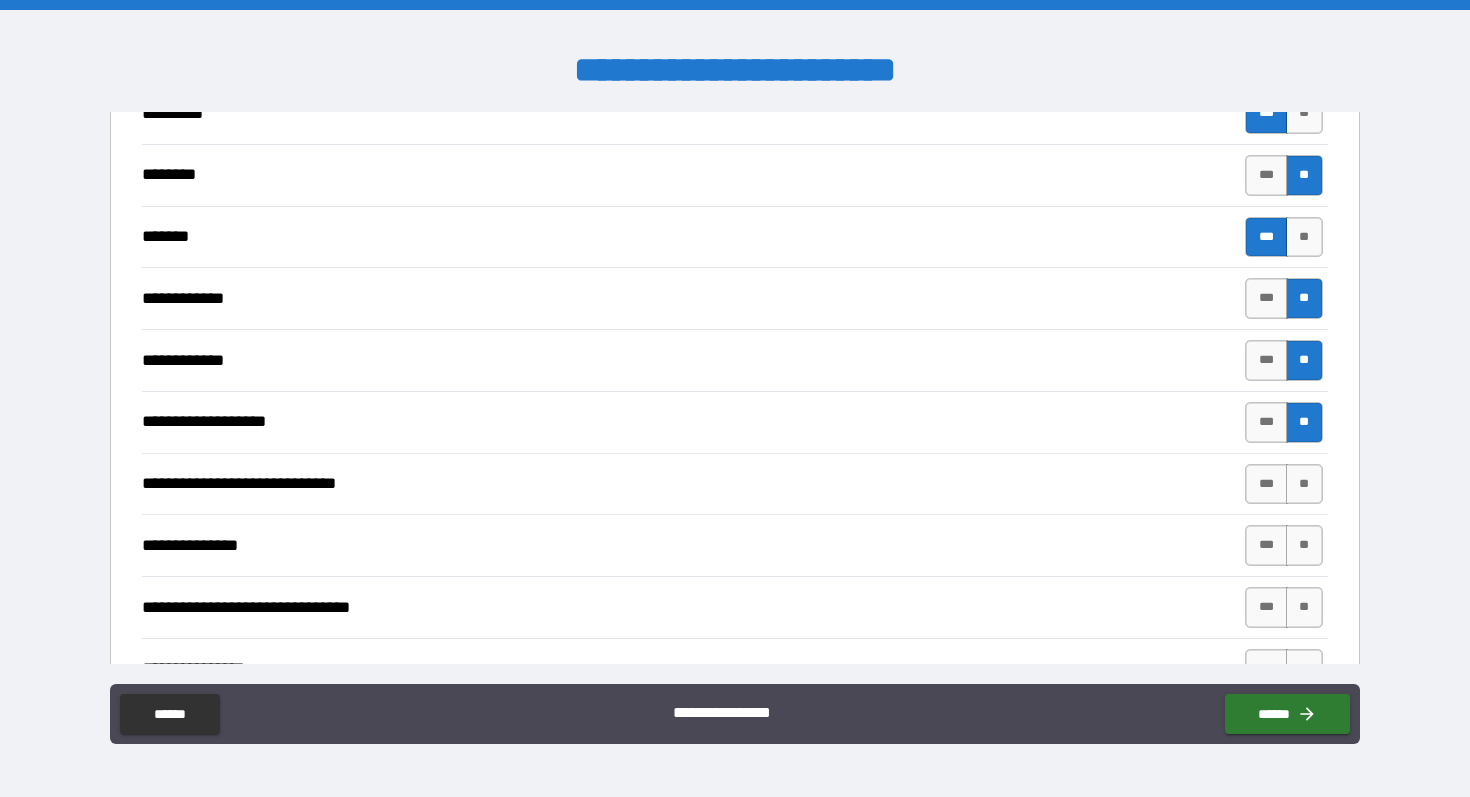 scroll, scrollTop: 464, scrollLeft: 0, axis: vertical 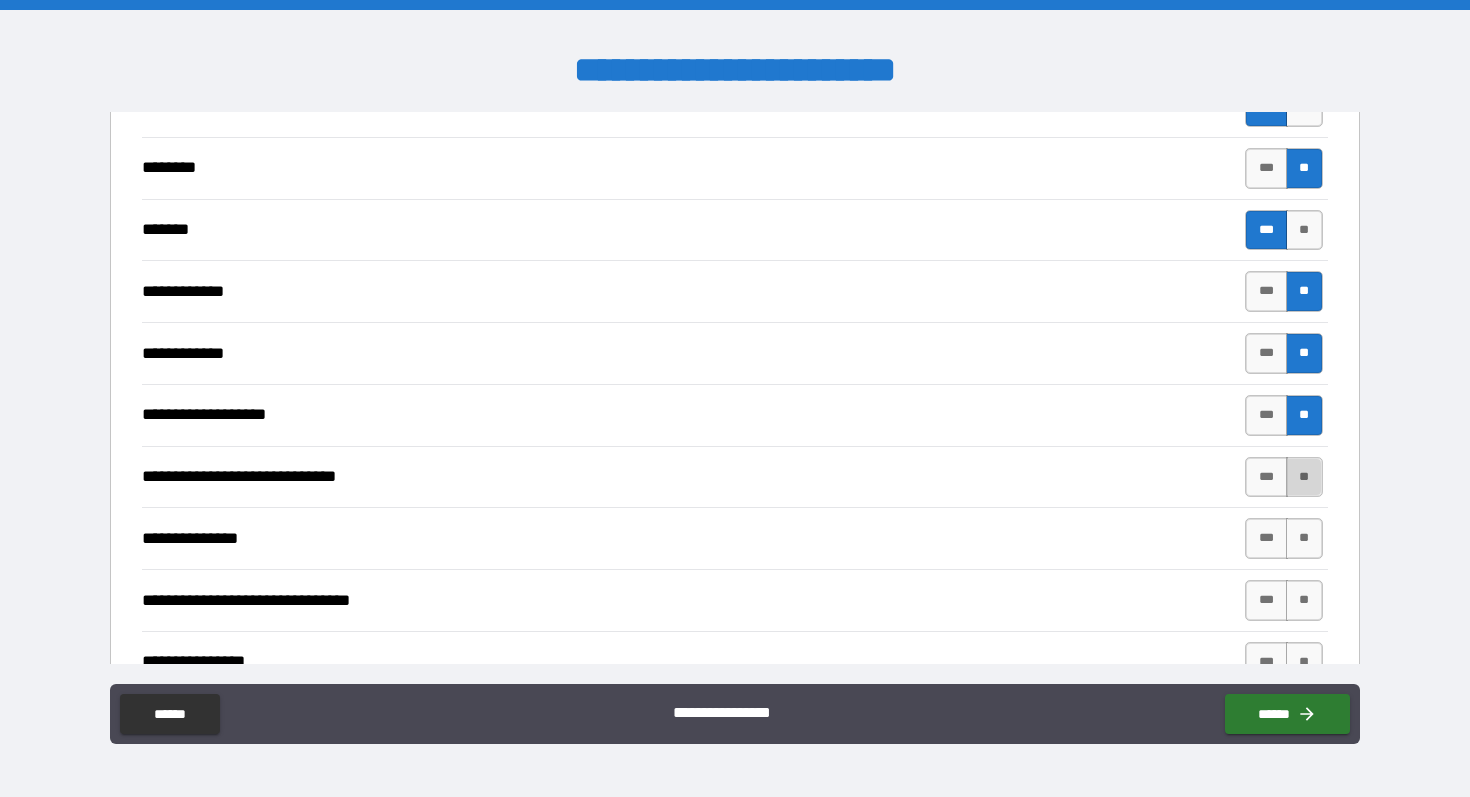 click on "**" at bounding box center (1304, 477) 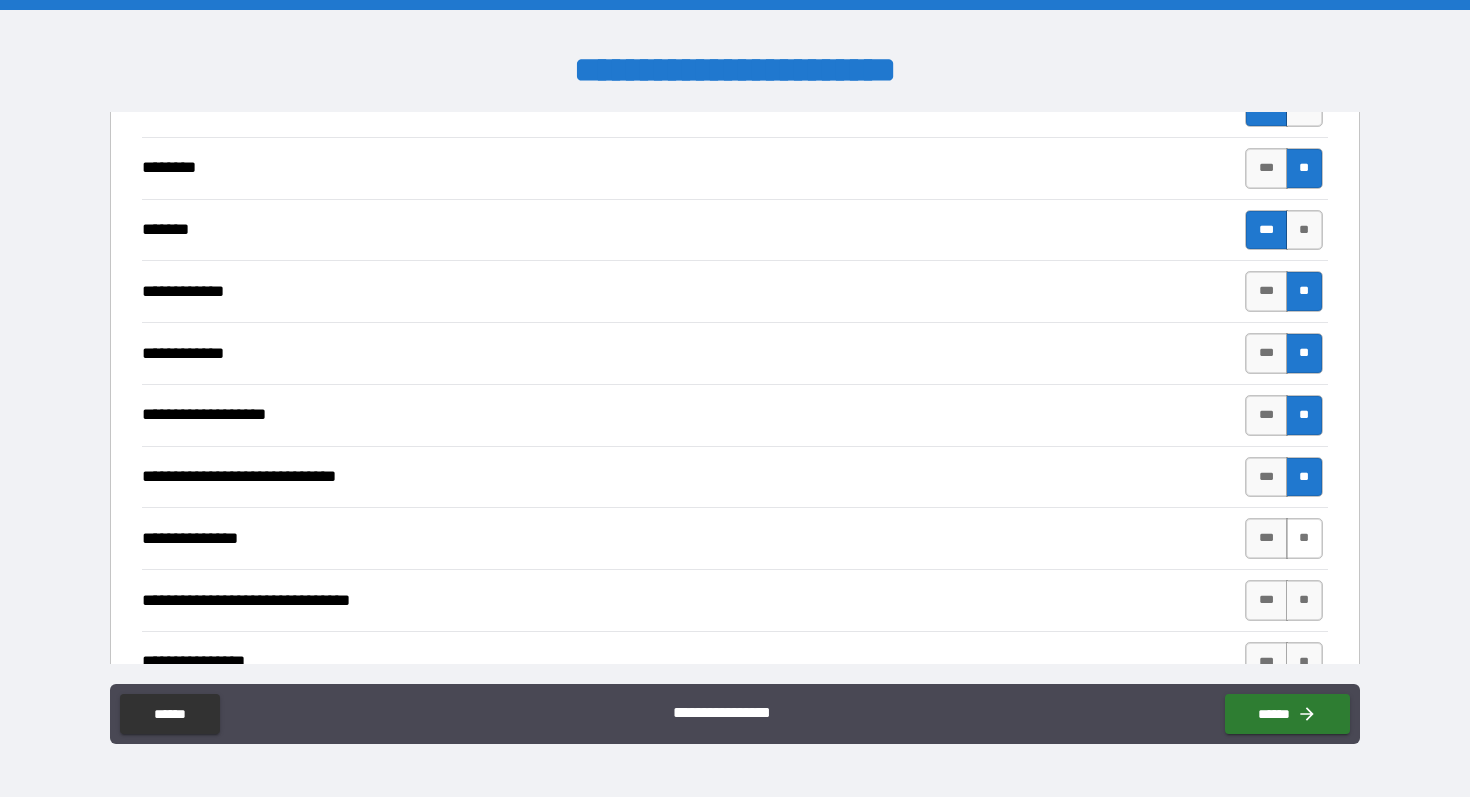 click on "**" at bounding box center (1304, 538) 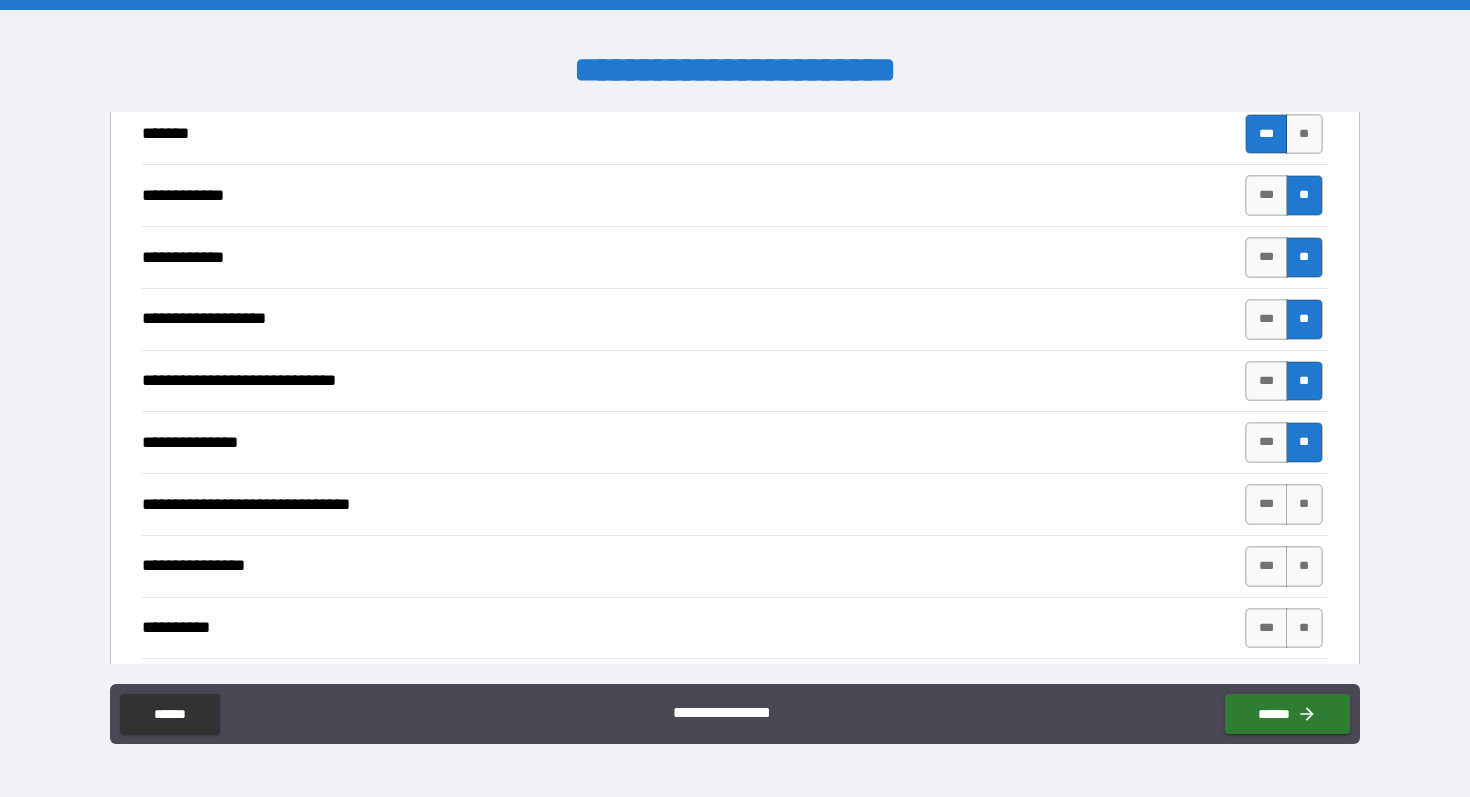 scroll, scrollTop: 564, scrollLeft: 0, axis: vertical 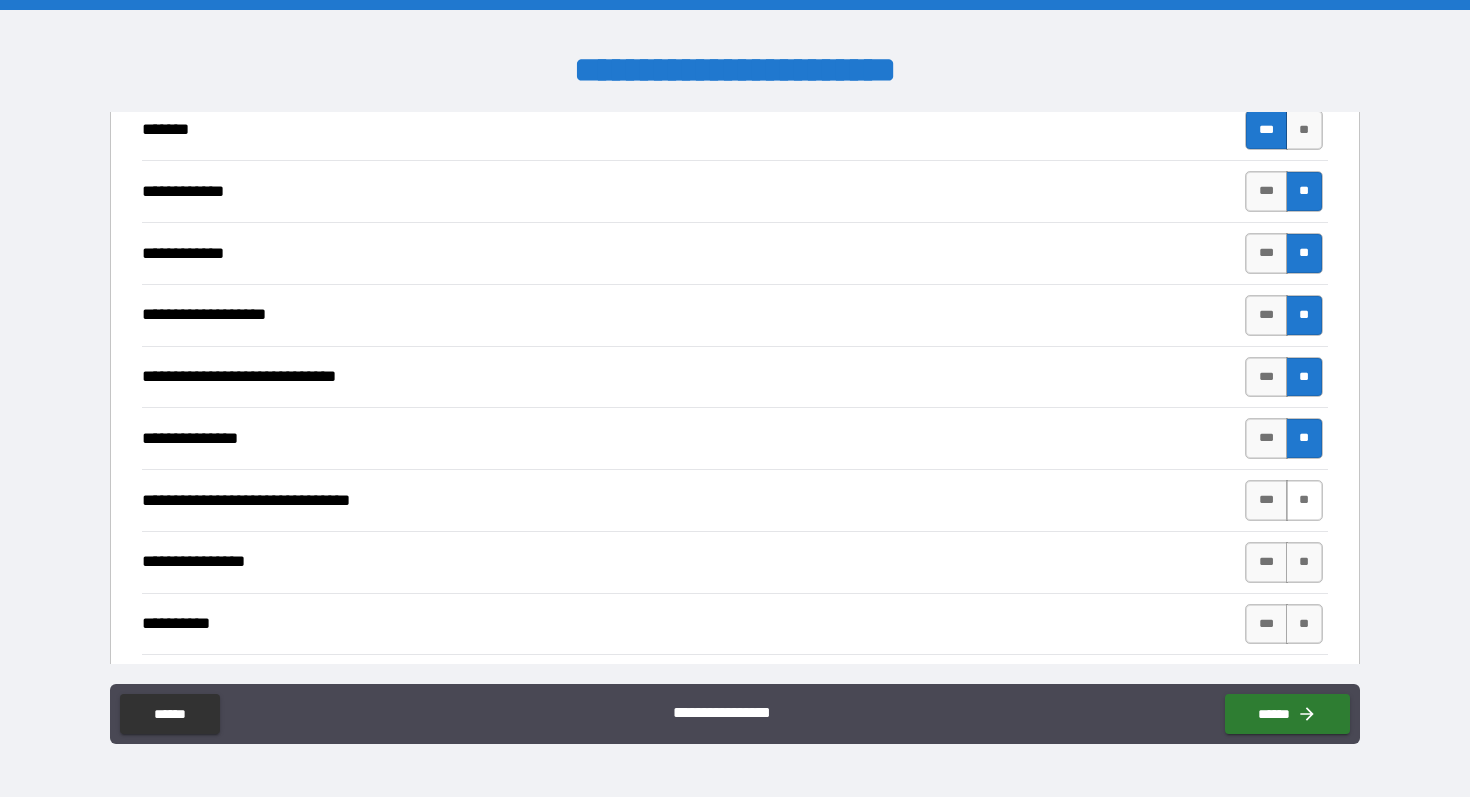 click on "**" at bounding box center (1304, 500) 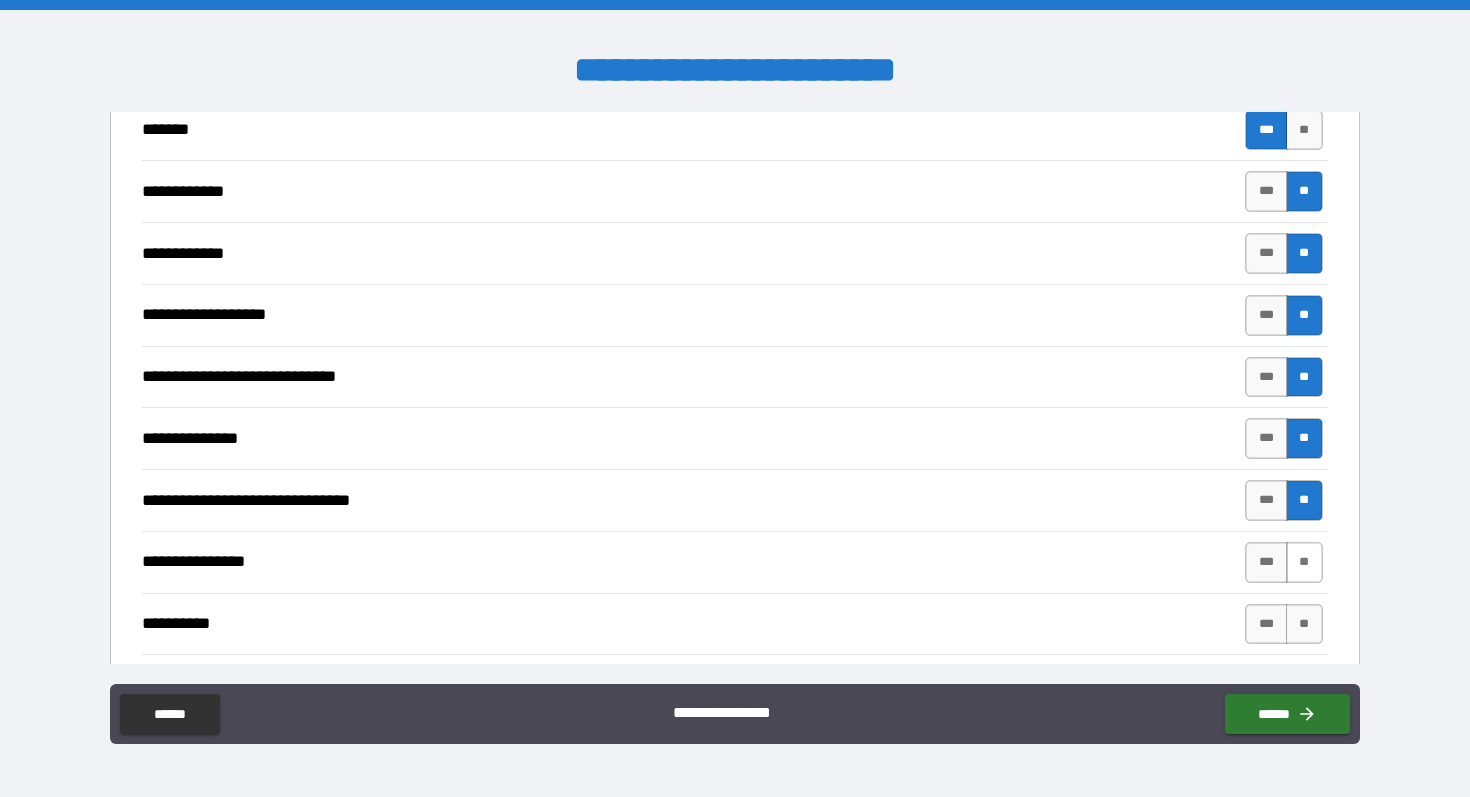 click on "**" at bounding box center (1304, 562) 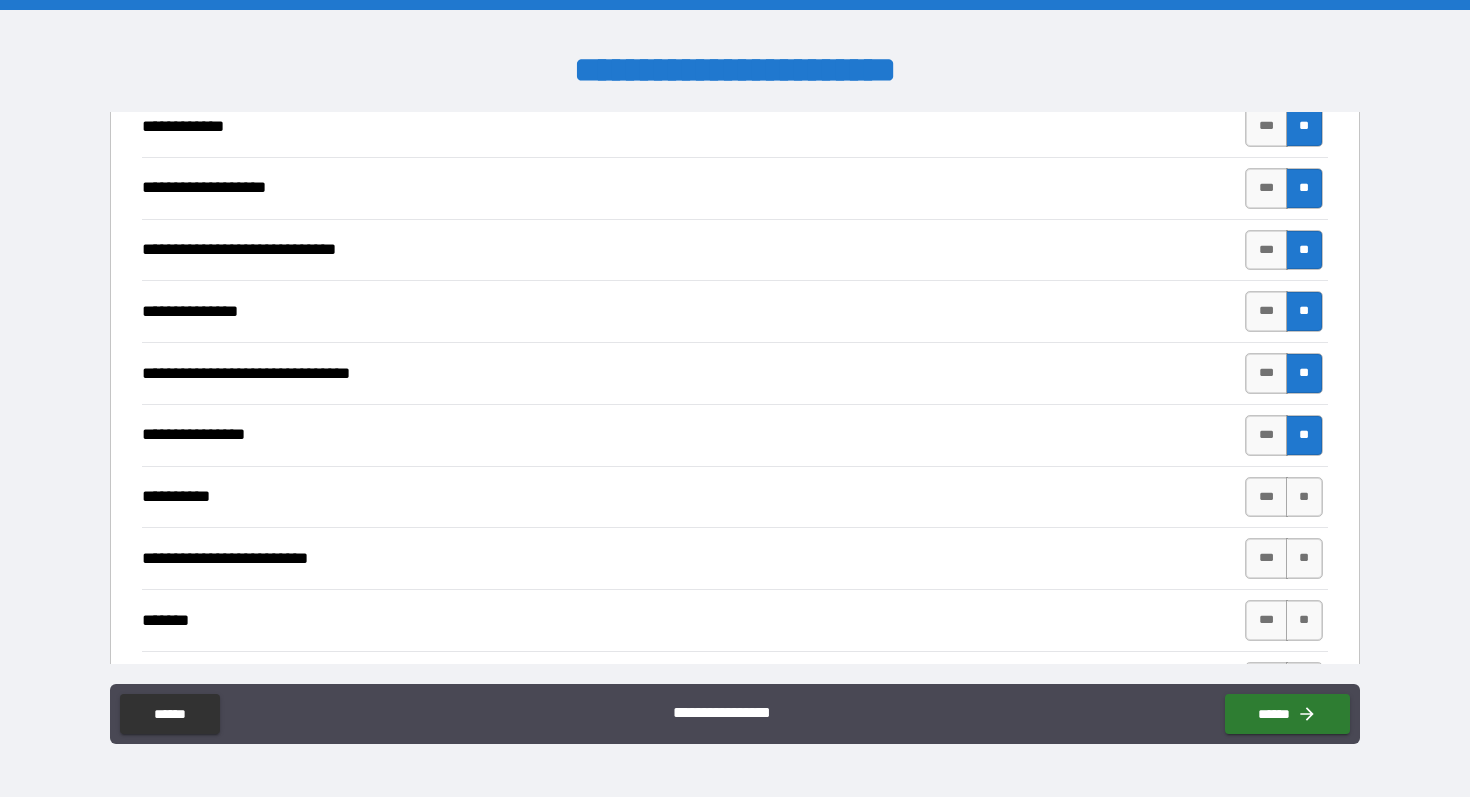 scroll, scrollTop: 747, scrollLeft: 0, axis: vertical 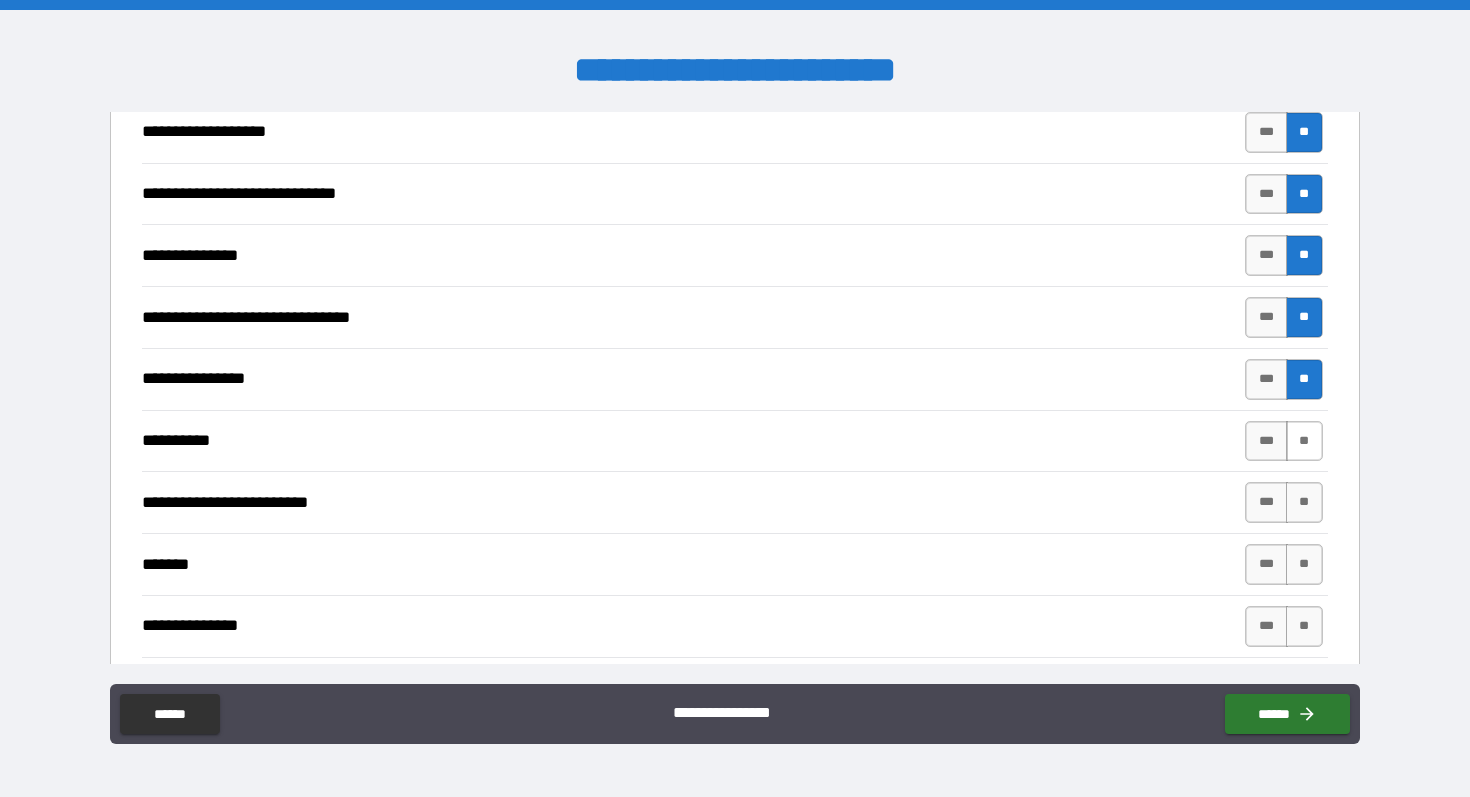 click on "**" at bounding box center [1304, 441] 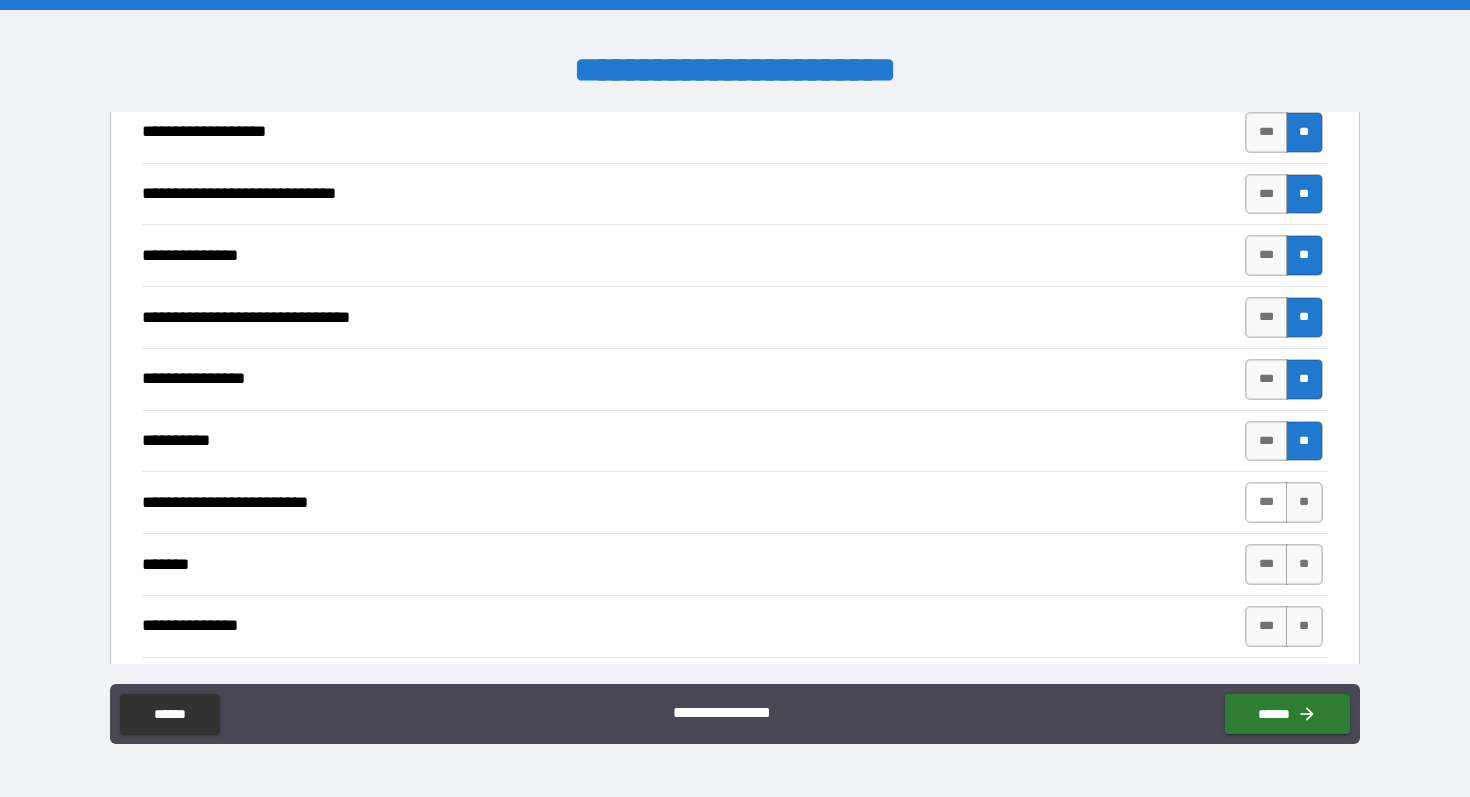 click on "***" at bounding box center (1266, 502) 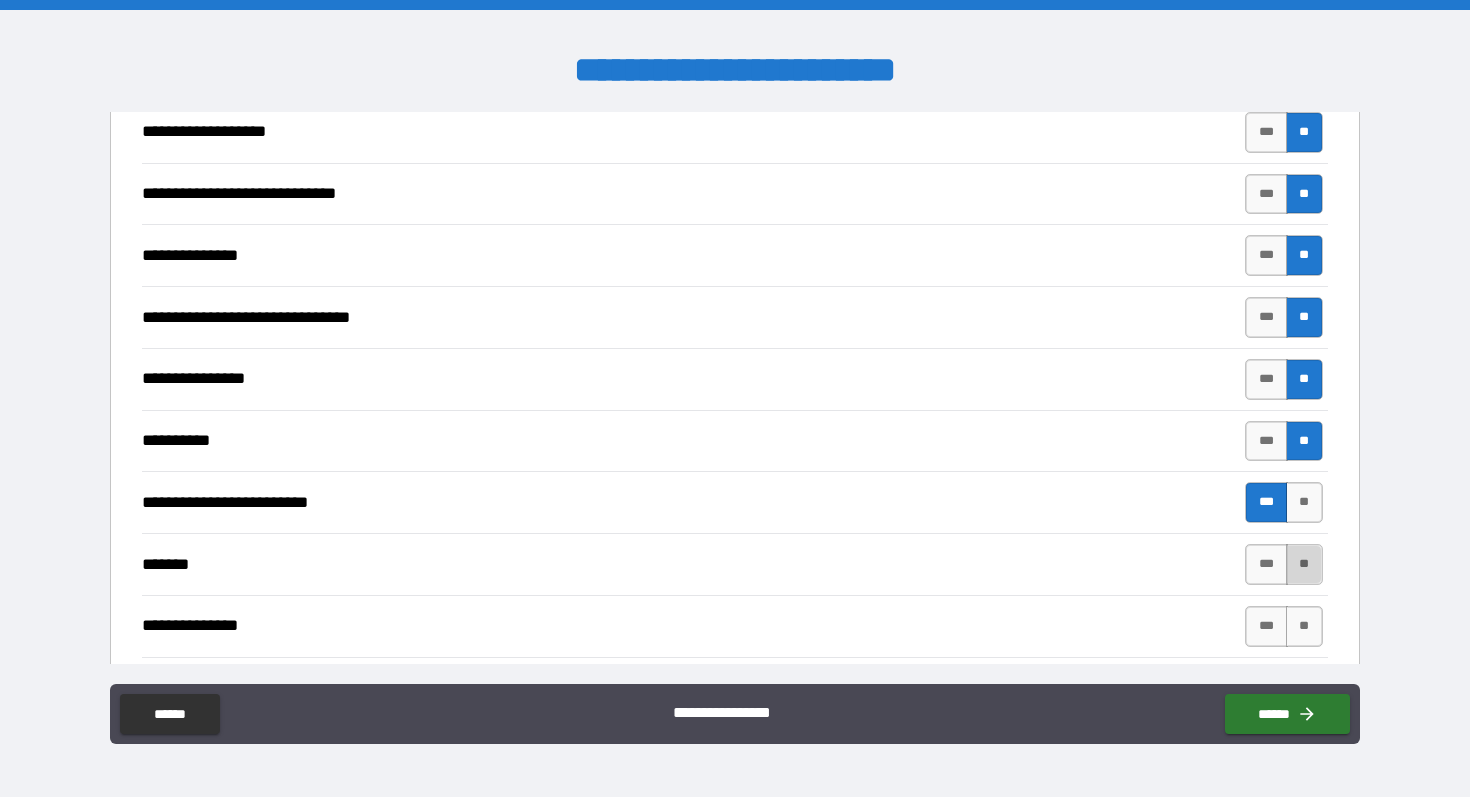 click on "**" at bounding box center [1304, 564] 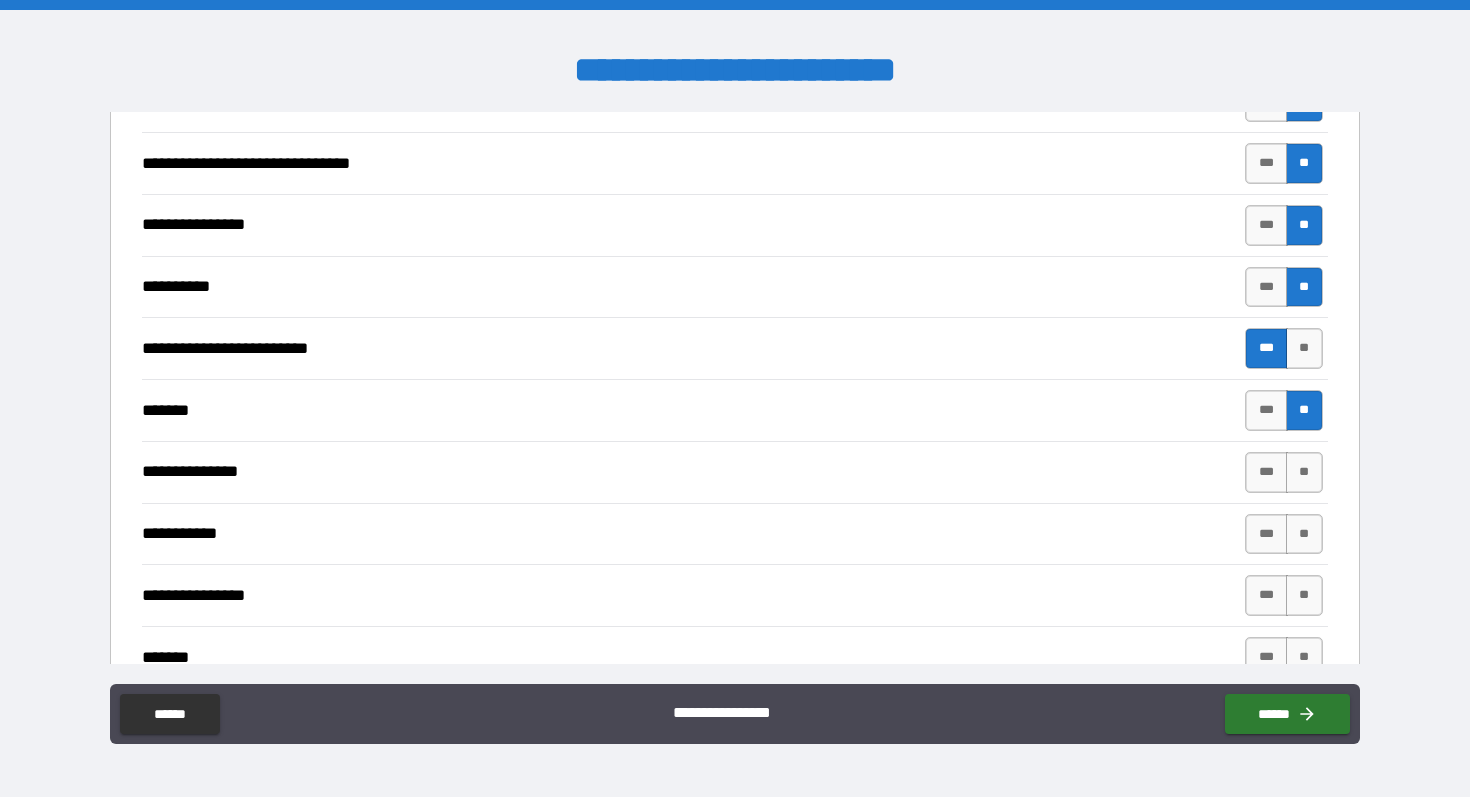scroll, scrollTop: 1002, scrollLeft: 0, axis: vertical 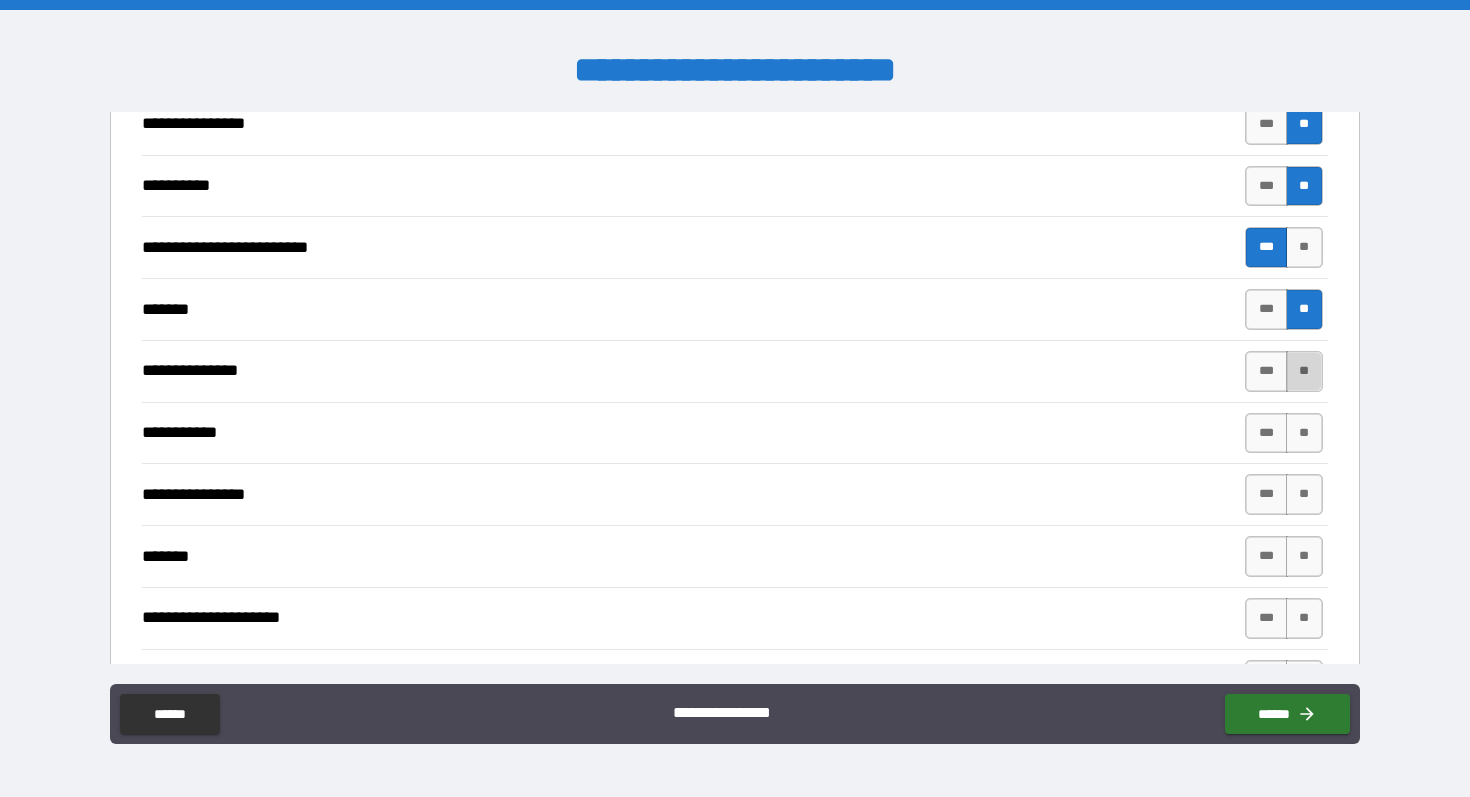 click on "**" at bounding box center (1304, 371) 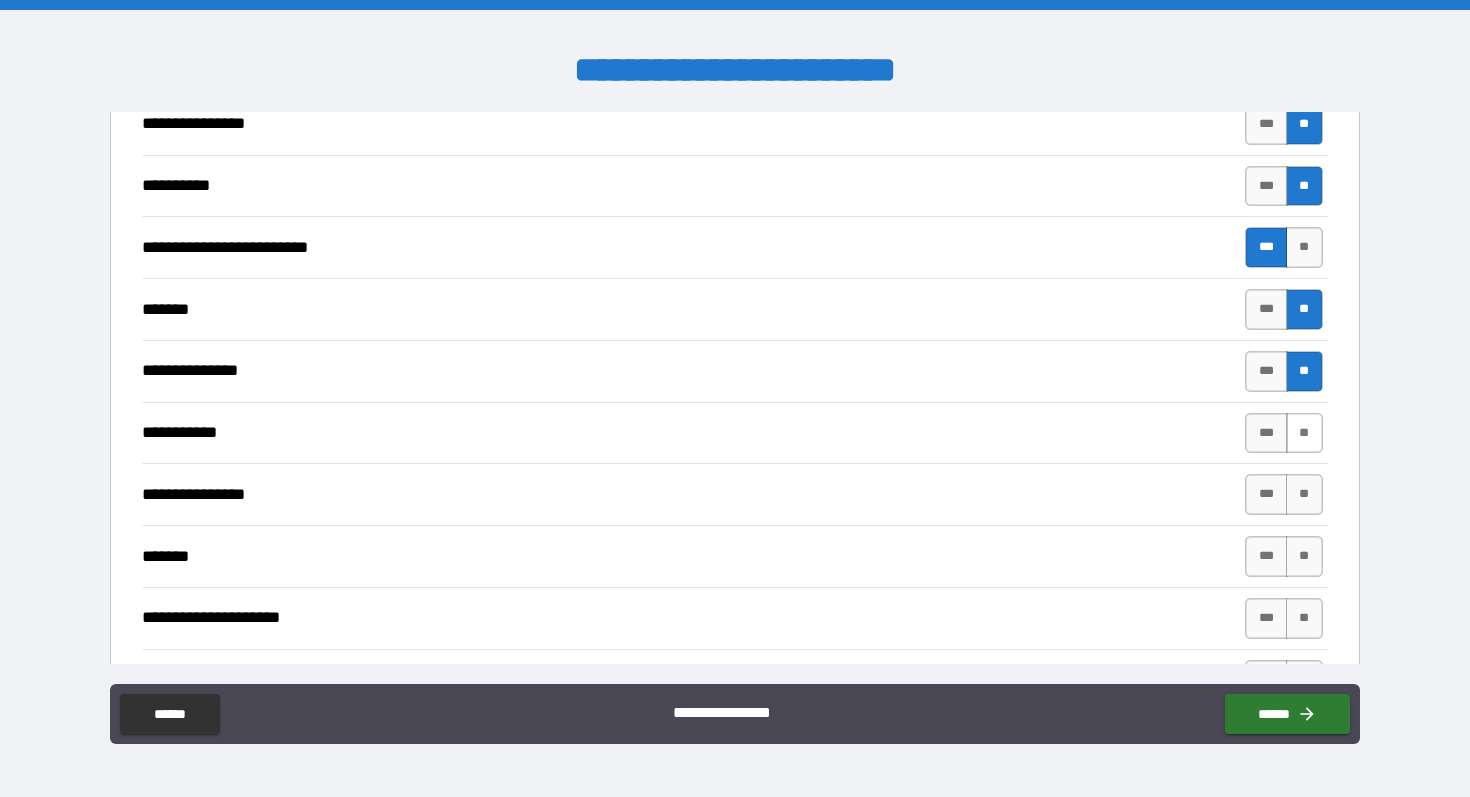 click on "**" at bounding box center (1304, 433) 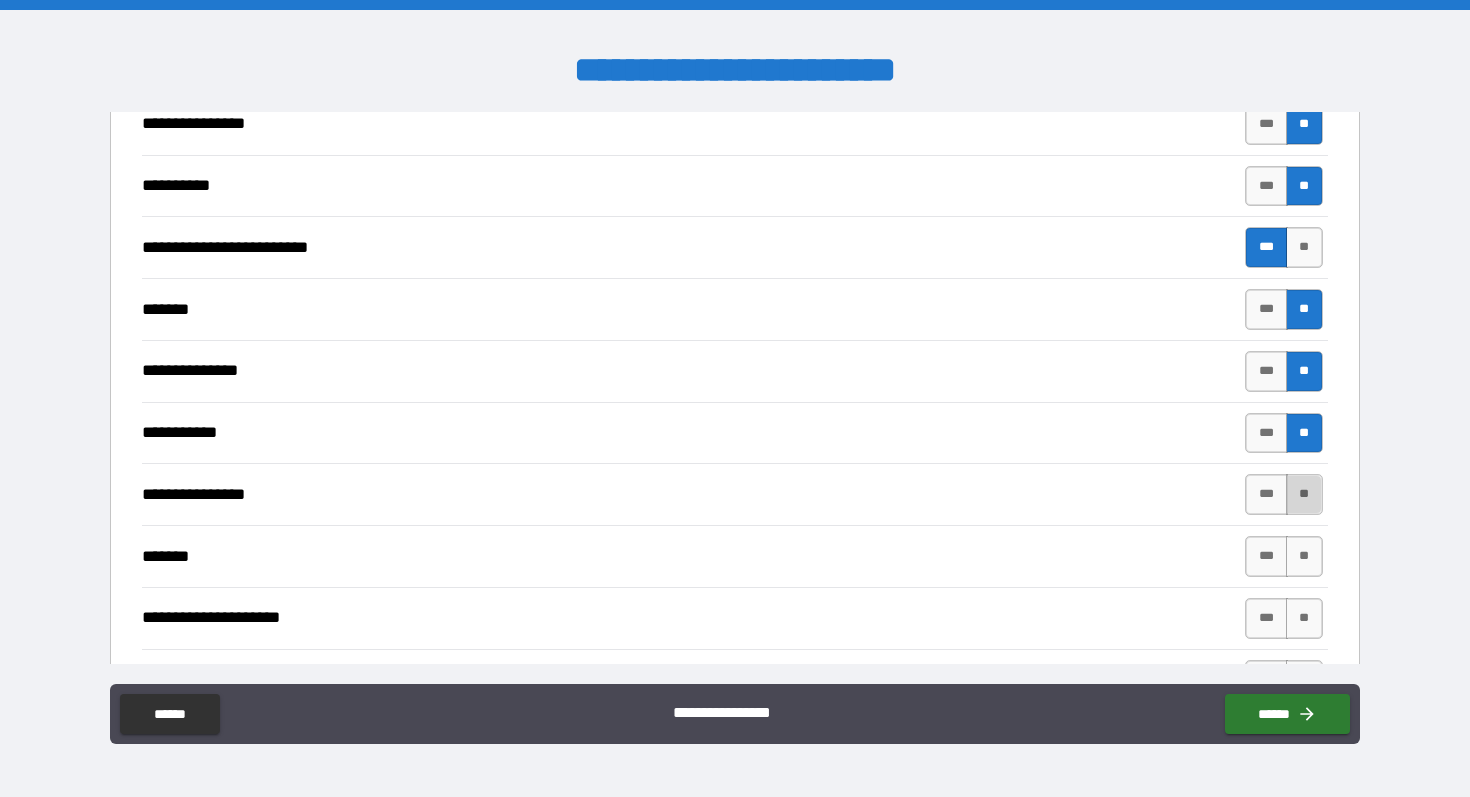click on "**" at bounding box center (1304, 494) 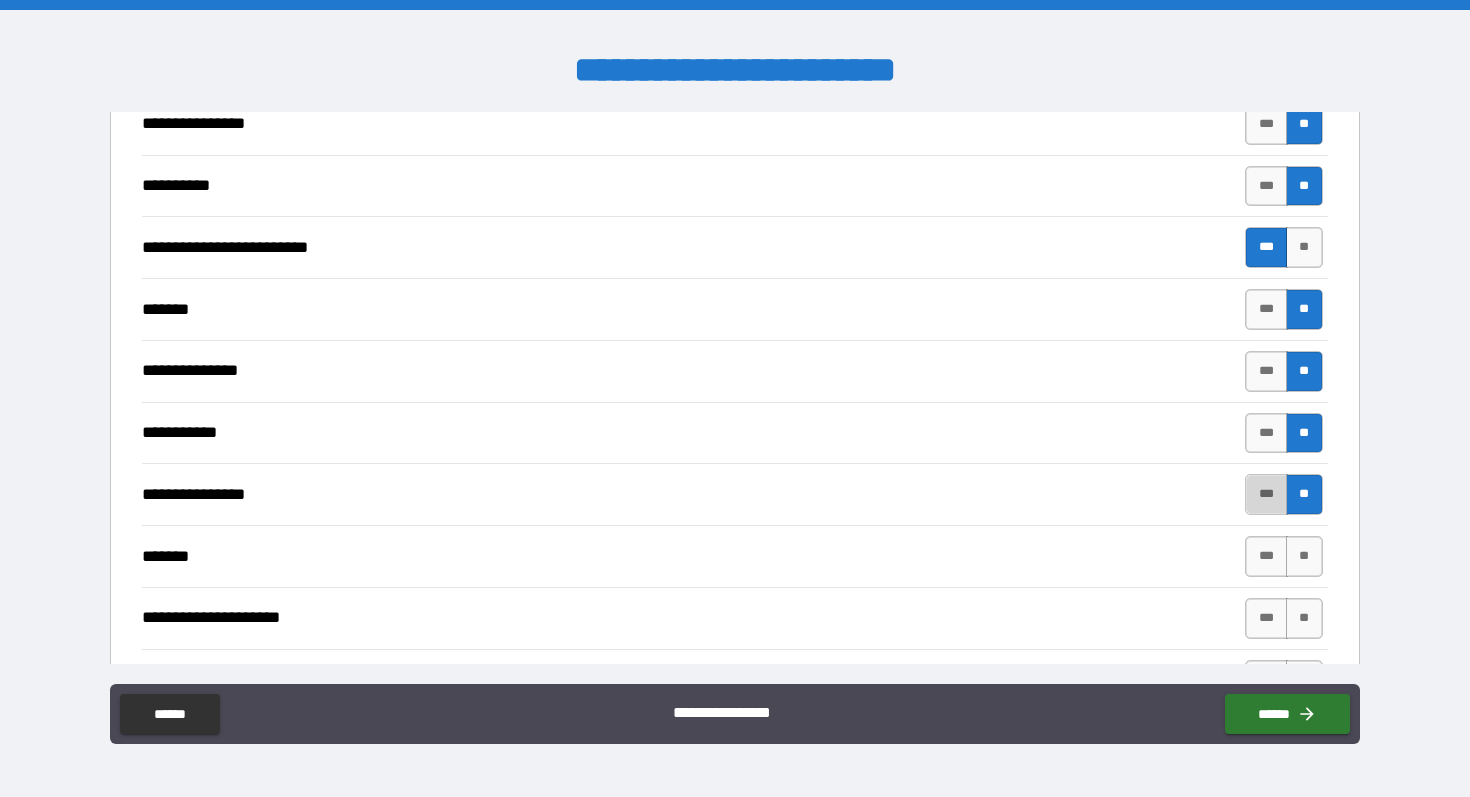 click on "***" at bounding box center (1266, 494) 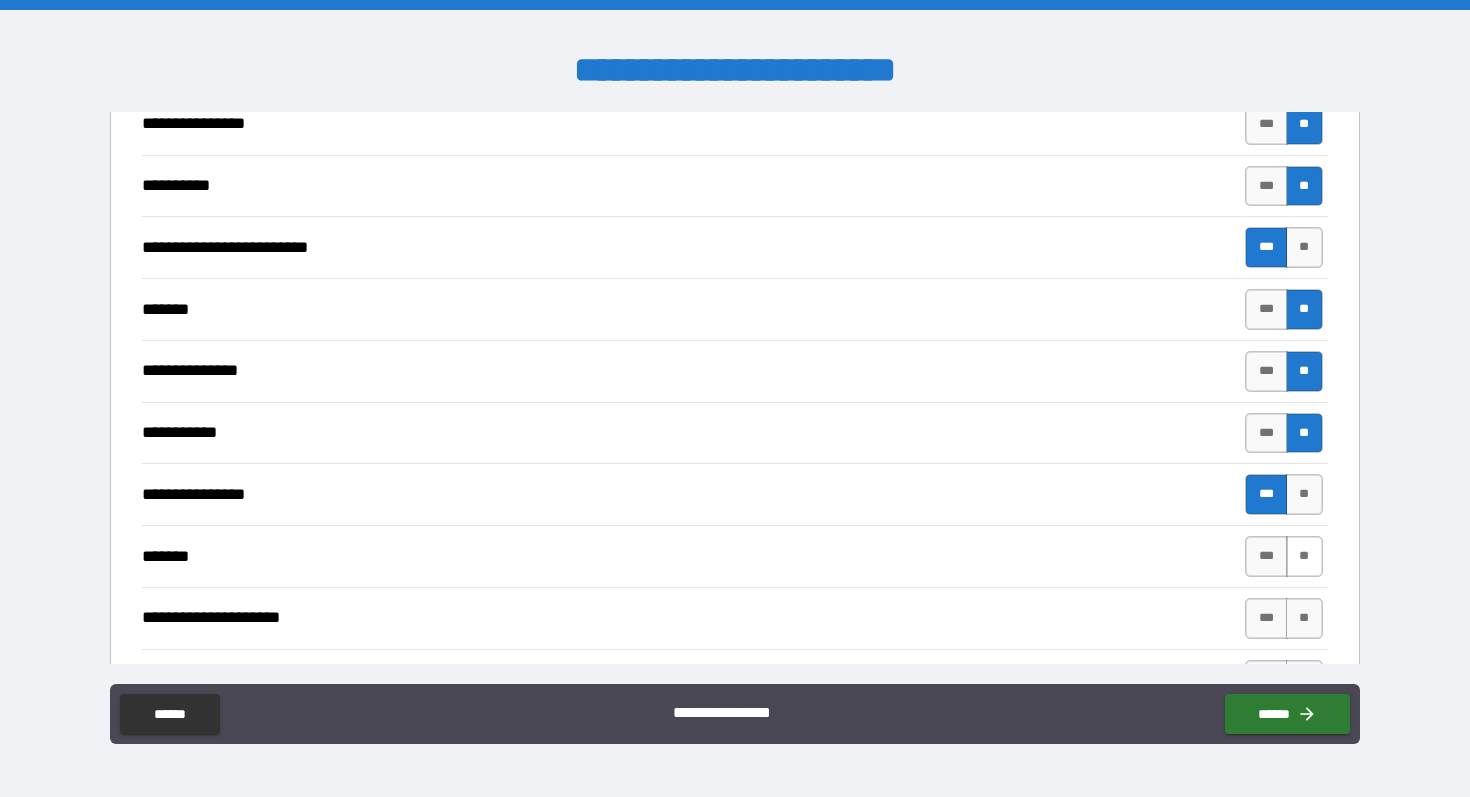 click on "**" at bounding box center [1304, 556] 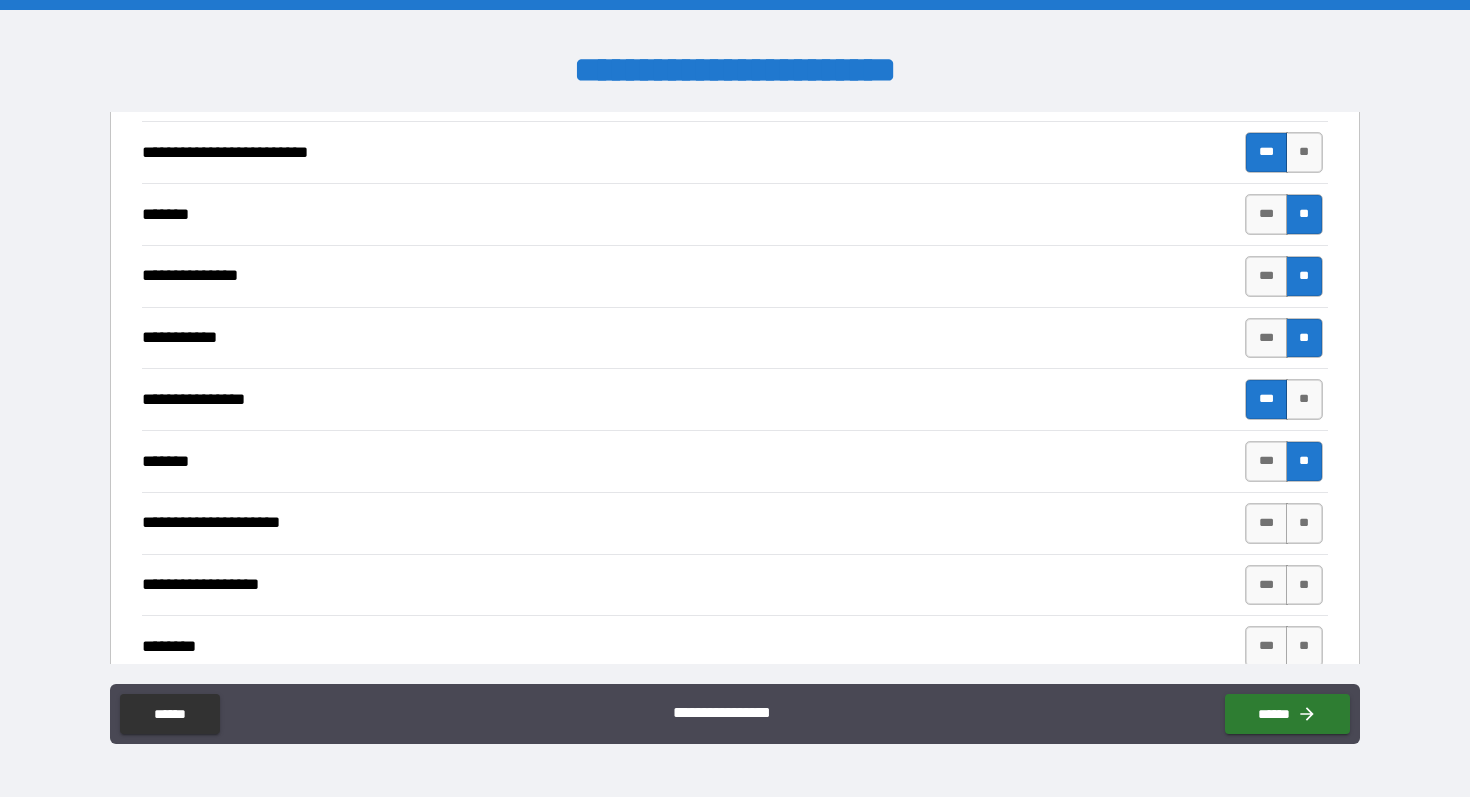 scroll, scrollTop: 1098, scrollLeft: 0, axis: vertical 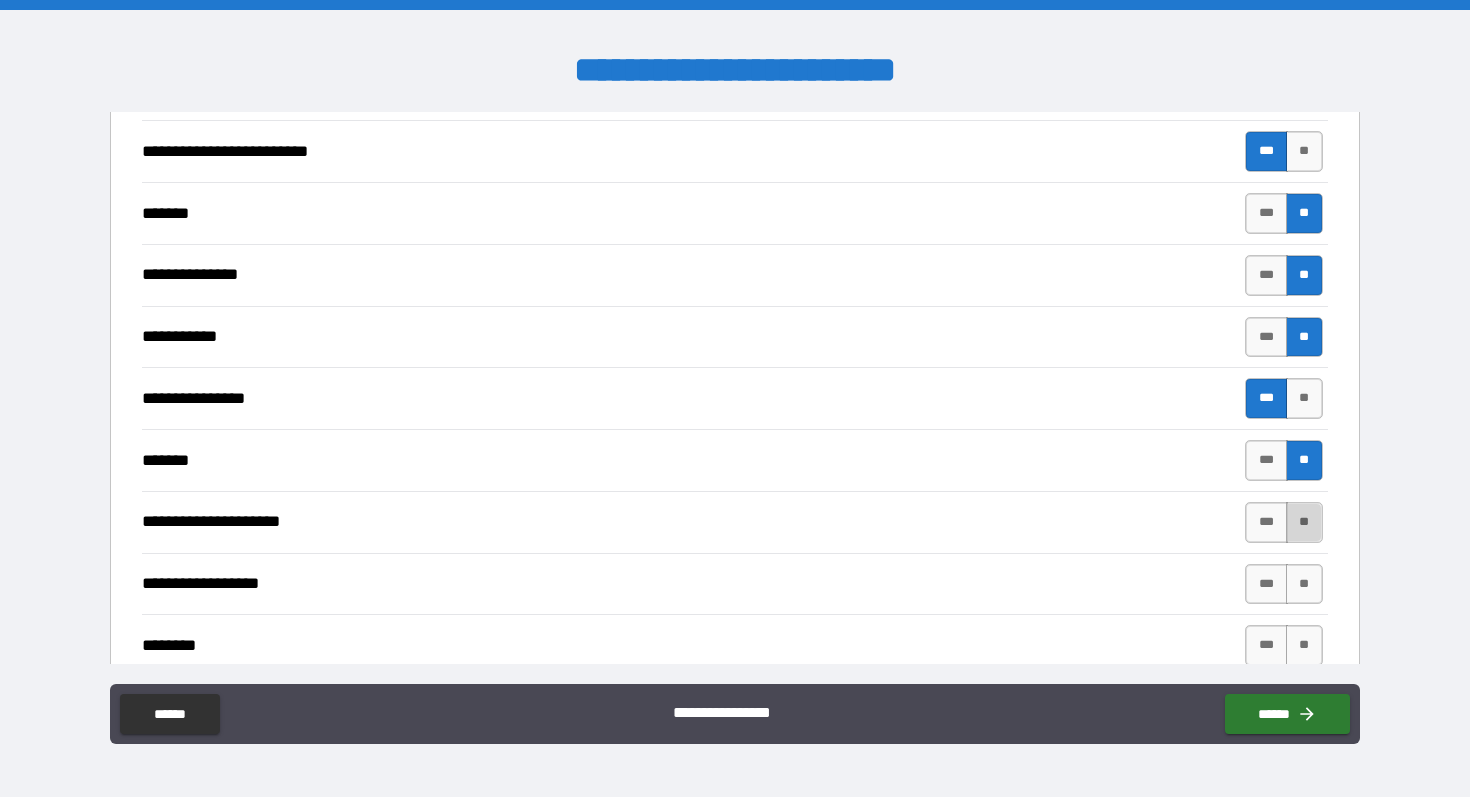 click on "**" at bounding box center [1304, 522] 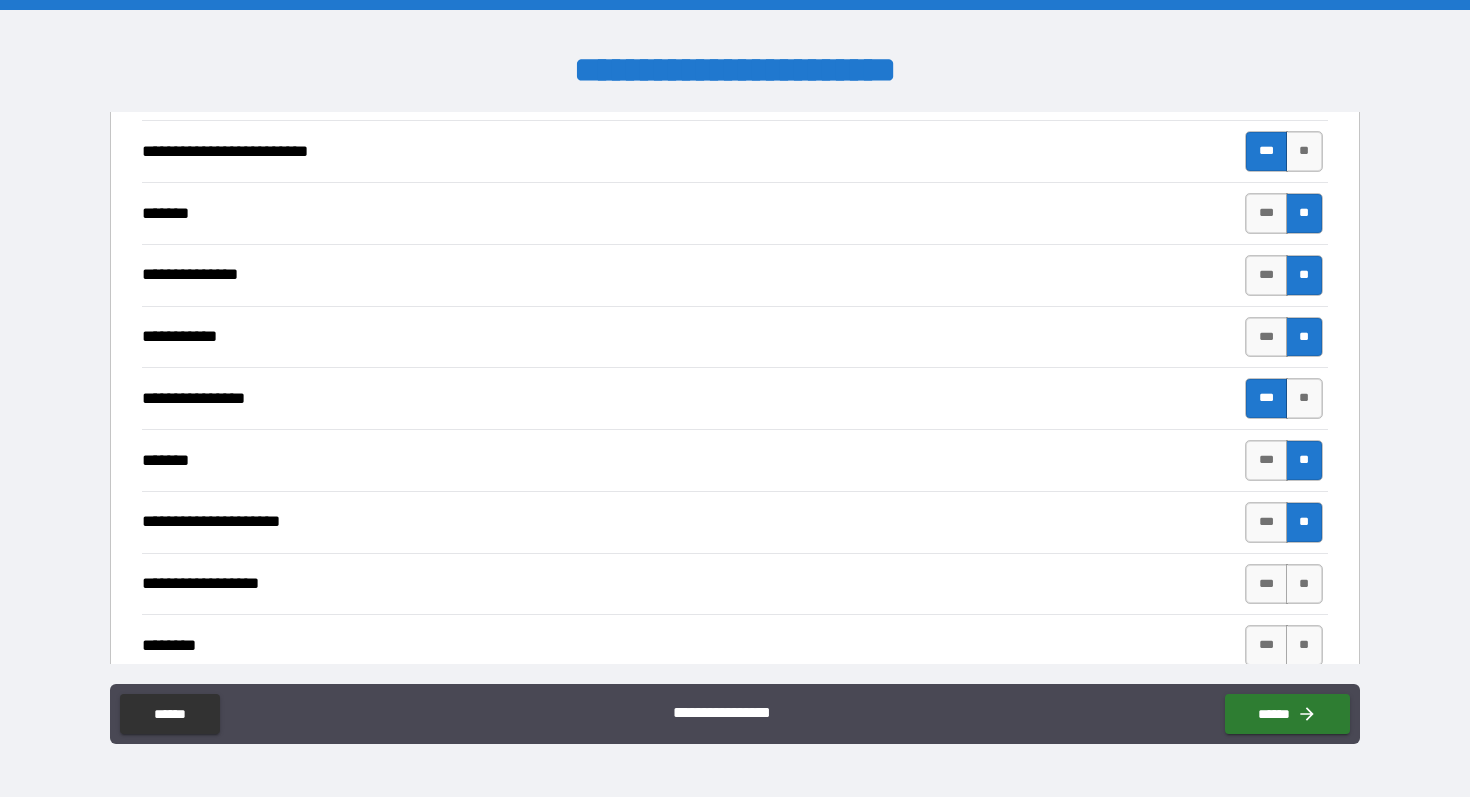 click on "*** **" at bounding box center [1283, 584] 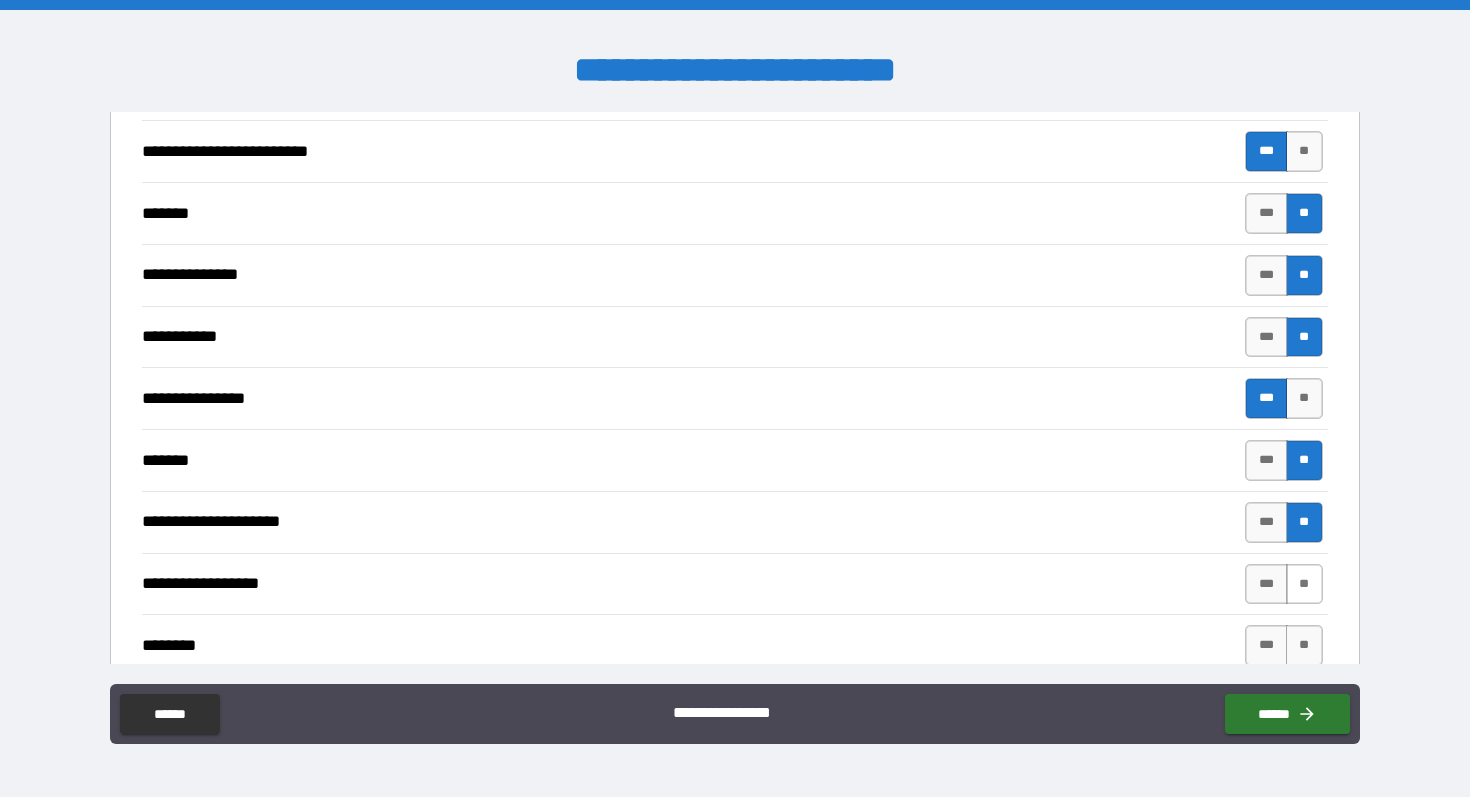 click on "**" at bounding box center (1304, 584) 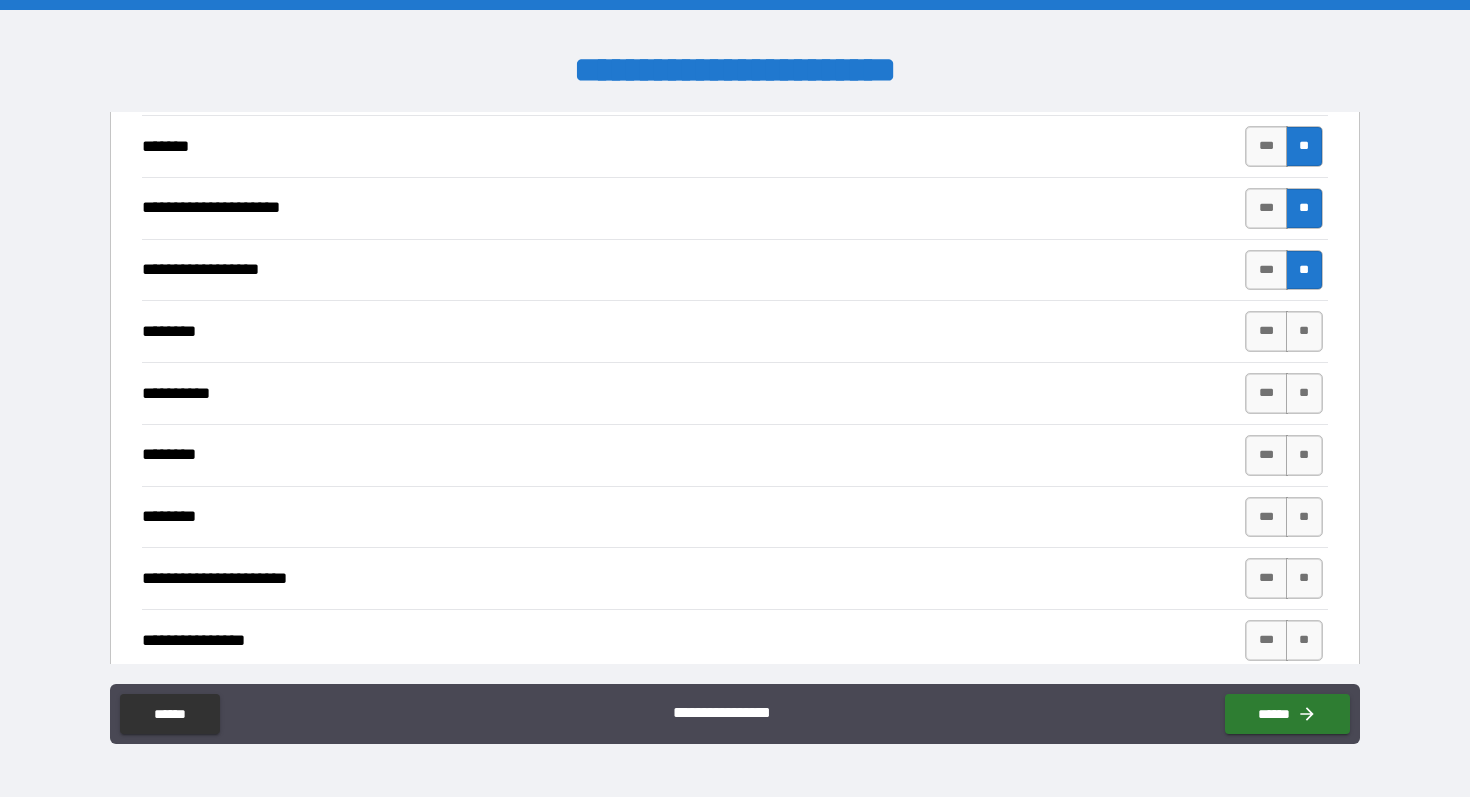 scroll, scrollTop: 1443, scrollLeft: 0, axis: vertical 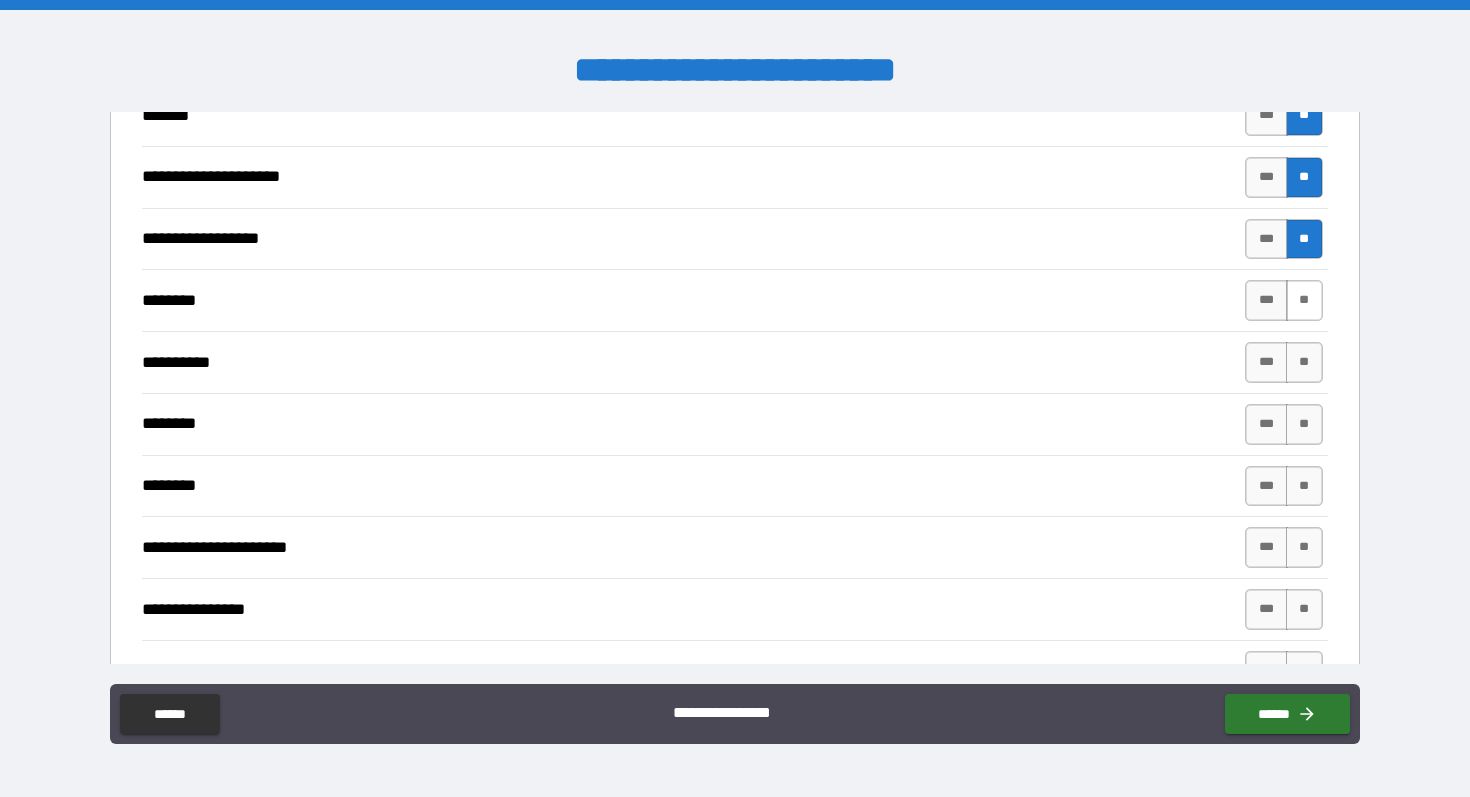 click on "**" at bounding box center [1304, 300] 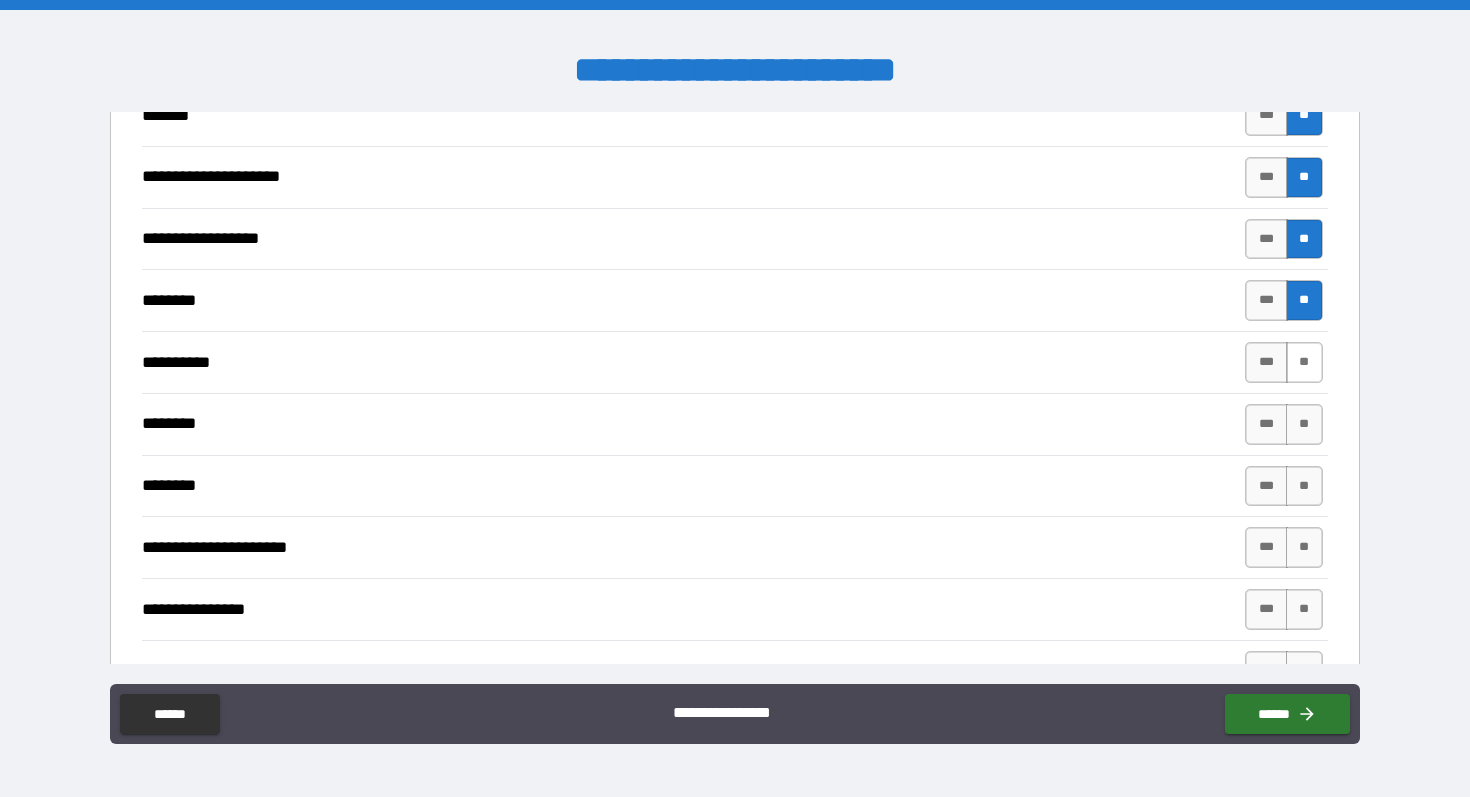 click on "**" at bounding box center [1304, 362] 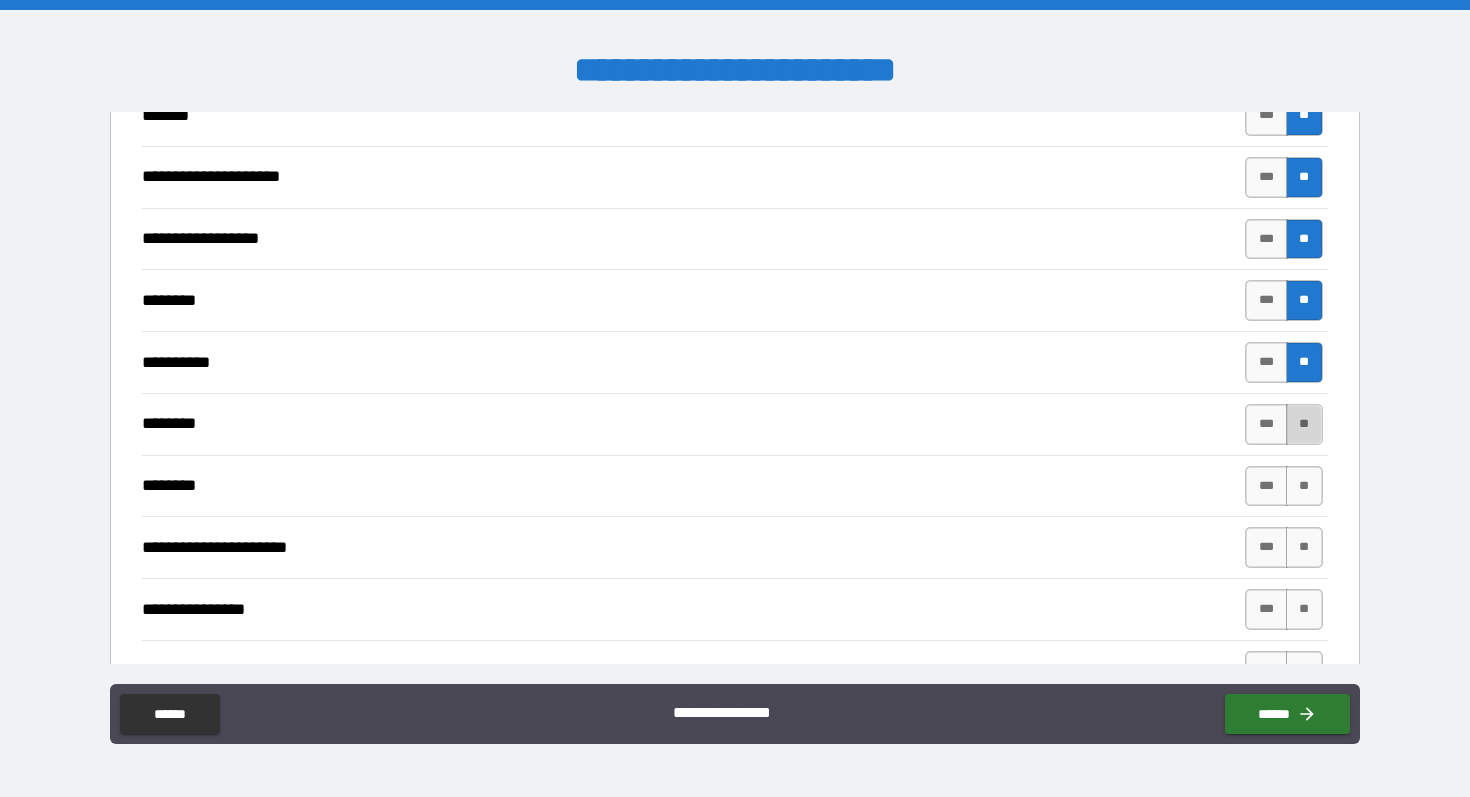 click on "**" at bounding box center (1304, 424) 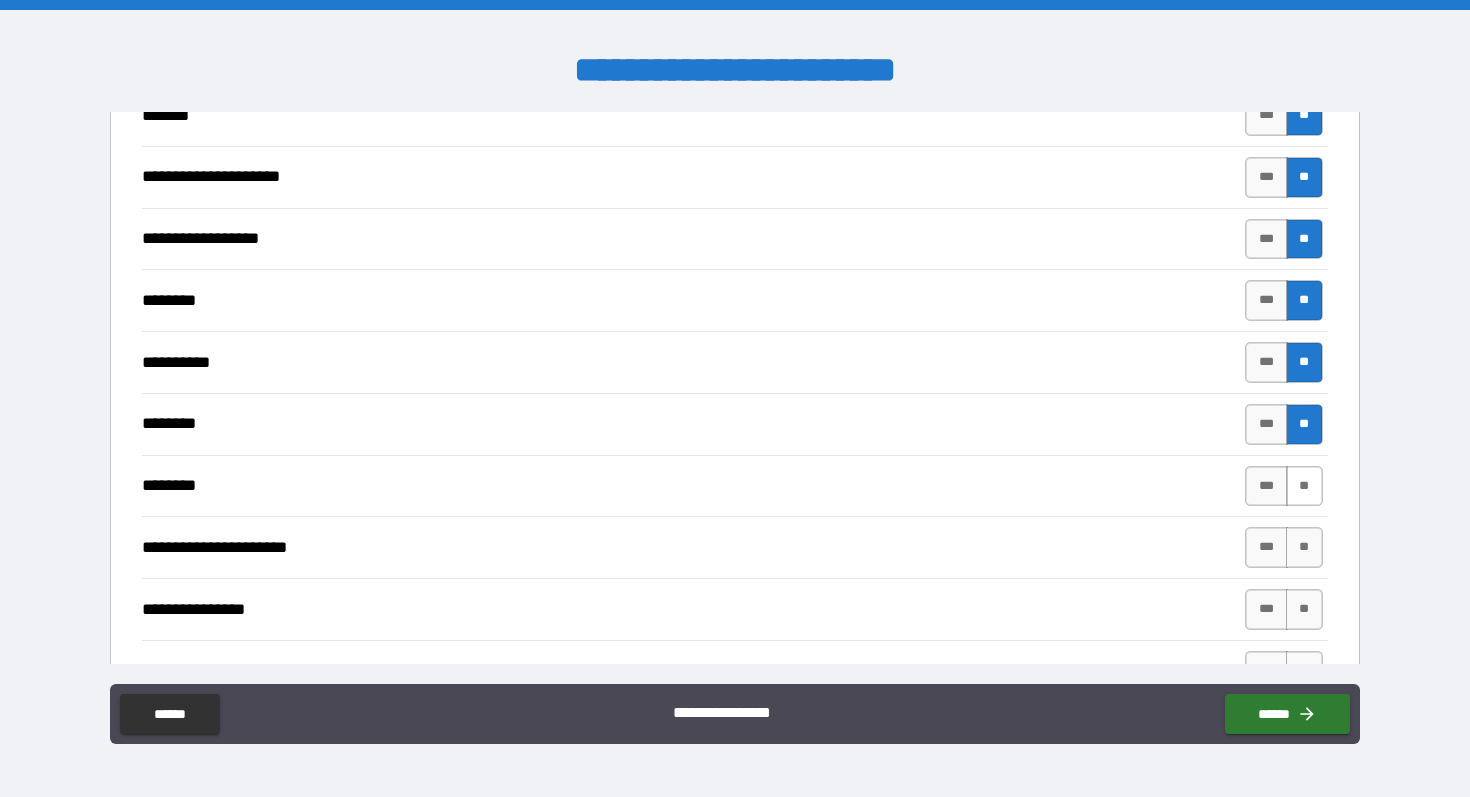 click on "**" at bounding box center (1304, 486) 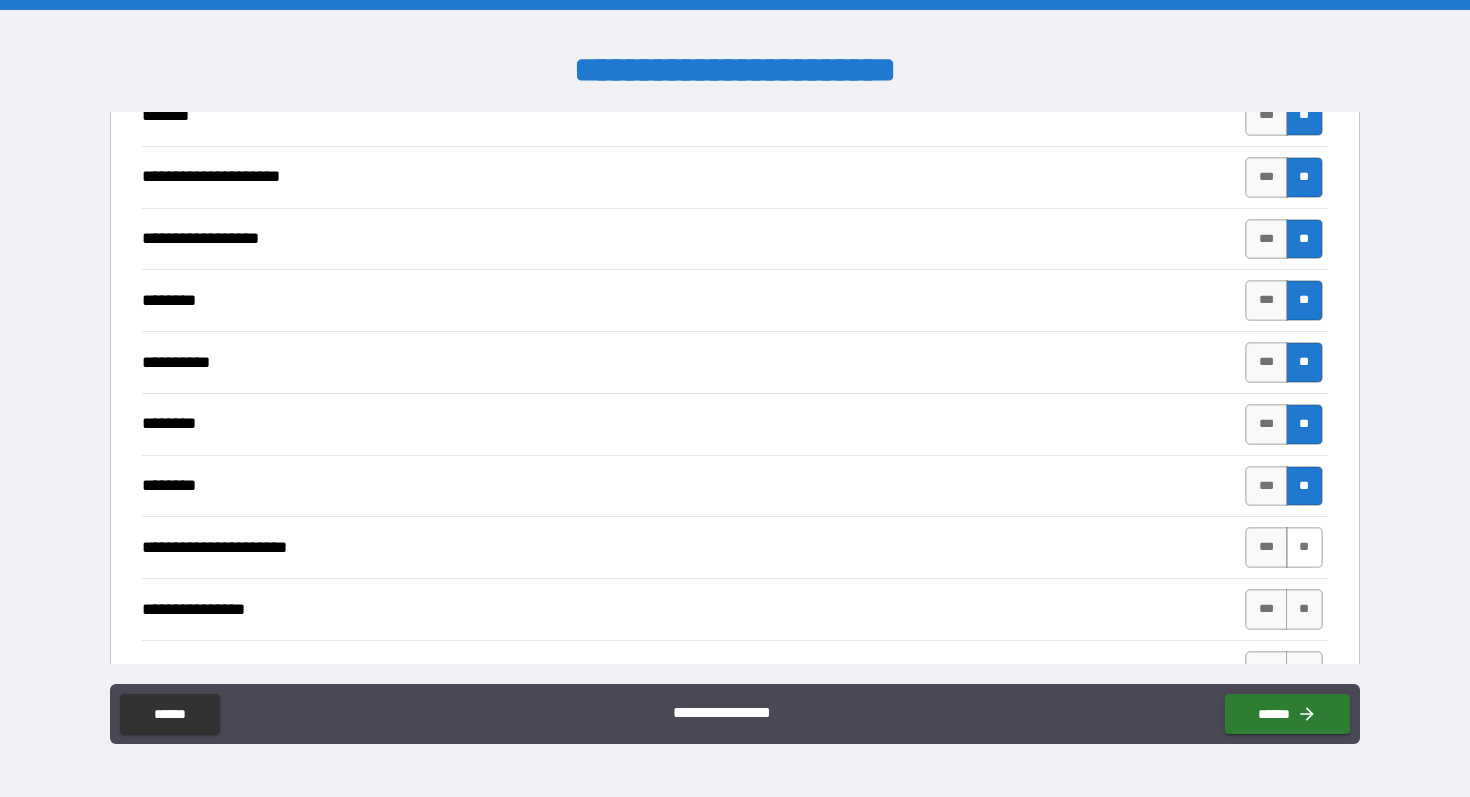 click on "**" at bounding box center (1304, 547) 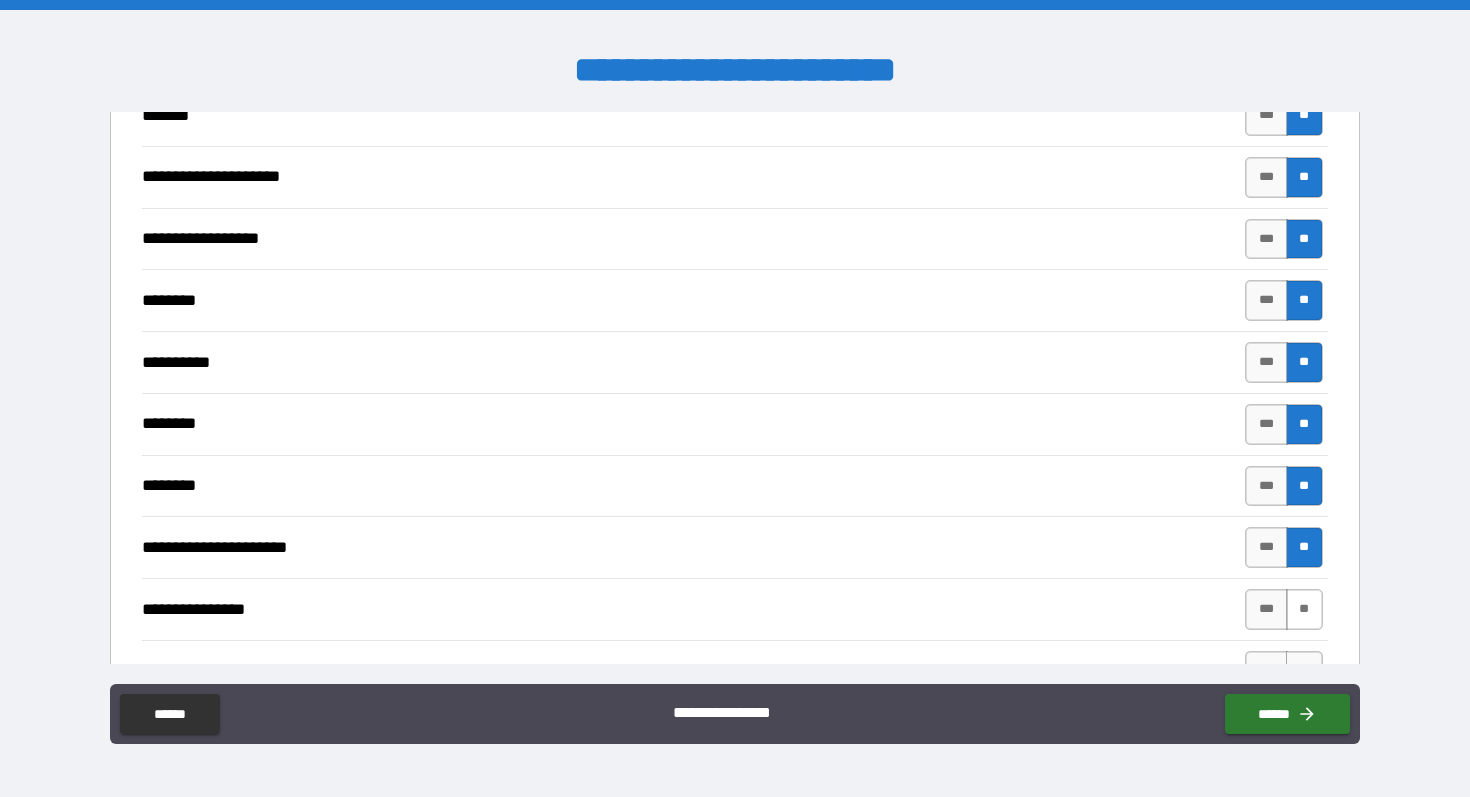click on "**" at bounding box center [1304, 609] 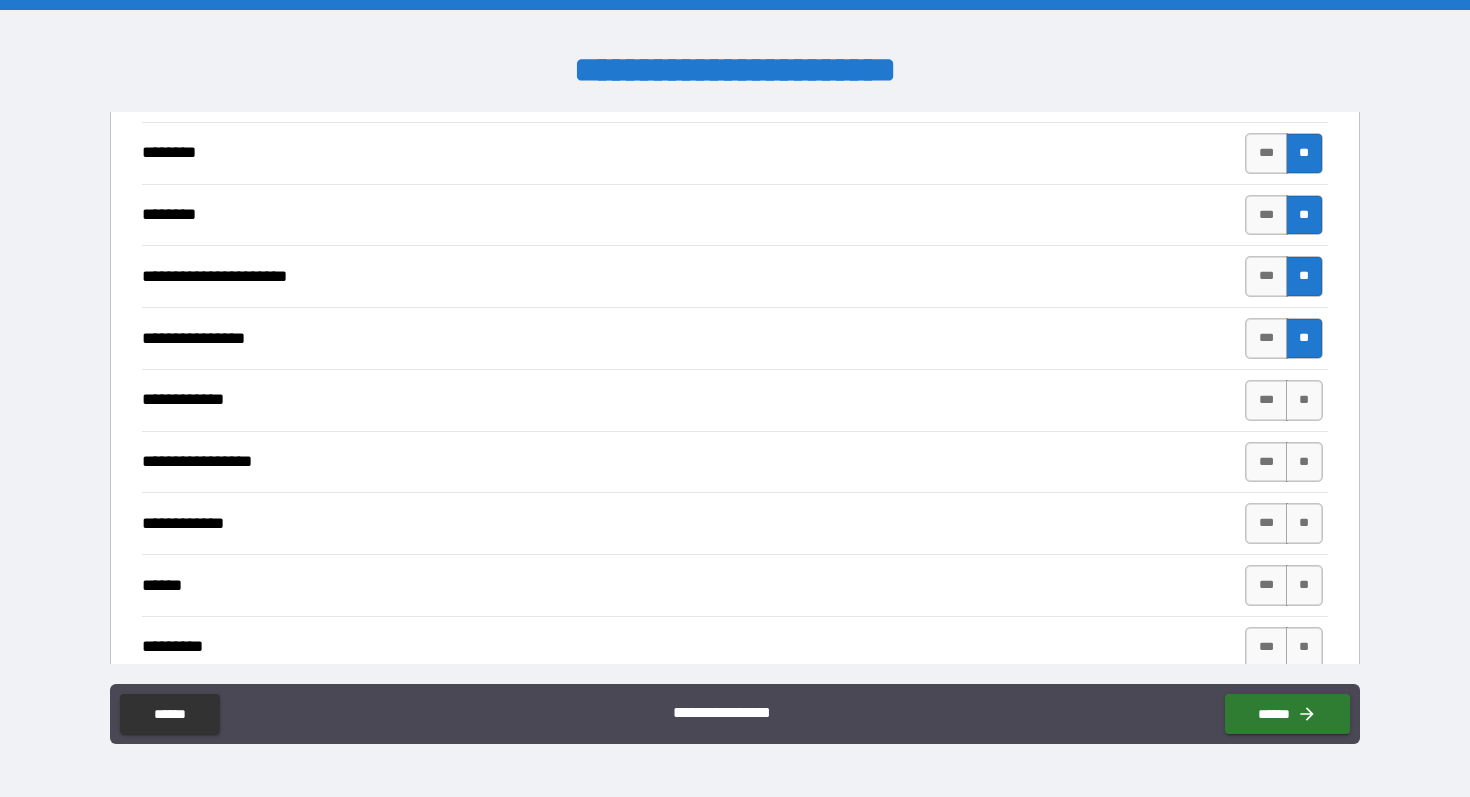 scroll, scrollTop: 1727, scrollLeft: 0, axis: vertical 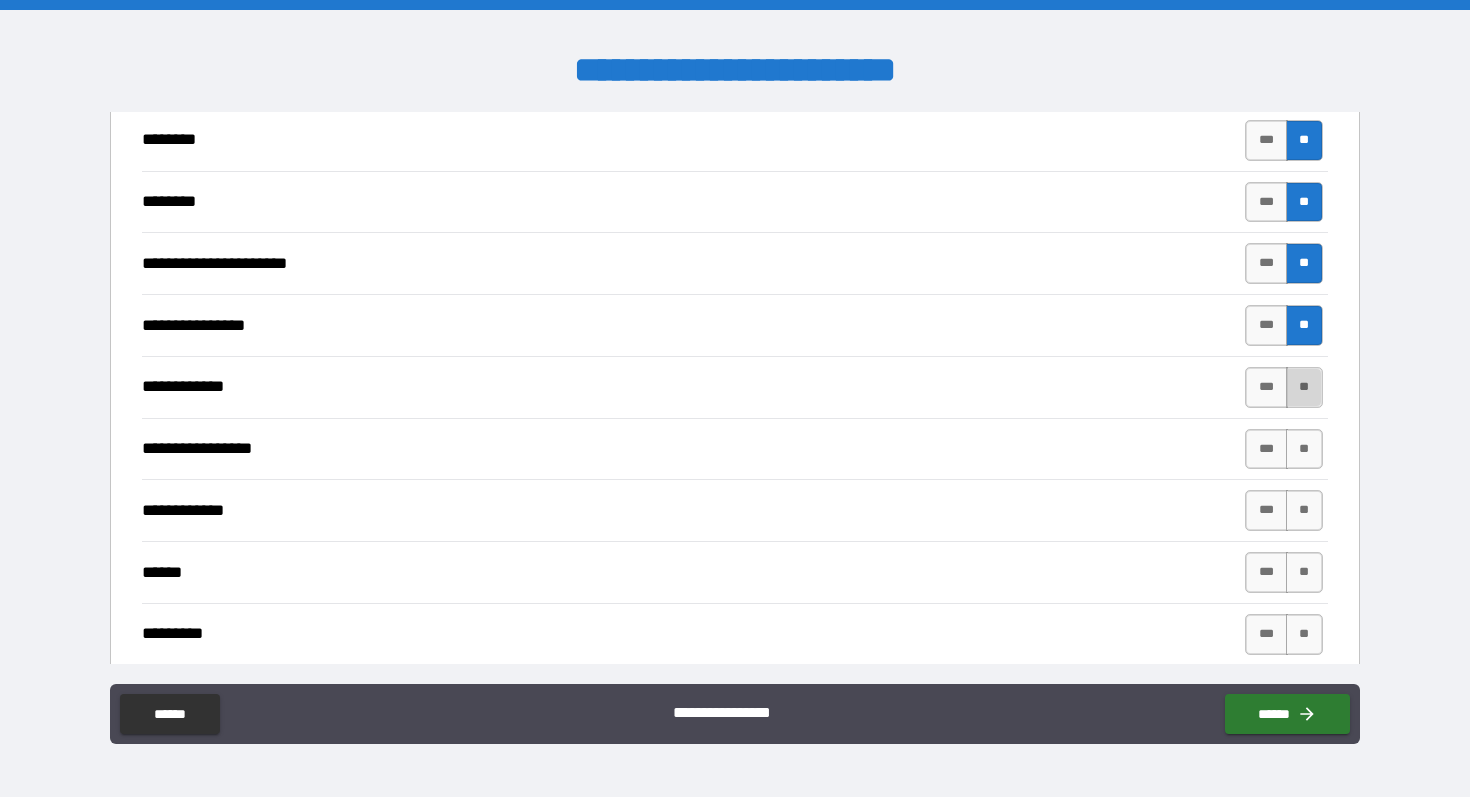 click on "**" at bounding box center [1304, 387] 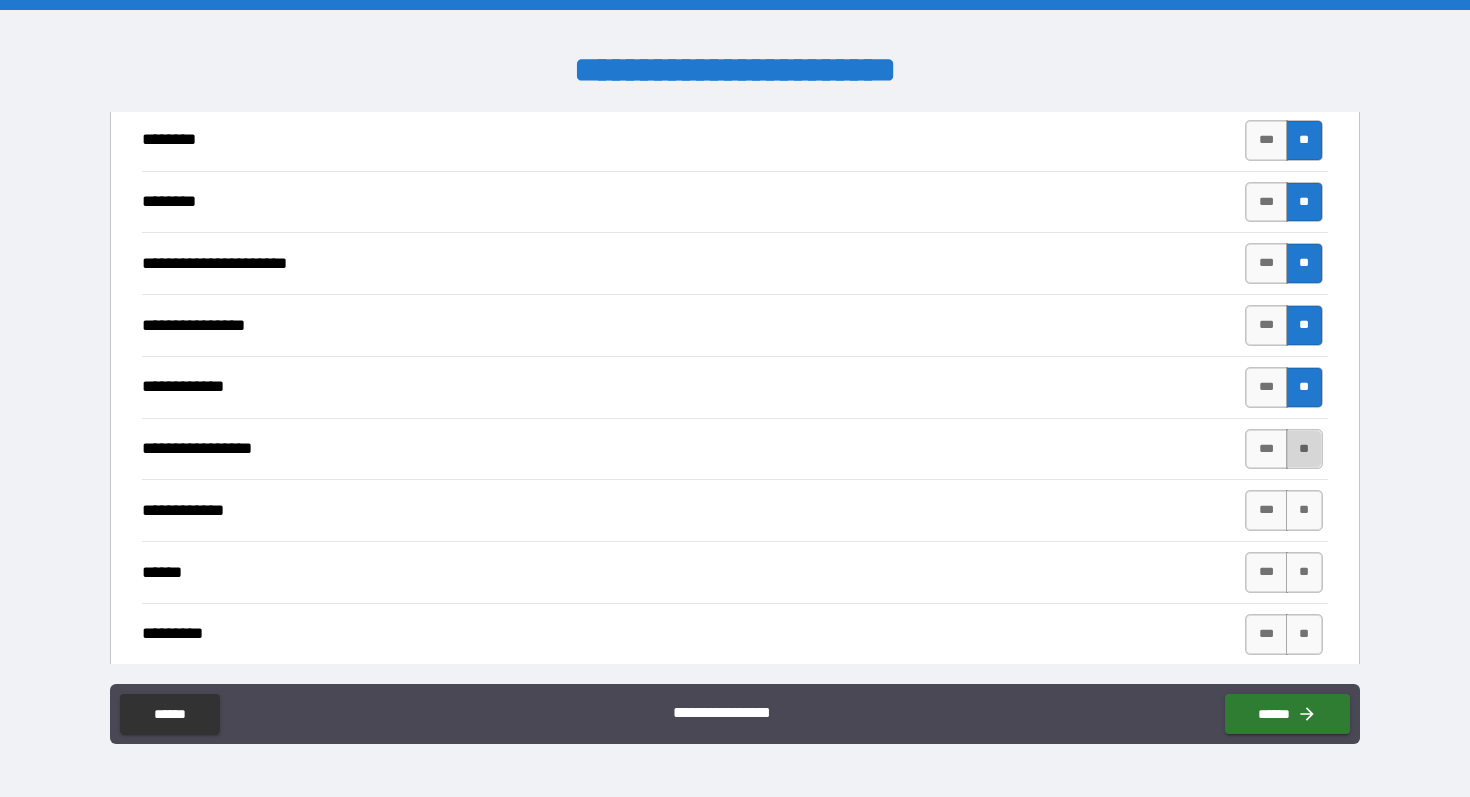 click on "**" at bounding box center [1304, 449] 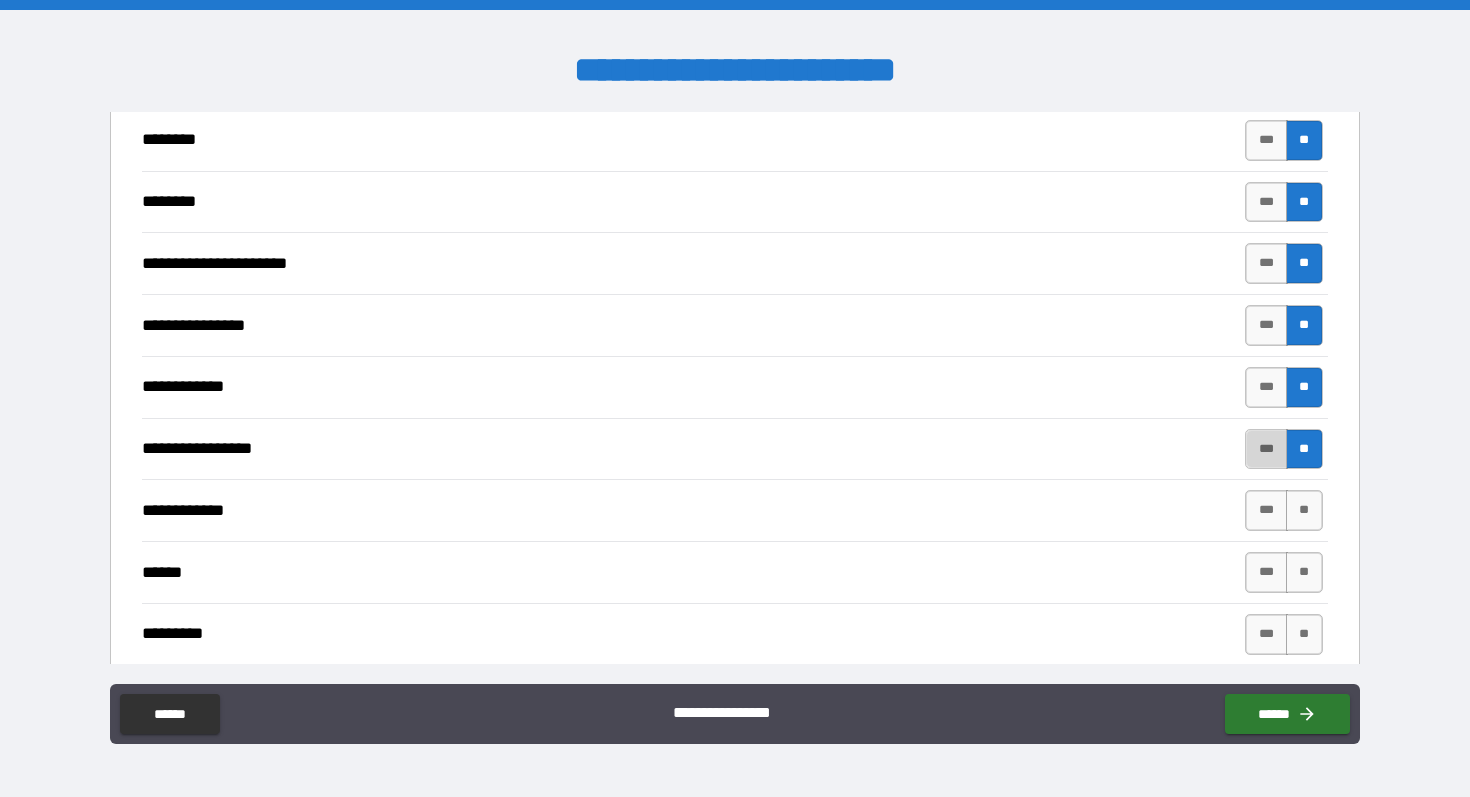 click on "***" at bounding box center (1266, 449) 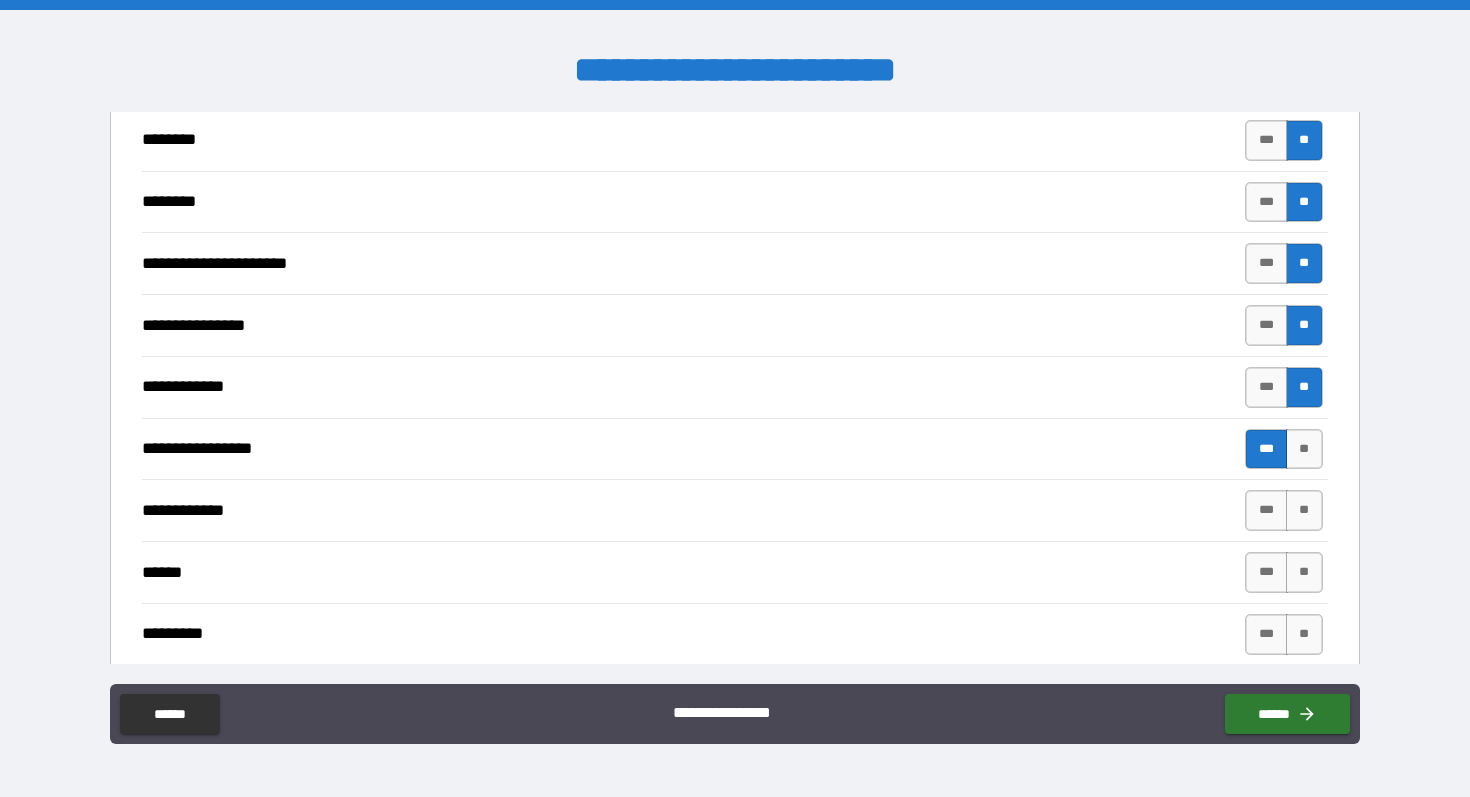 click on "**********" at bounding box center (734, 510) 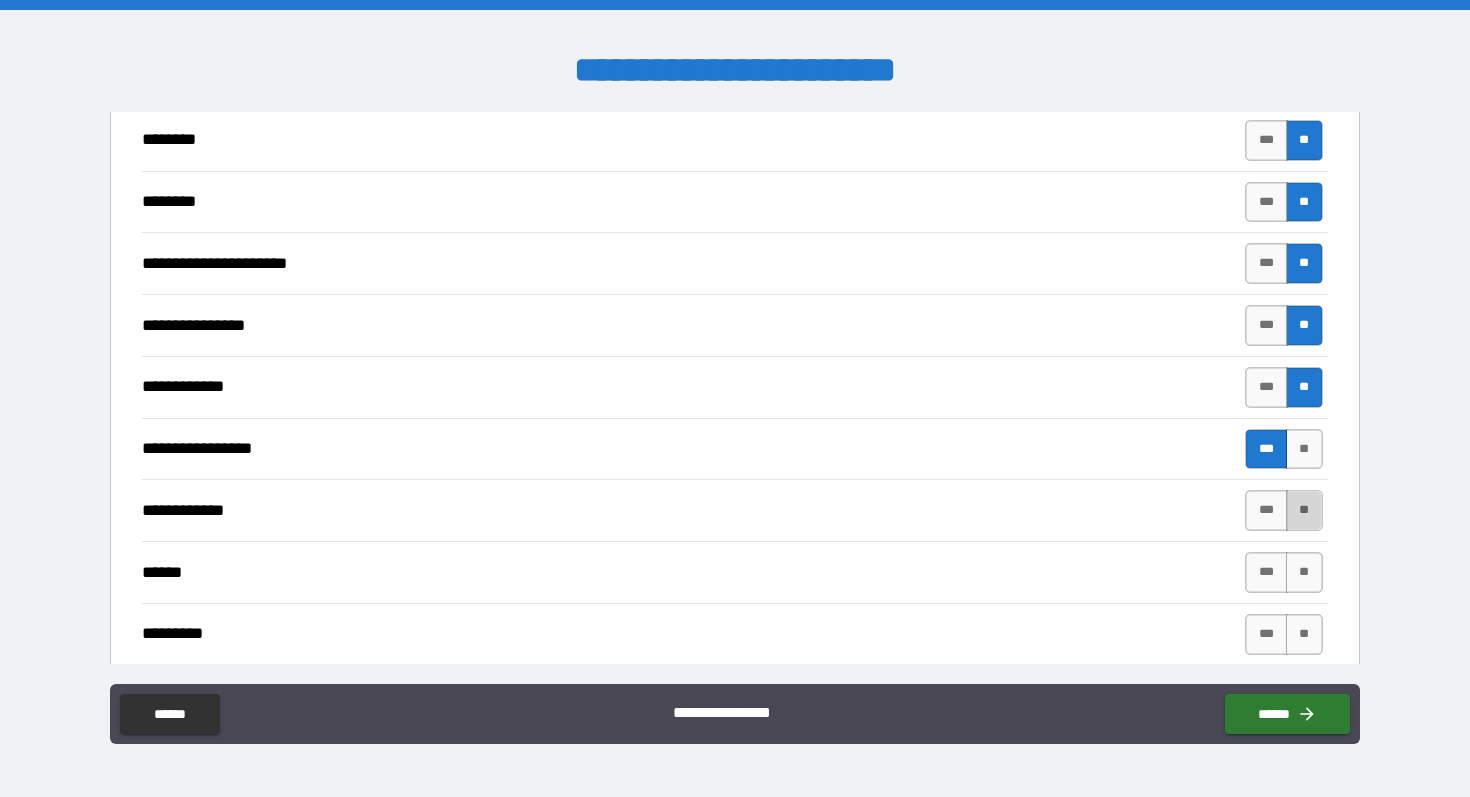 click on "**" at bounding box center (1304, 510) 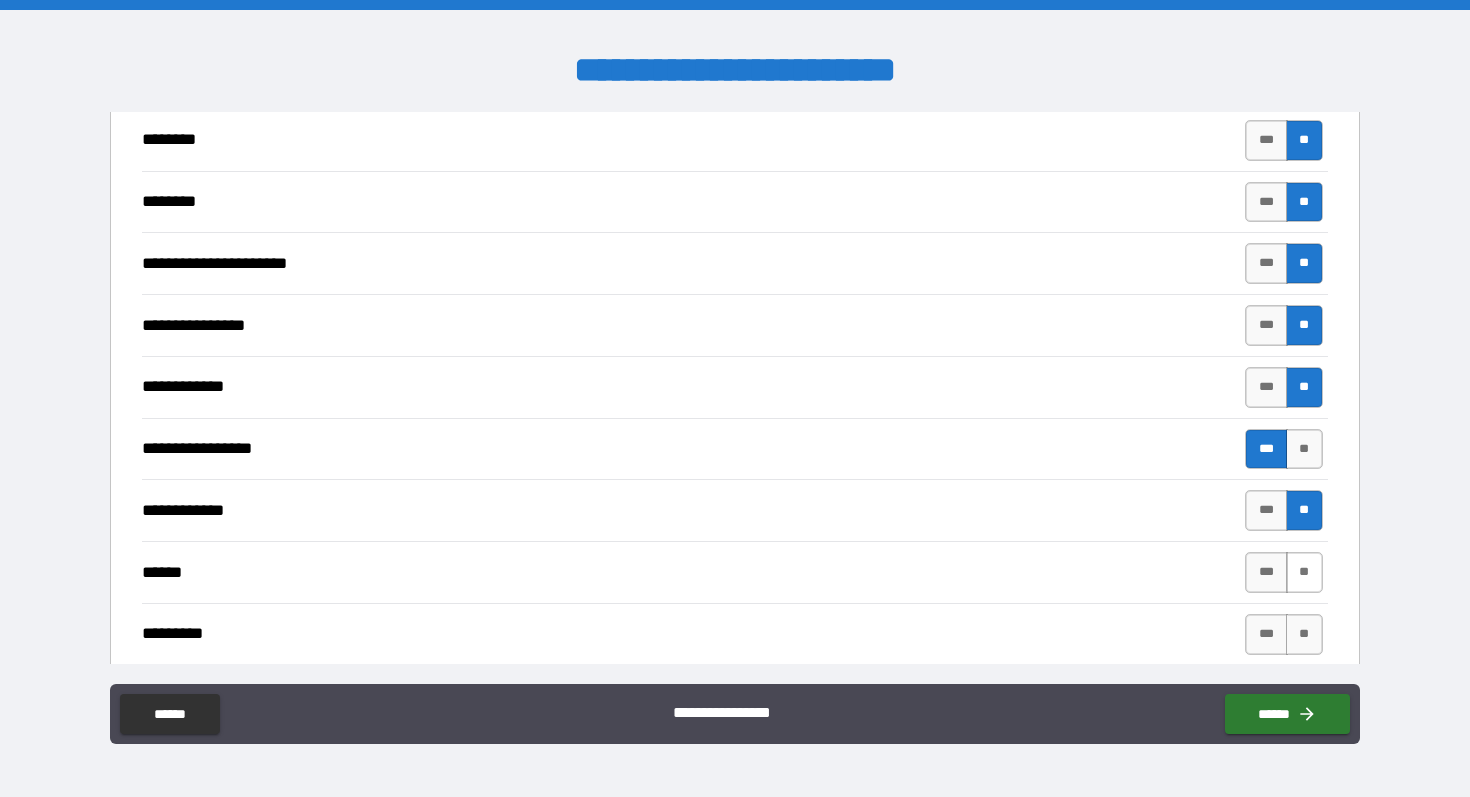 click on "**" at bounding box center [1304, 572] 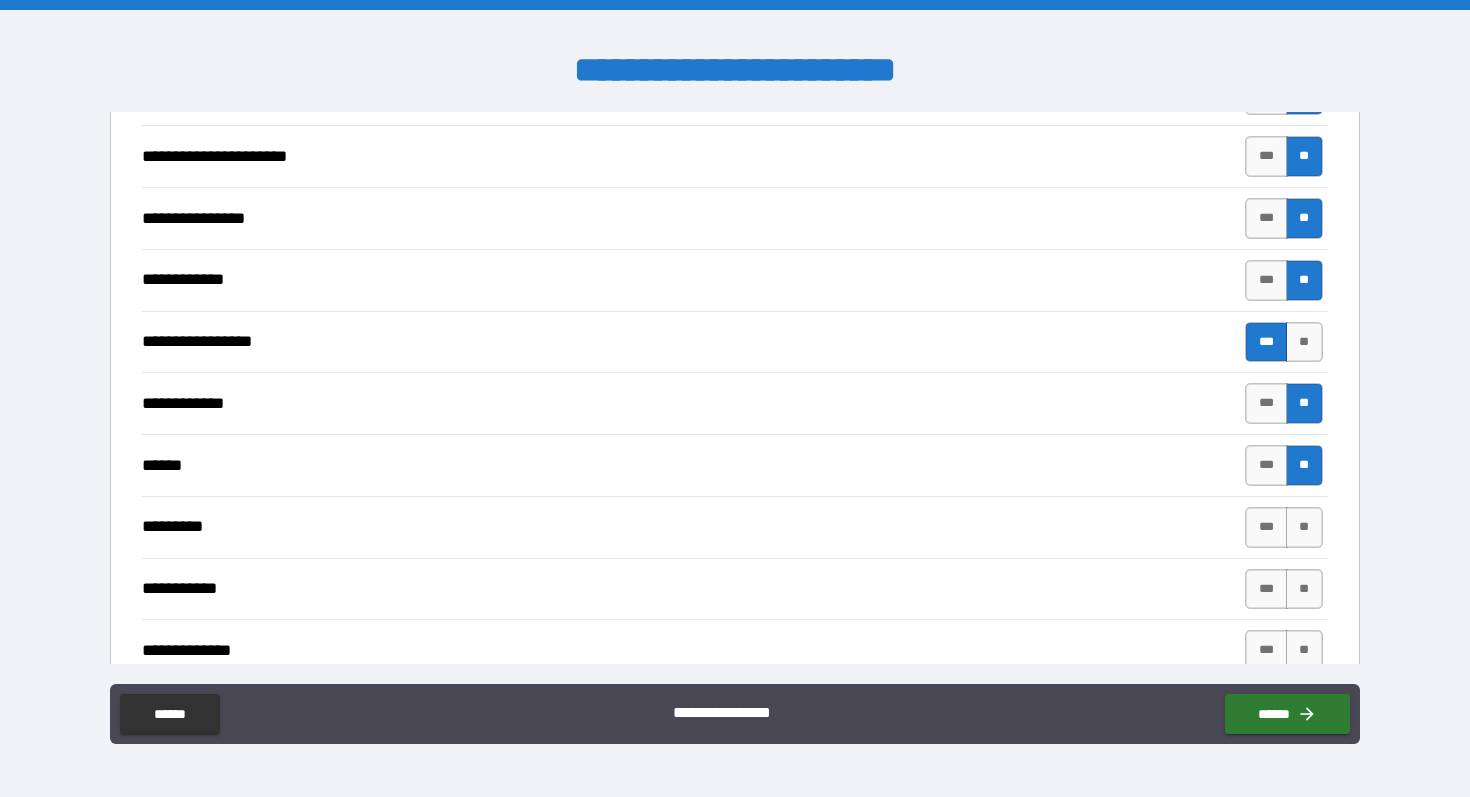 scroll, scrollTop: 1852, scrollLeft: 0, axis: vertical 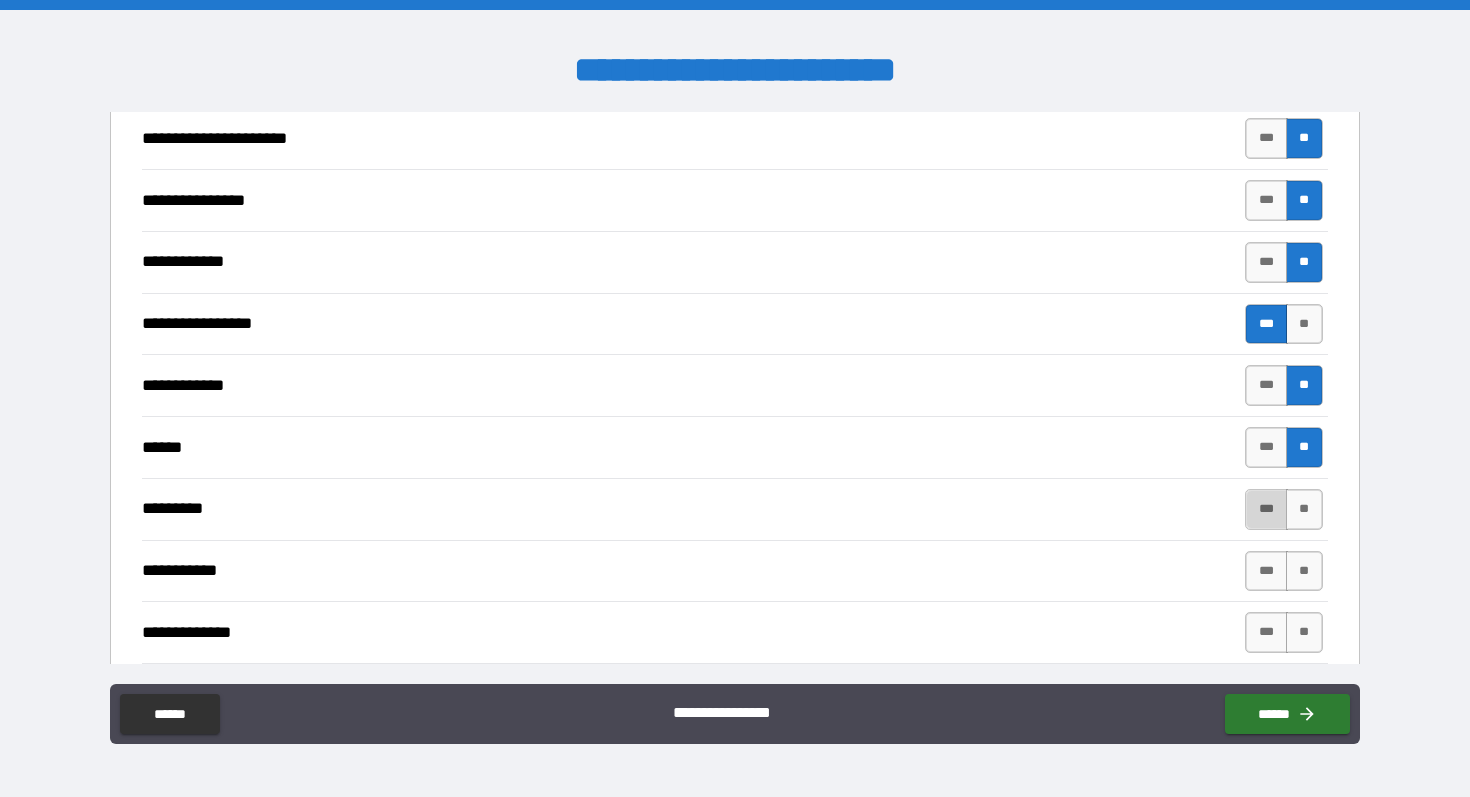 click on "***" at bounding box center (1266, 509) 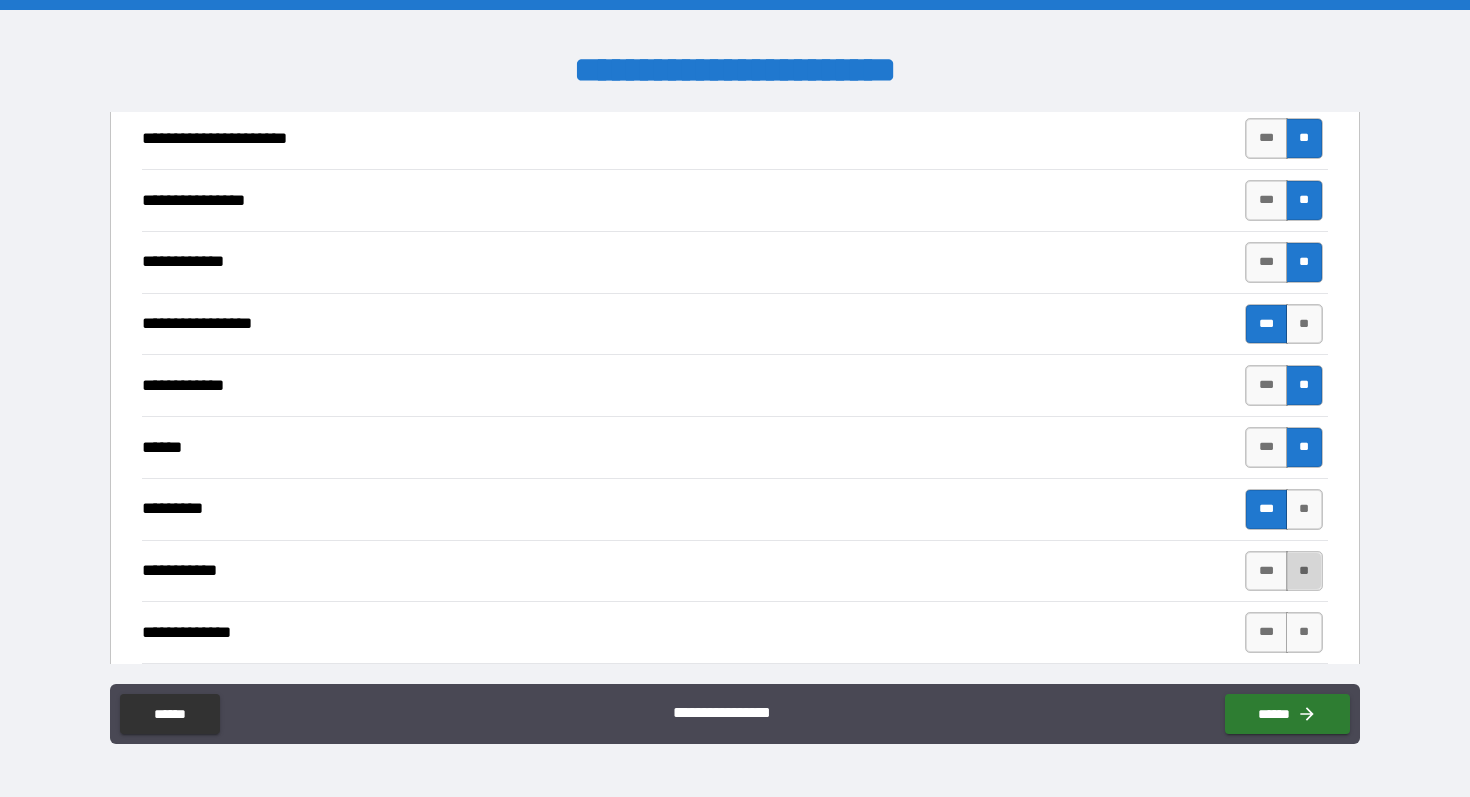 click on "**" at bounding box center [1304, 571] 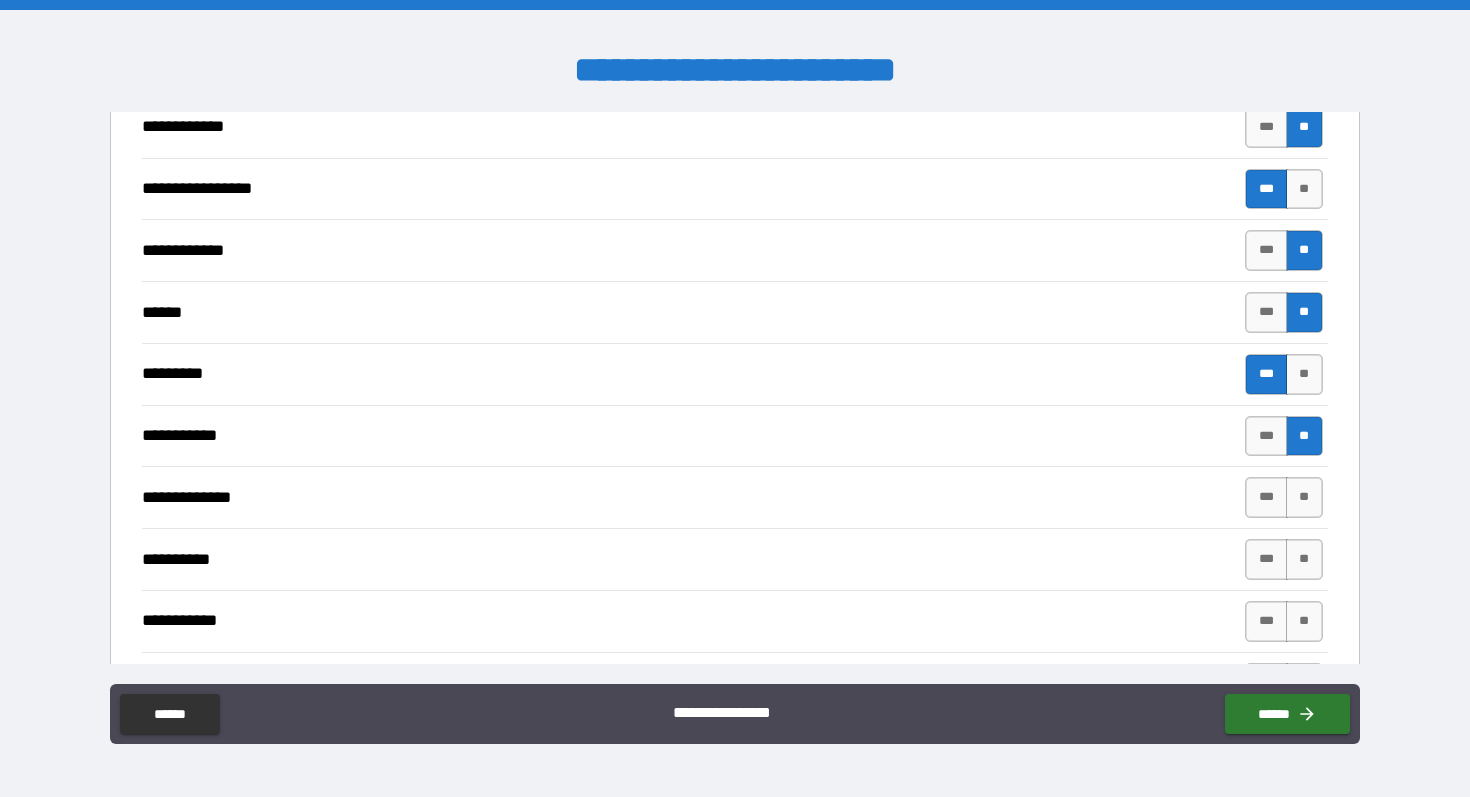 scroll, scrollTop: 2033, scrollLeft: 0, axis: vertical 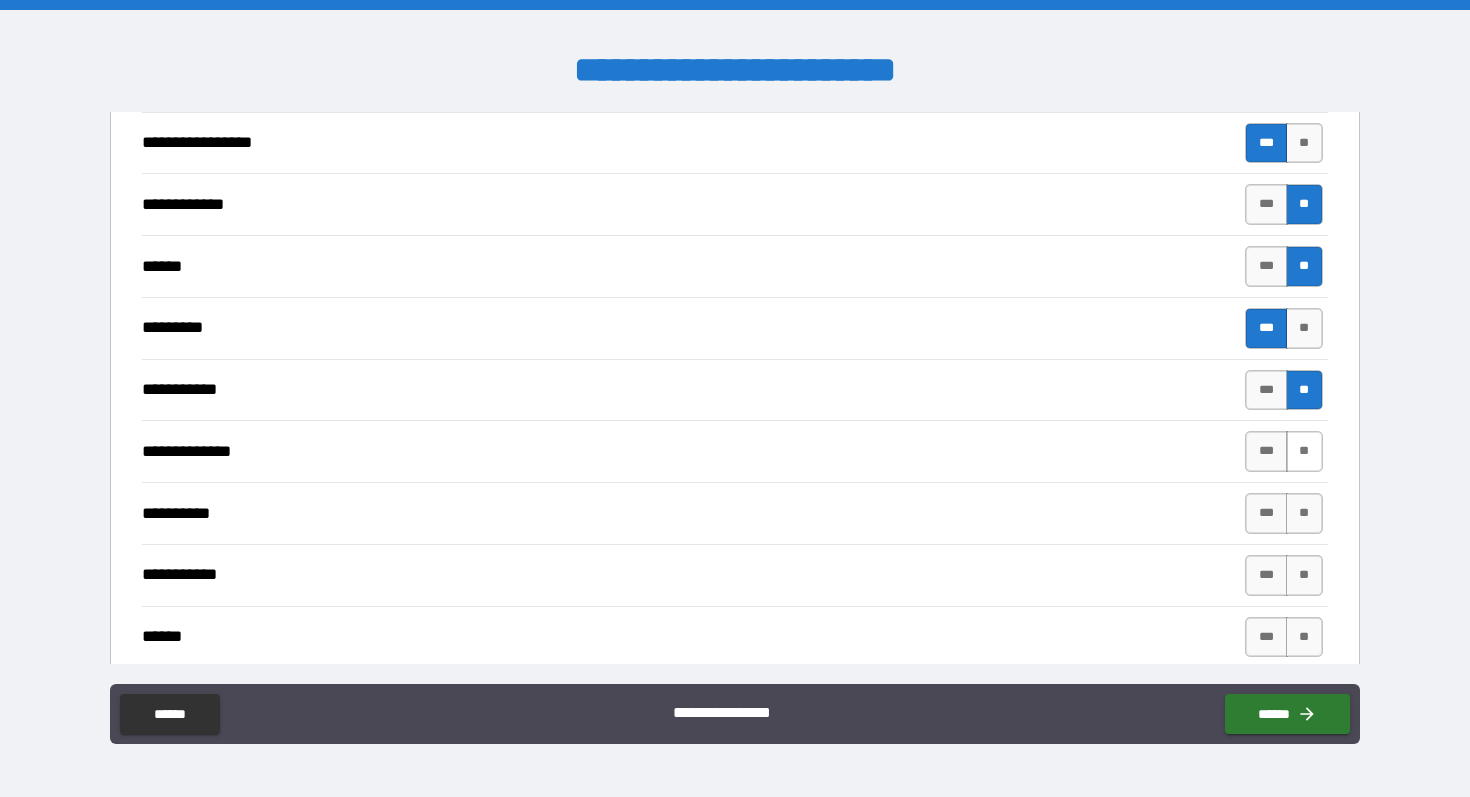 click on "**" at bounding box center [1304, 451] 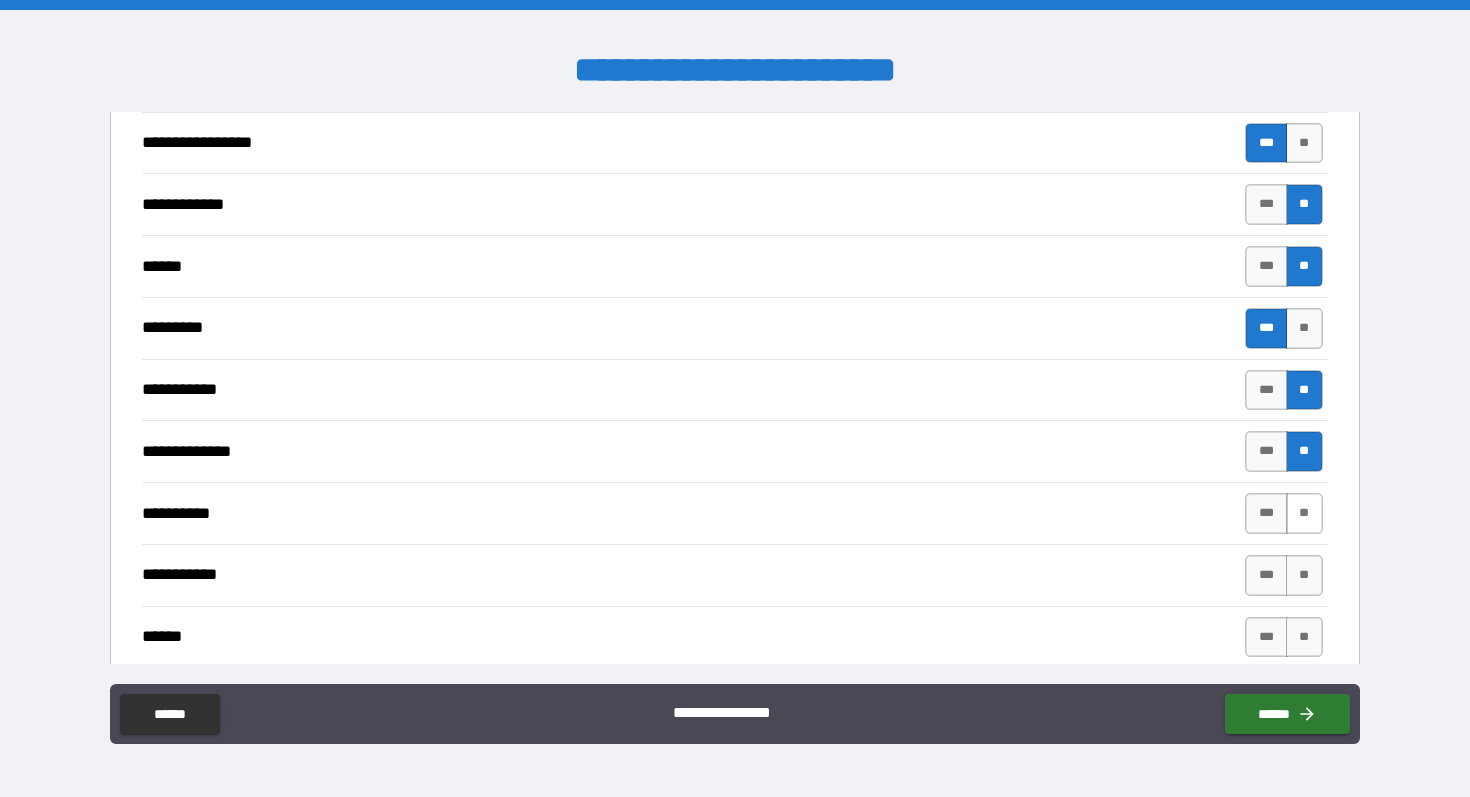 click on "**" at bounding box center [1304, 513] 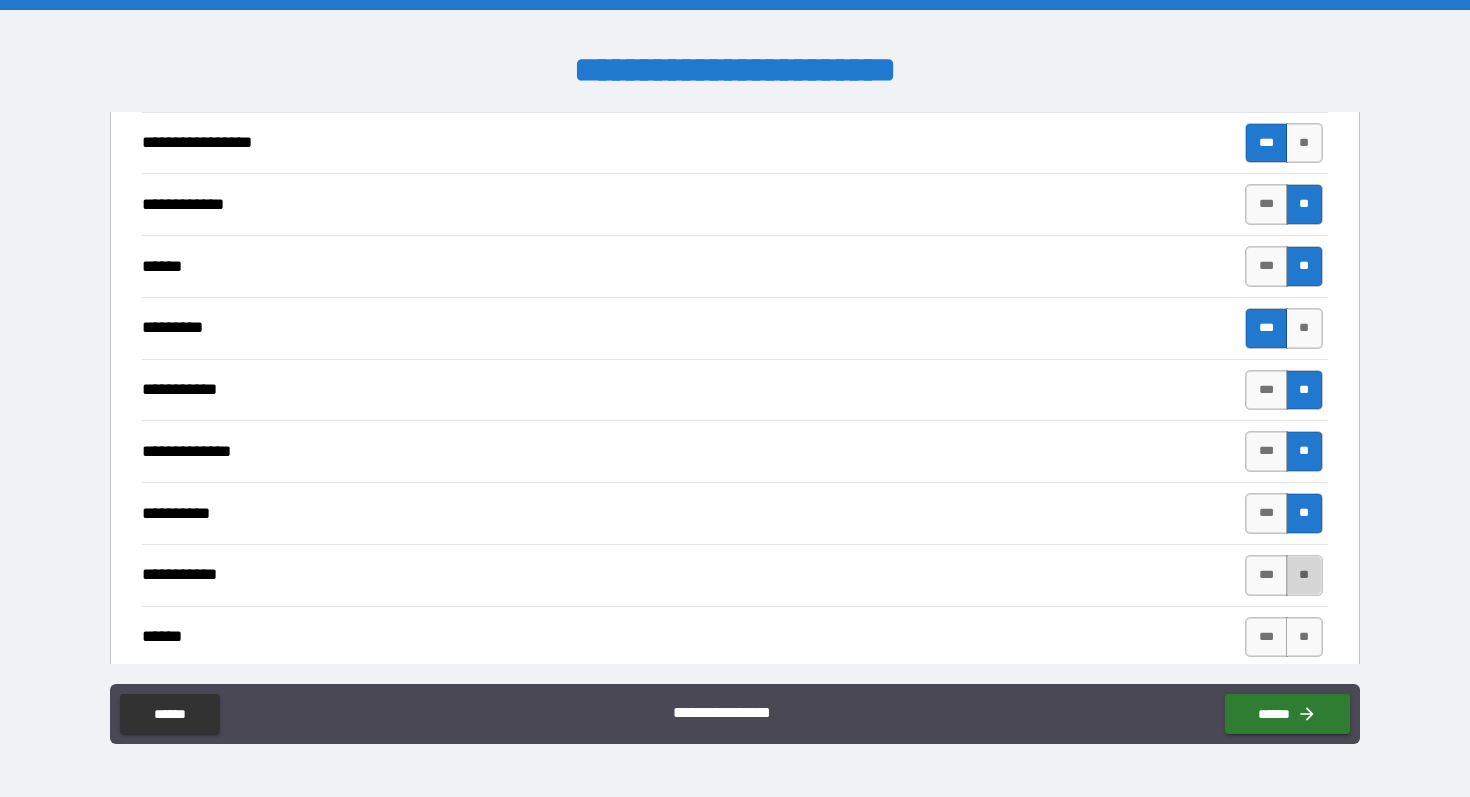click on "**" at bounding box center [1304, 575] 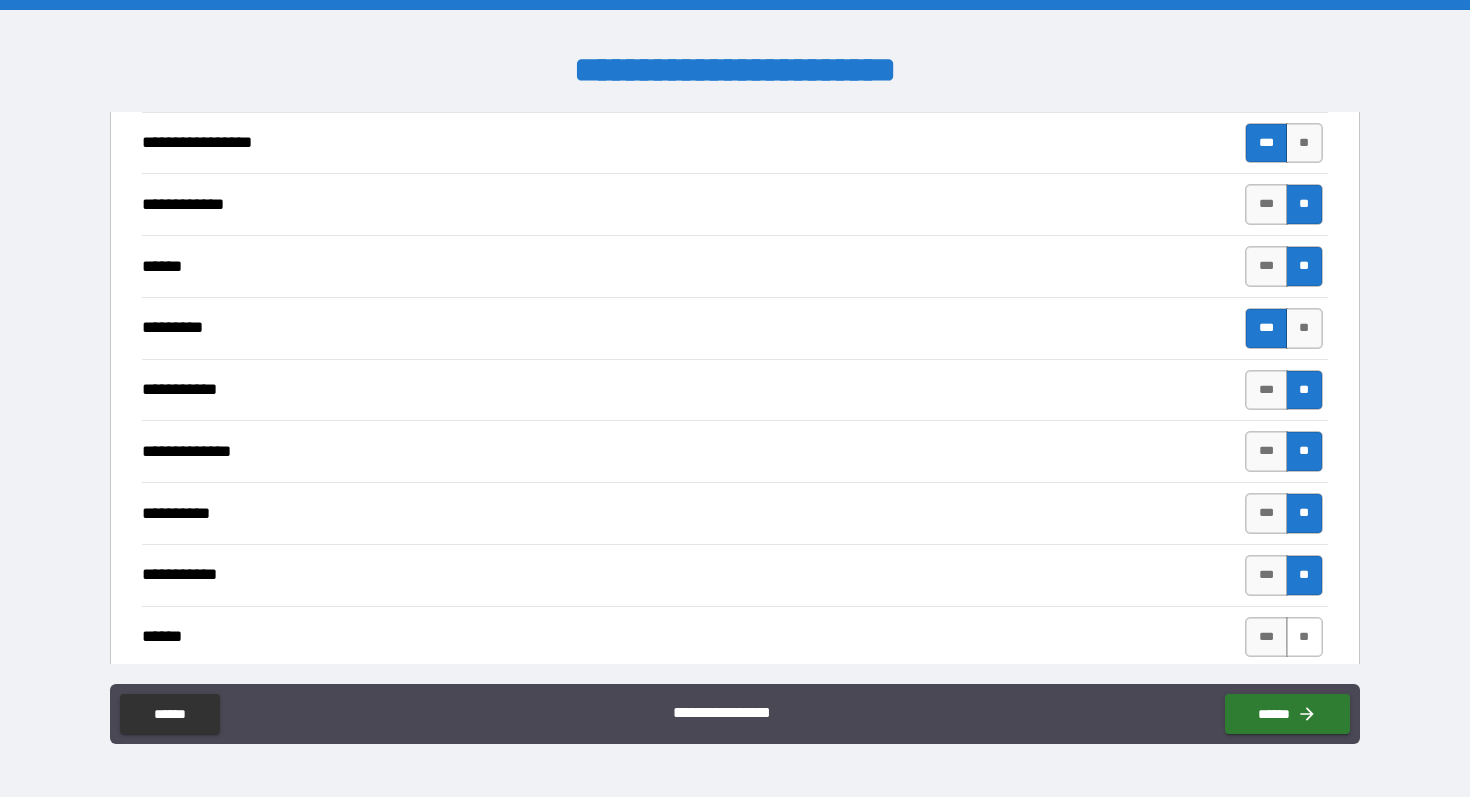 click on "**" at bounding box center (1304, 637) 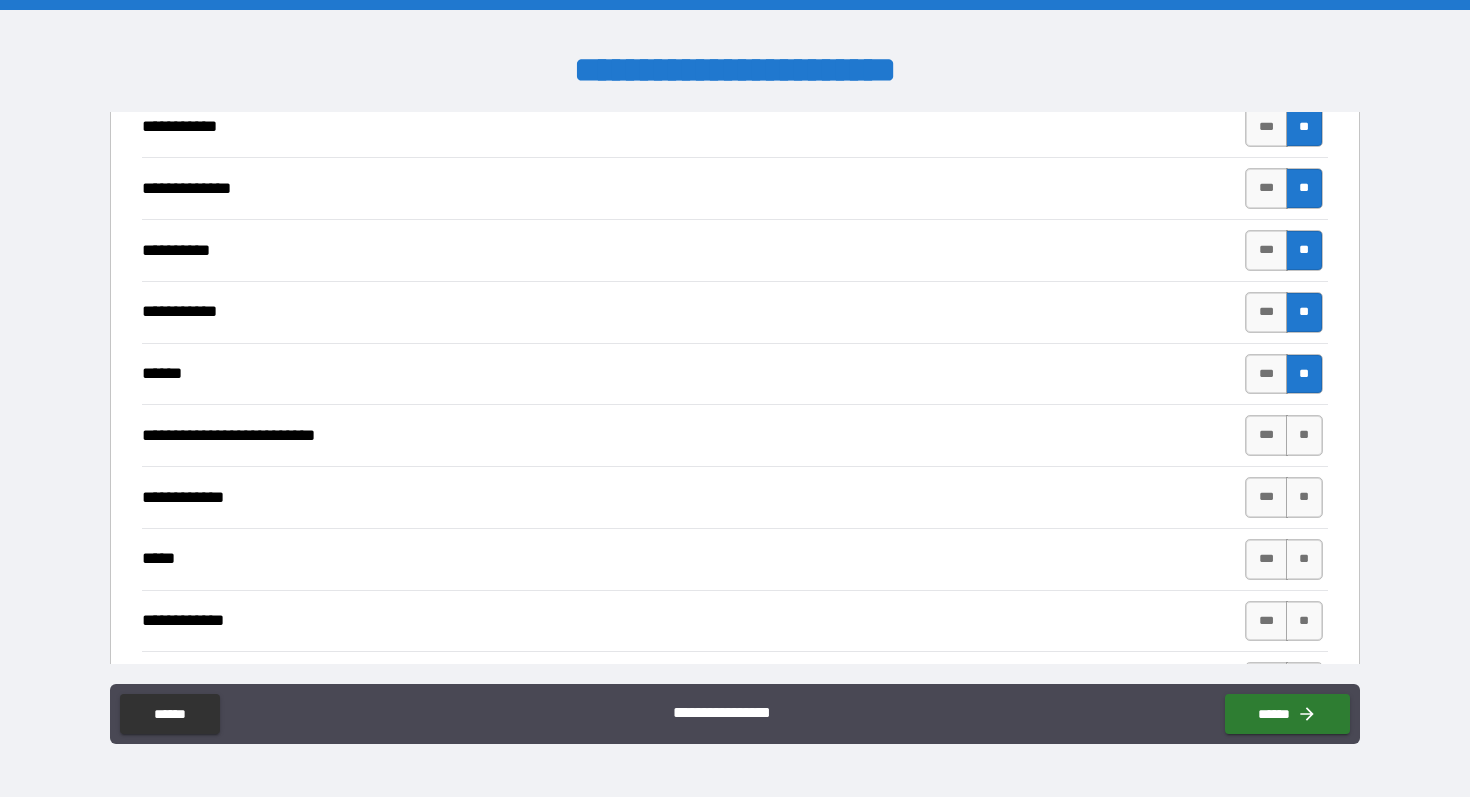 scroll, scrollTop: 2334, scrollLeft: 0, axis: vertical 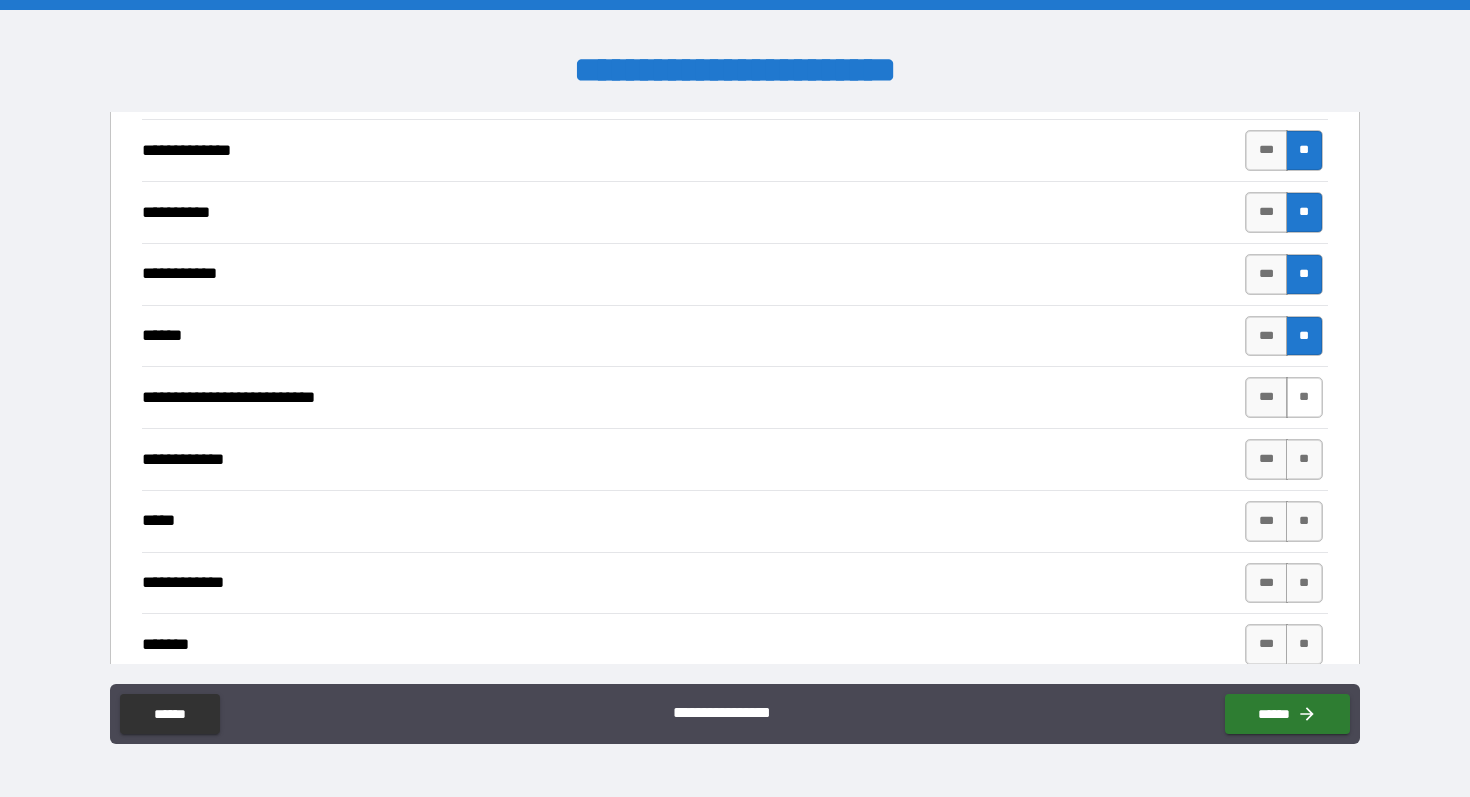 click on "**" at bounding box center (1304, 397) 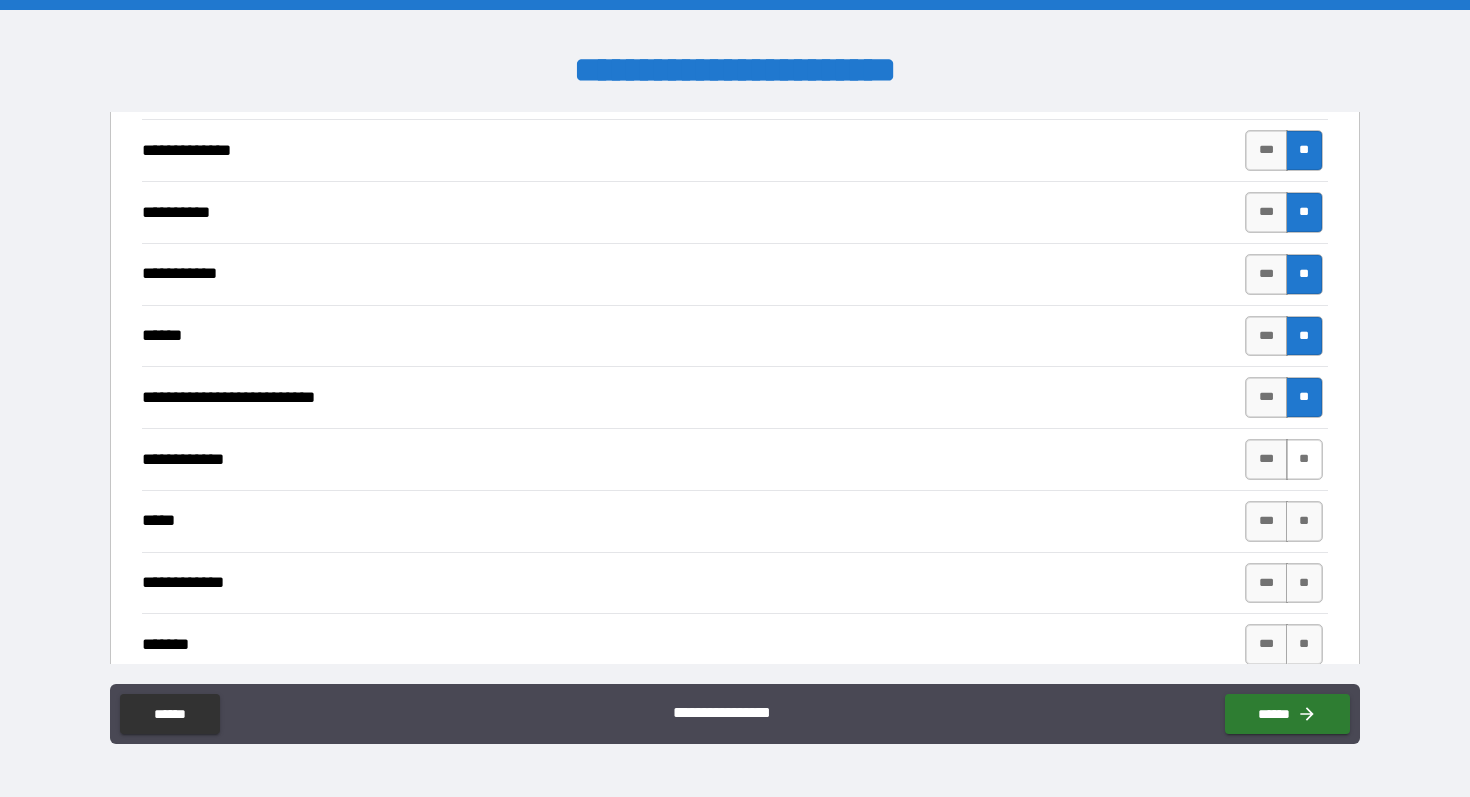 click on "**" at bounding box center (1304, 459) 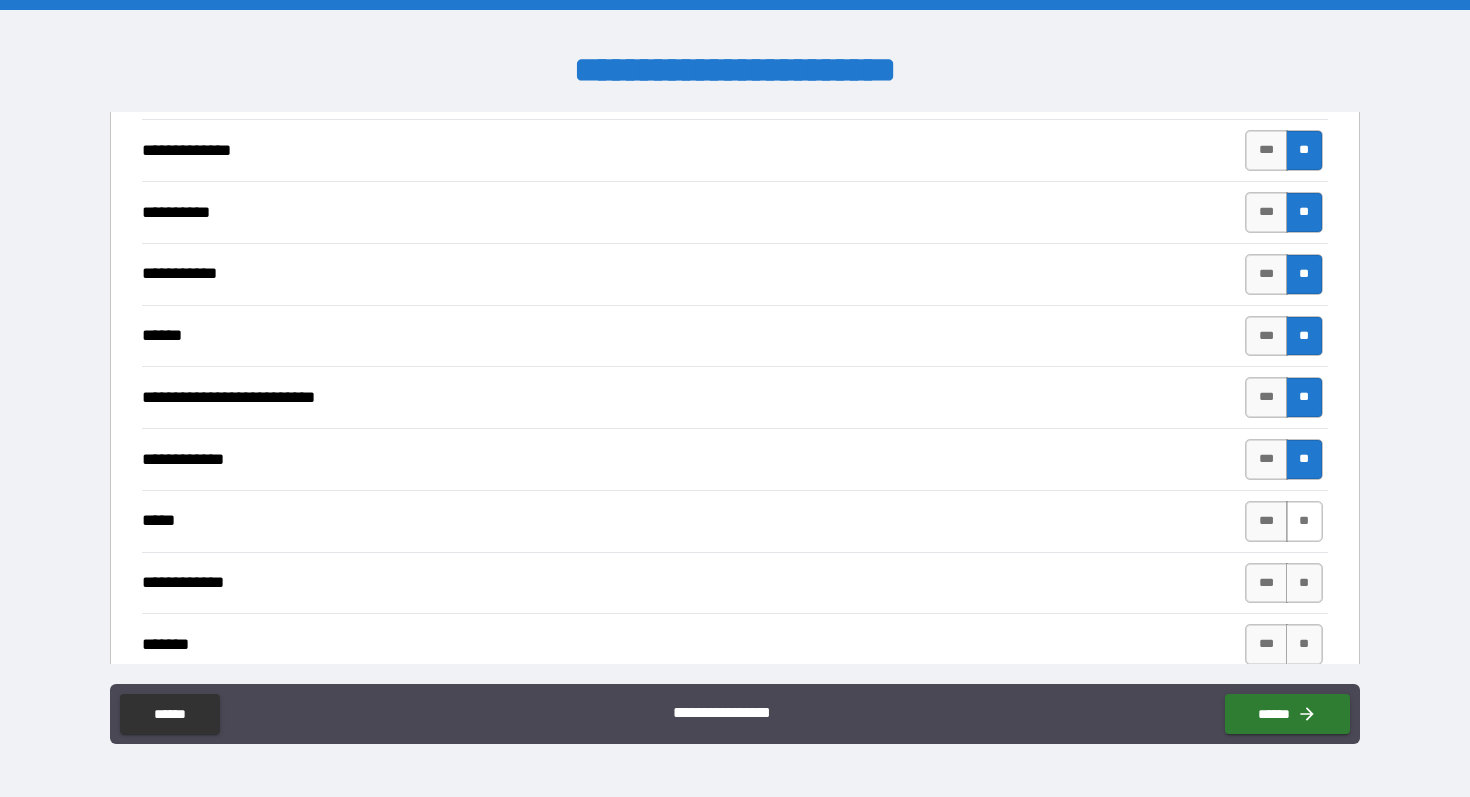 click on "**" at bounding box center [1304, 521] 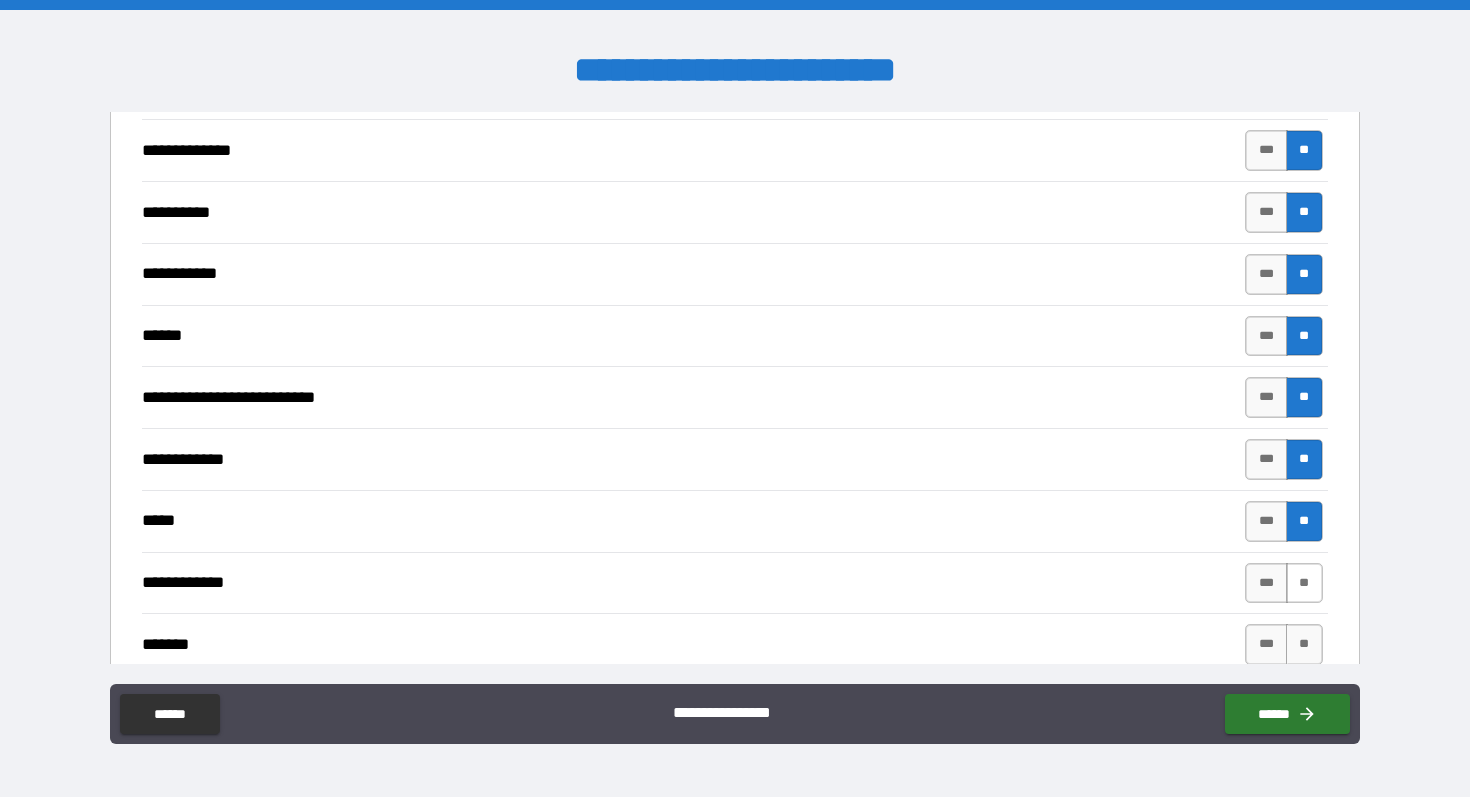 click on "**" at bounding box center [1304, 583] 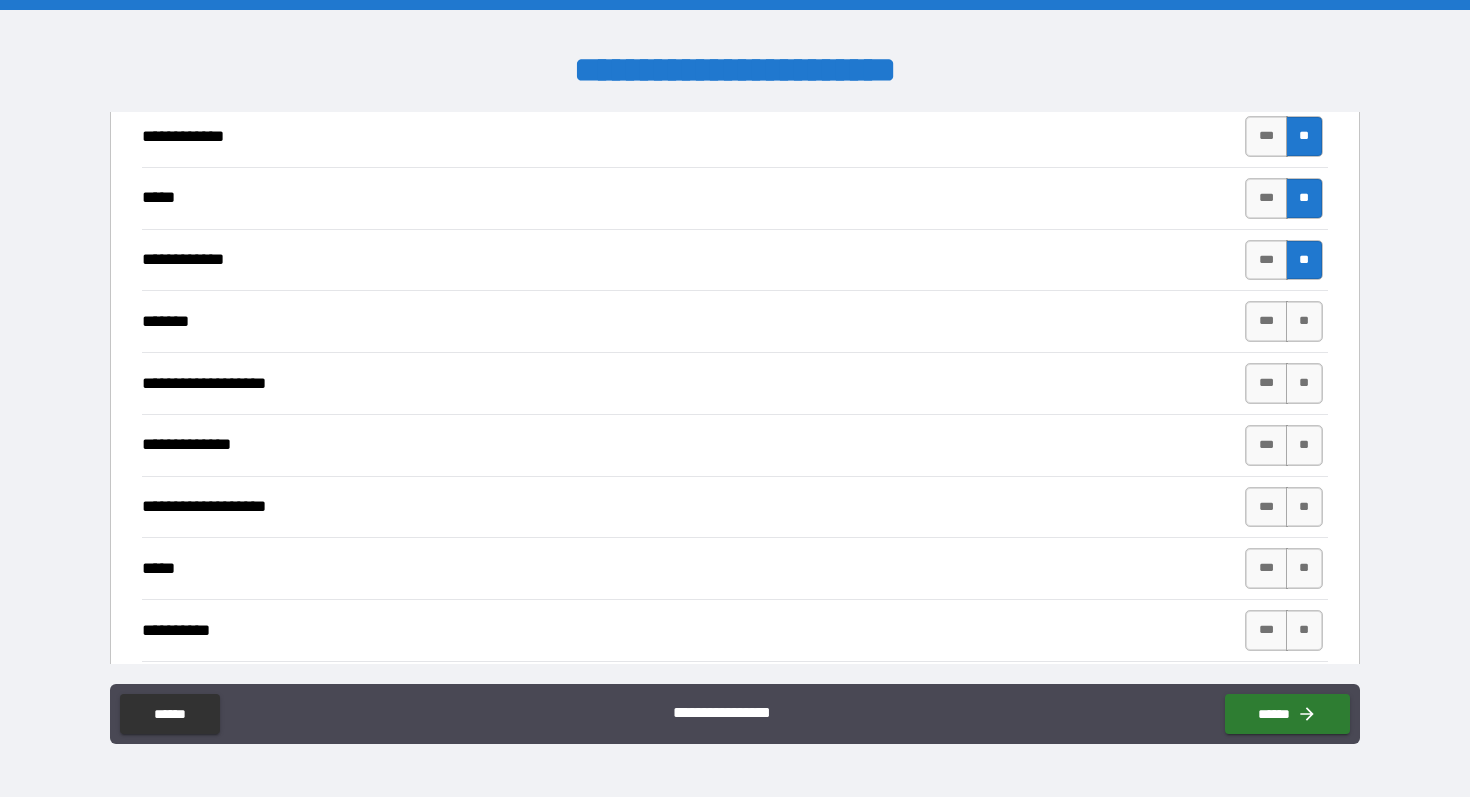 scroll, scrollTop: 2690, scrollLeft: 0, axis: vertical 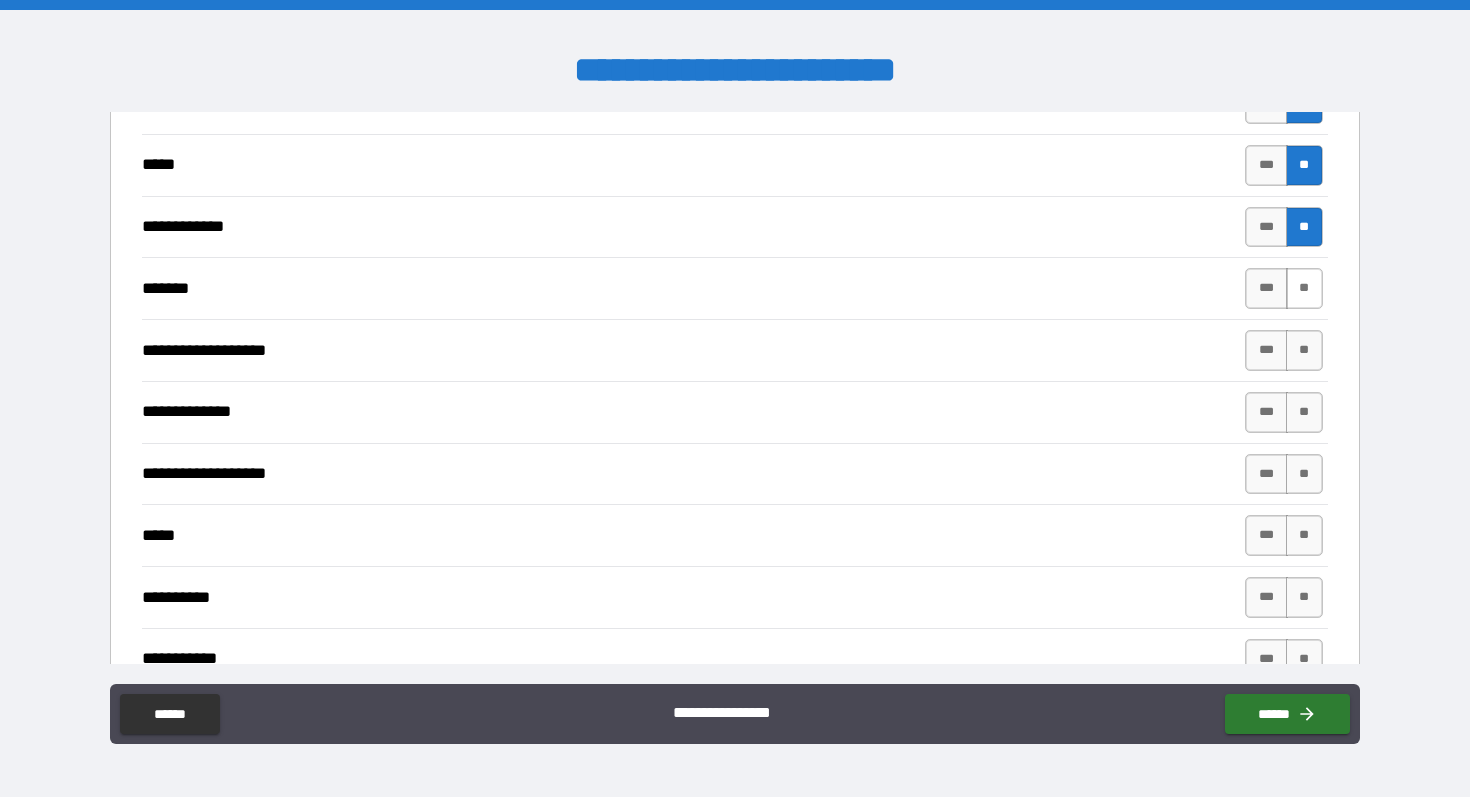 click on "**" at bounding box center [1304, 288] 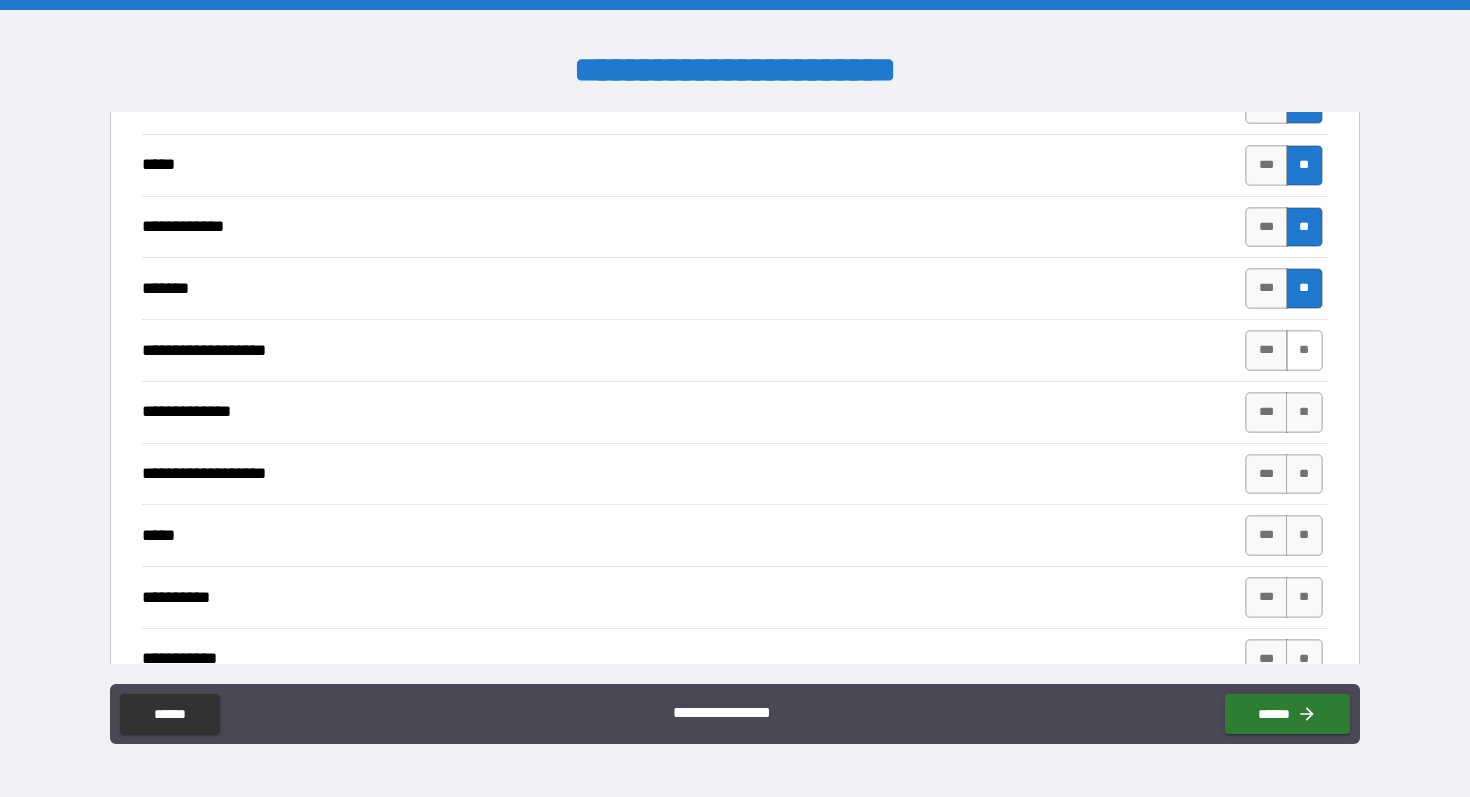 click on "**" at bounding box center (1304, 350) 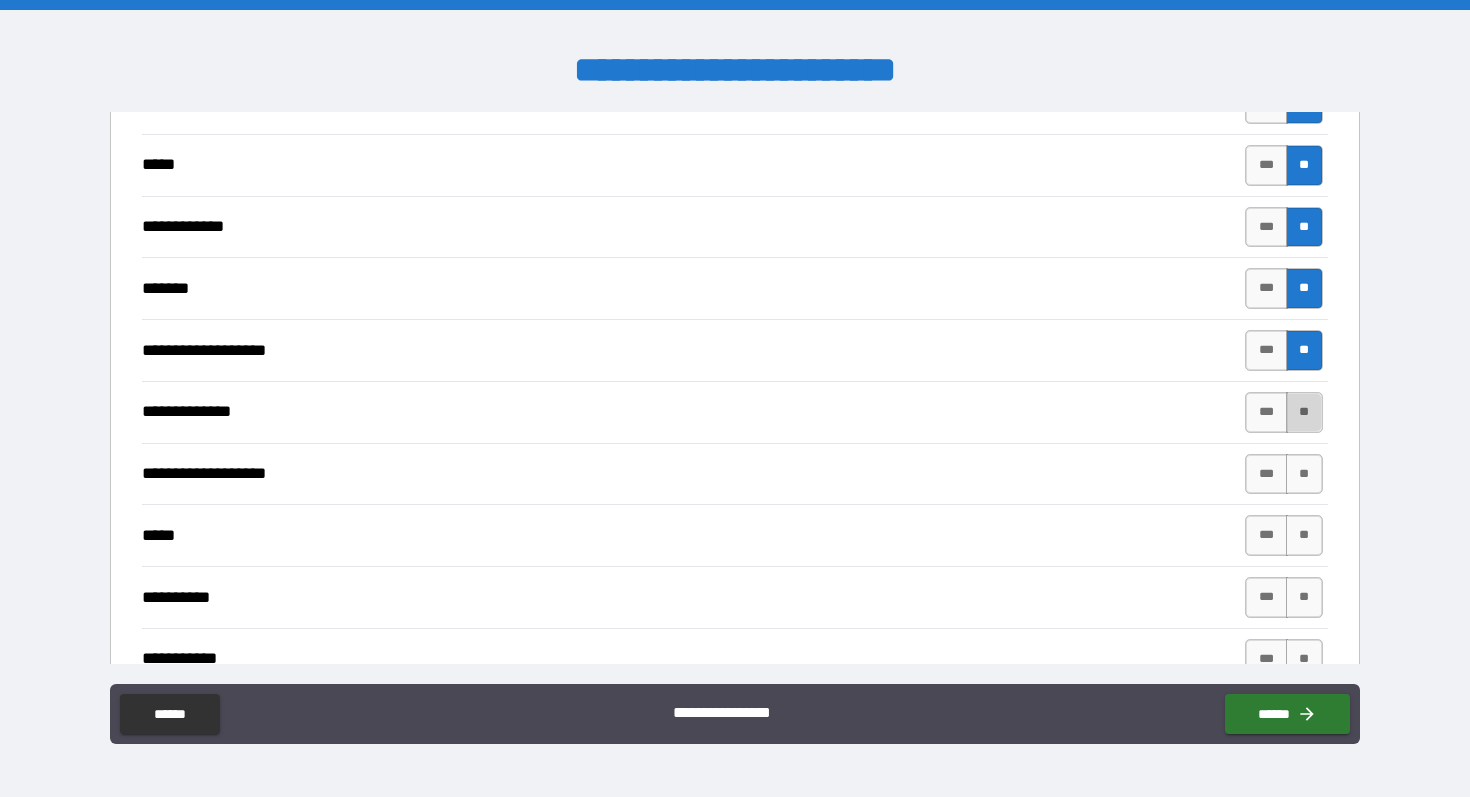 click on "**" at bounding box center (1304, 412) 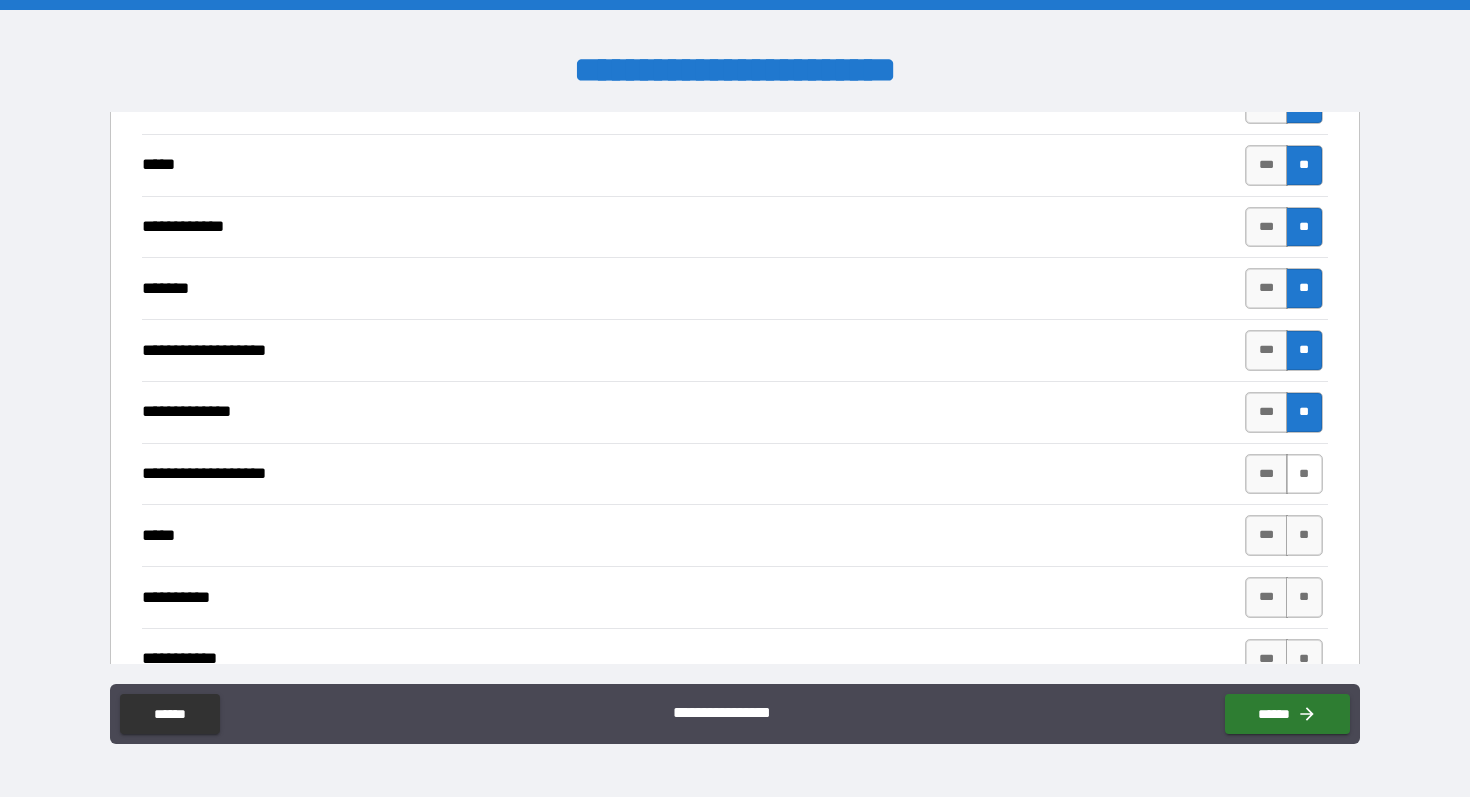 click on "**" at bounding box center (1304, 474) 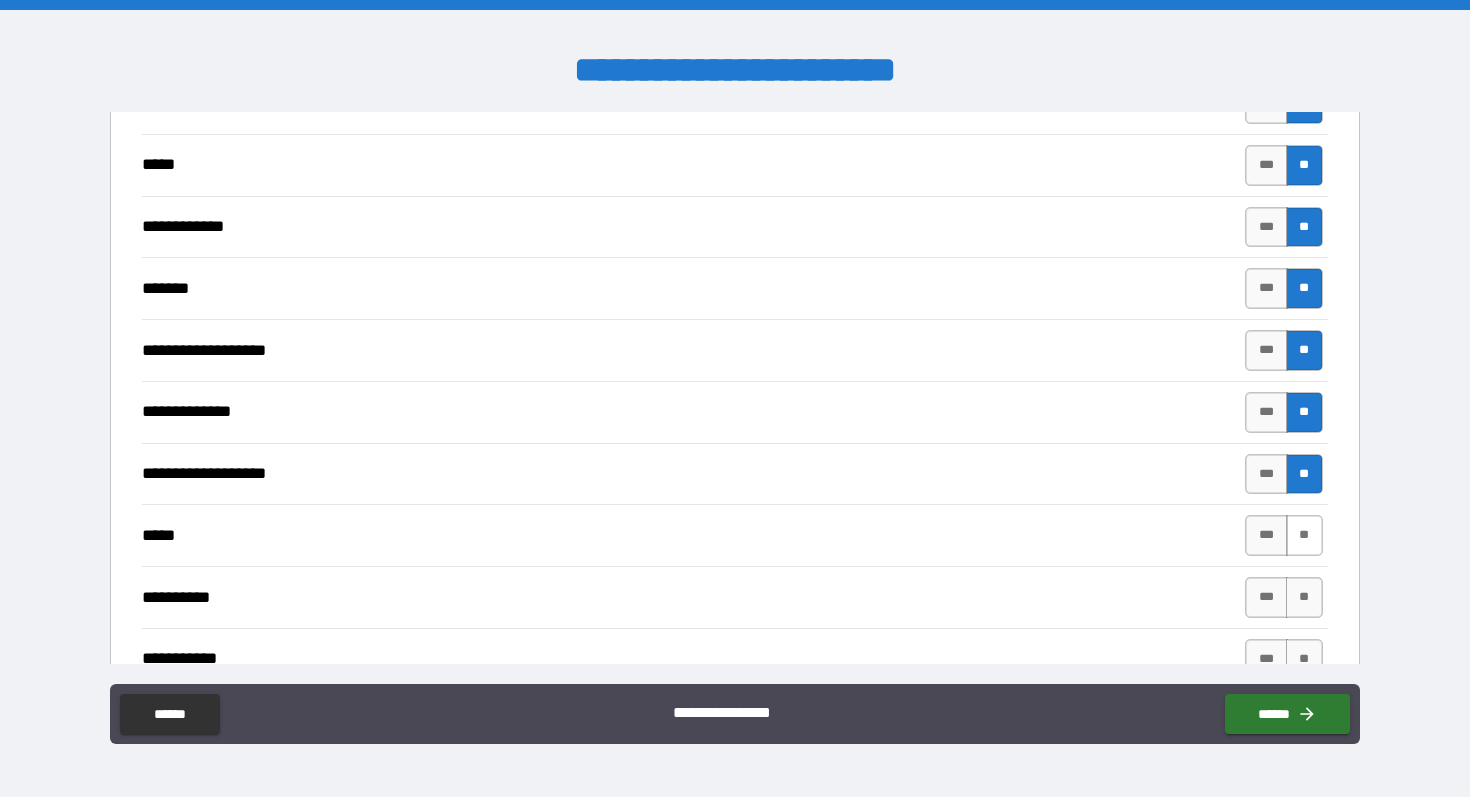 click on "**" at bounding box center (1304, 535) 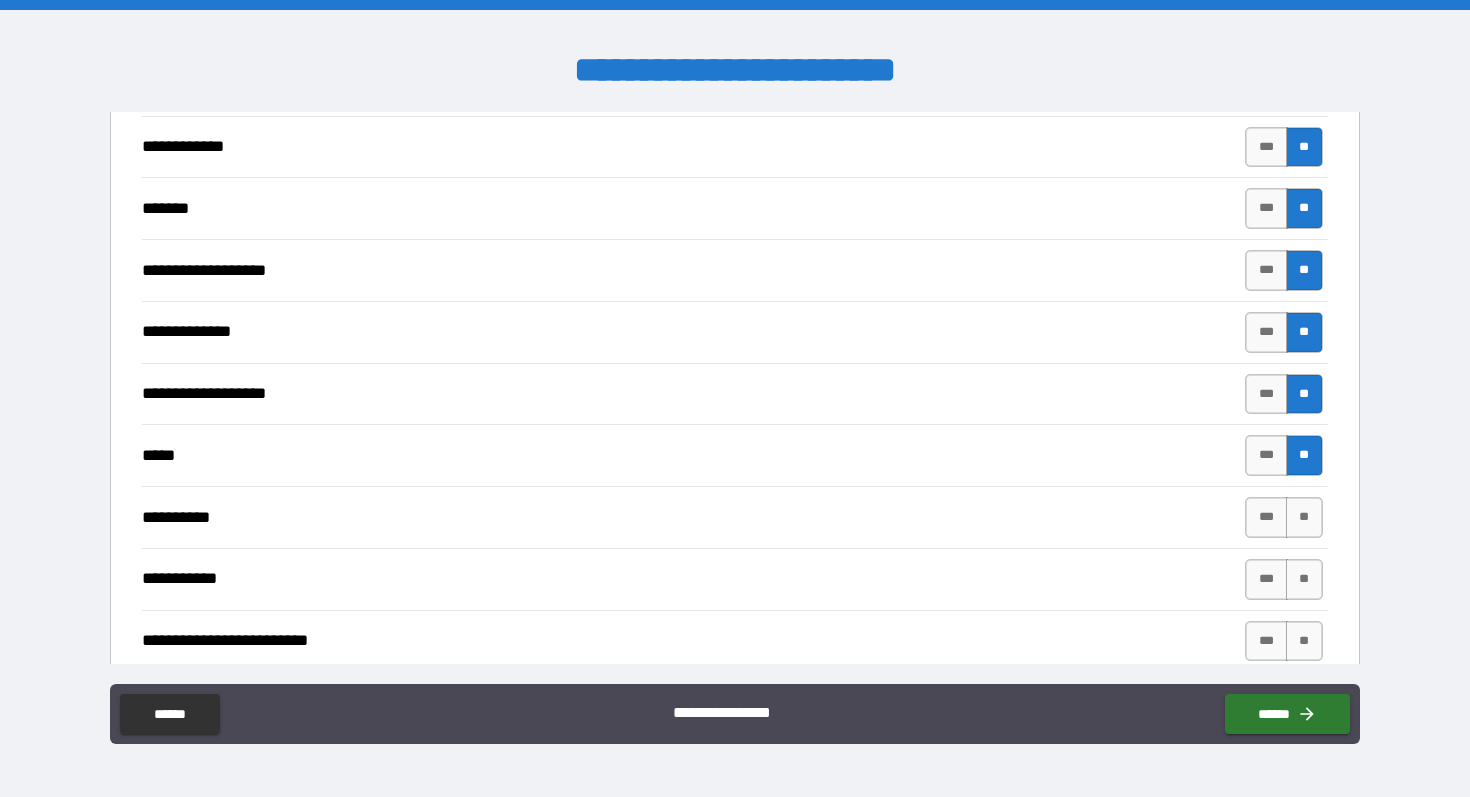 scroll, scrollTop: 2776, scrollLeft: 0, axis: vertical 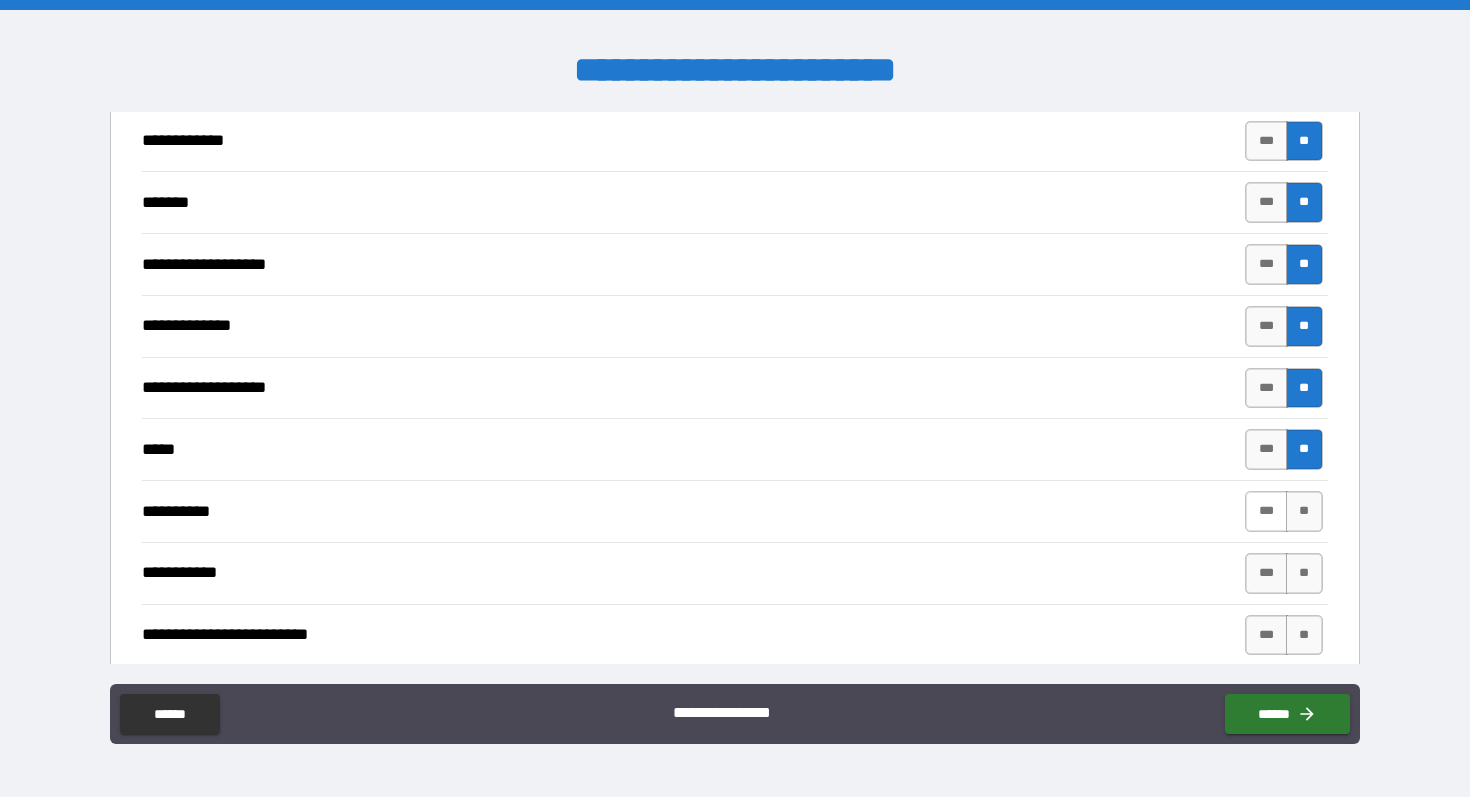 click on "***" at bounding box center (1266, 511) 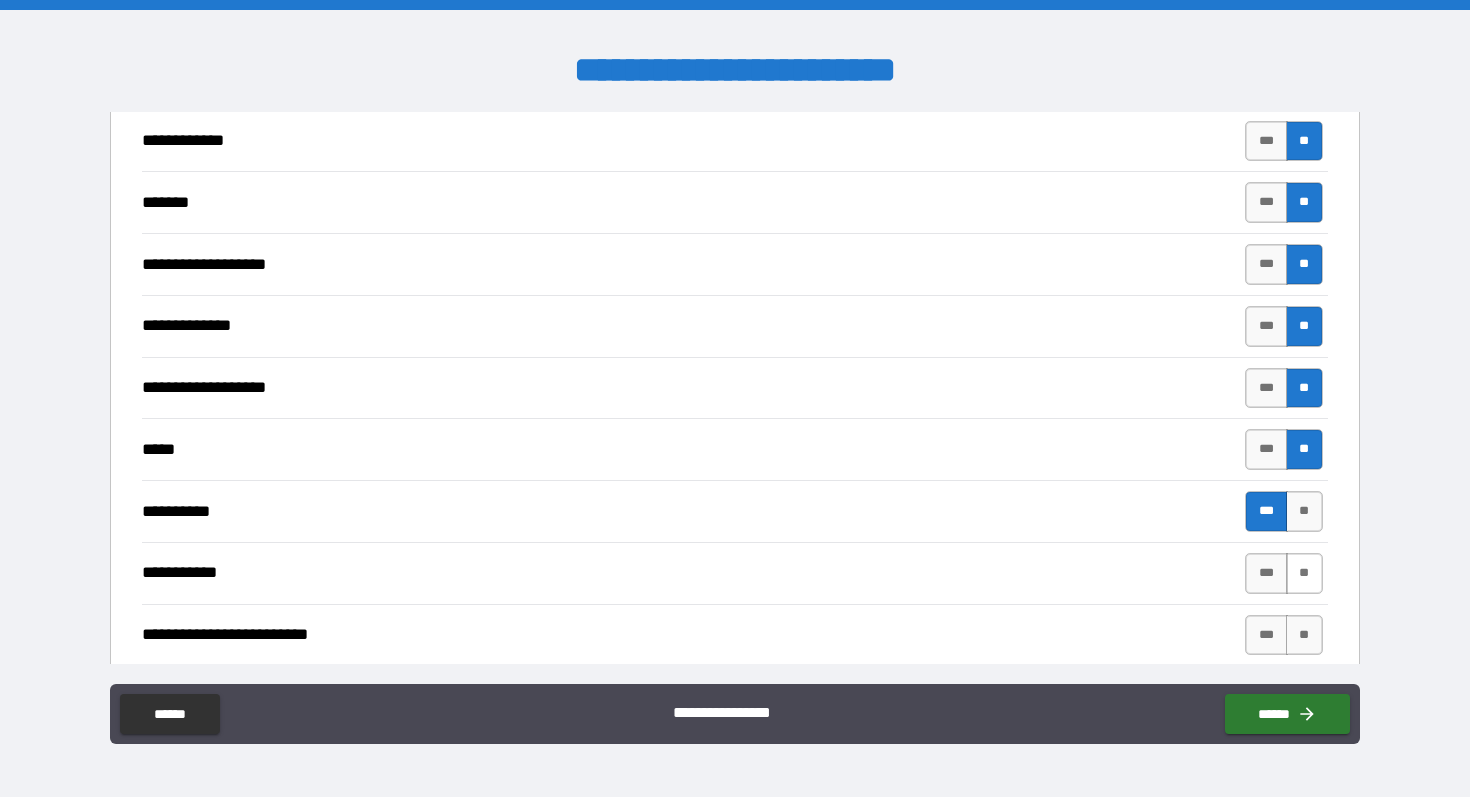 click on "**" at bounding box center [1304, 573] 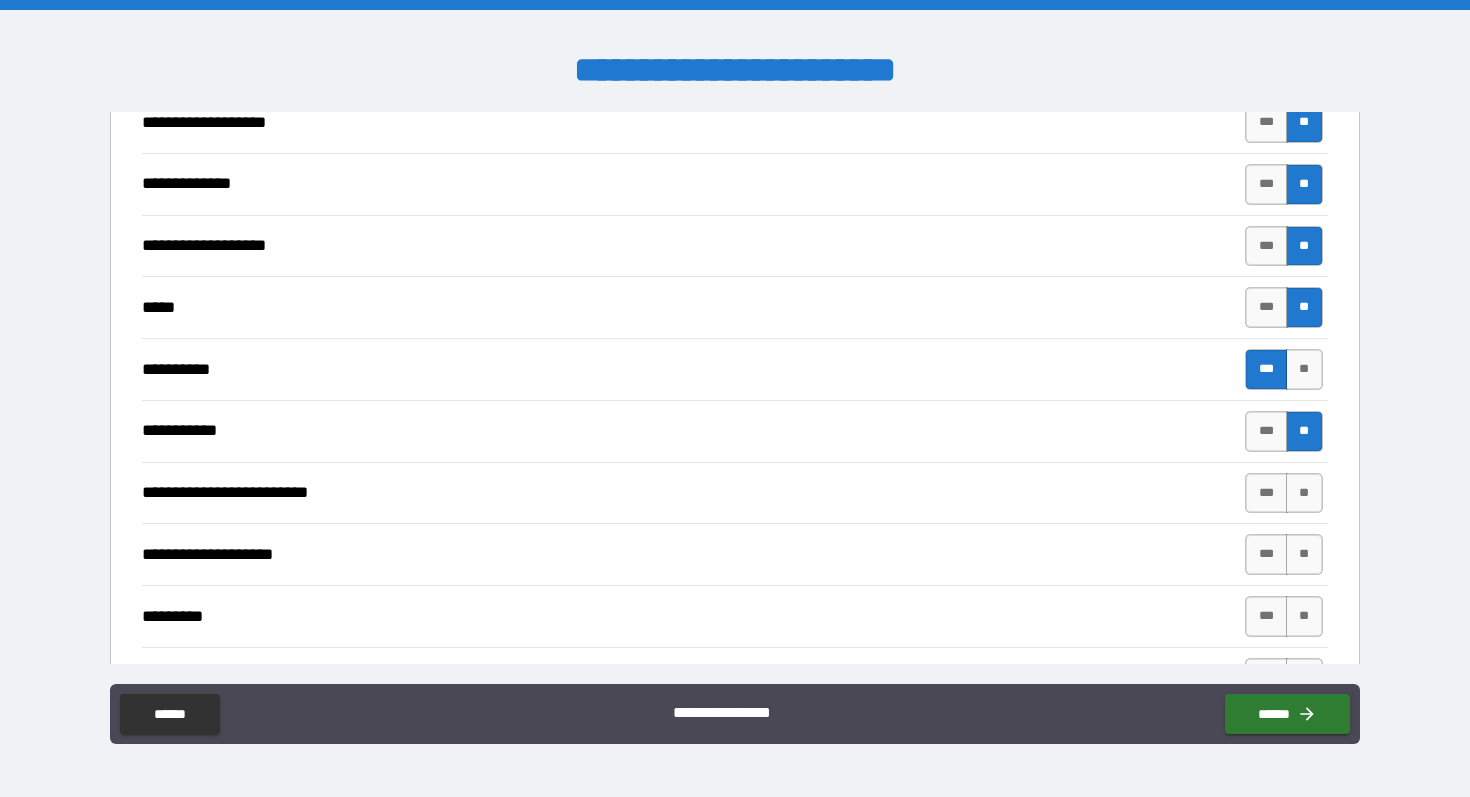 scroll, scrollTop: 2922, scrollLeft: 0, axis: vertical 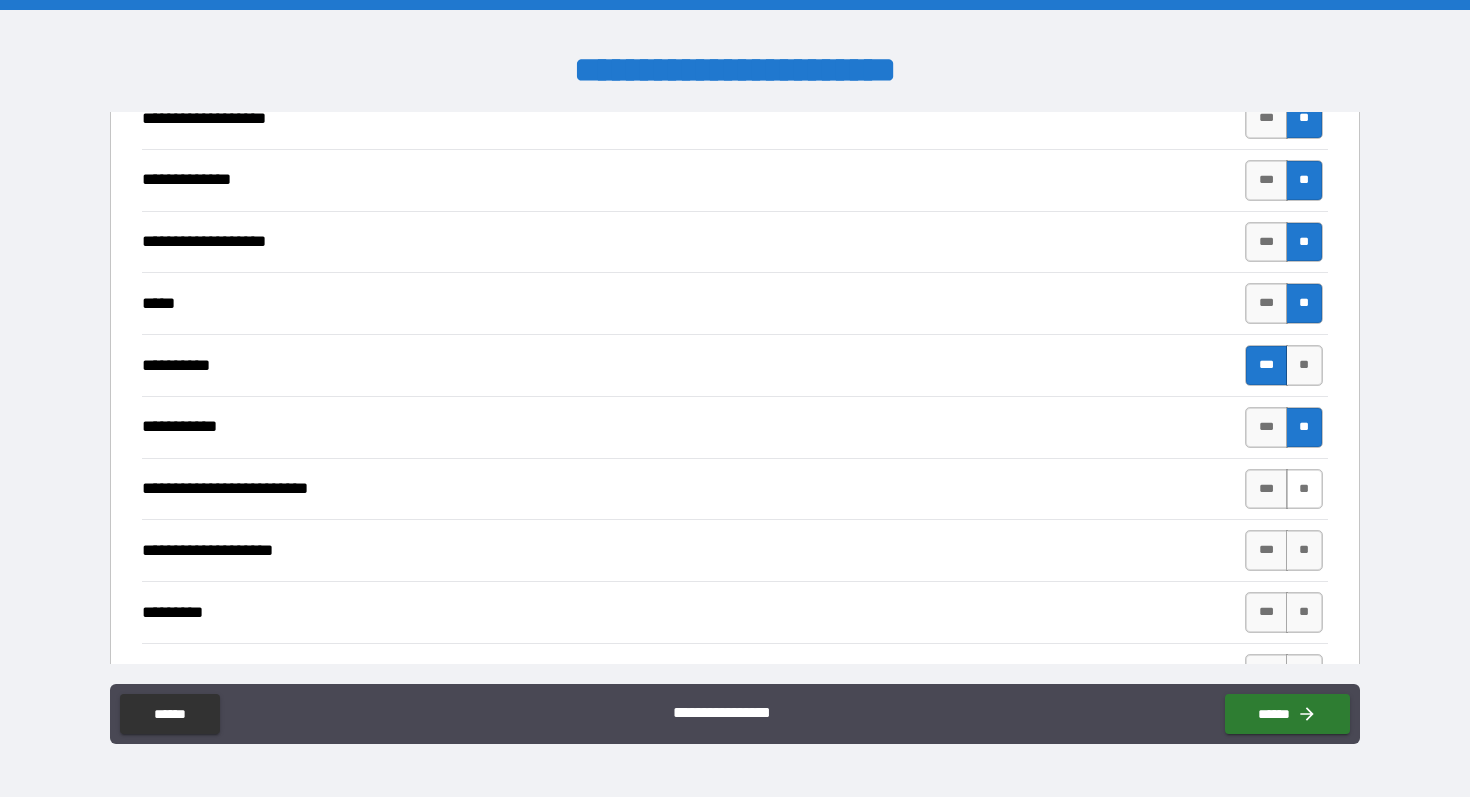 click on "**" at bounding box center (1304, 489) 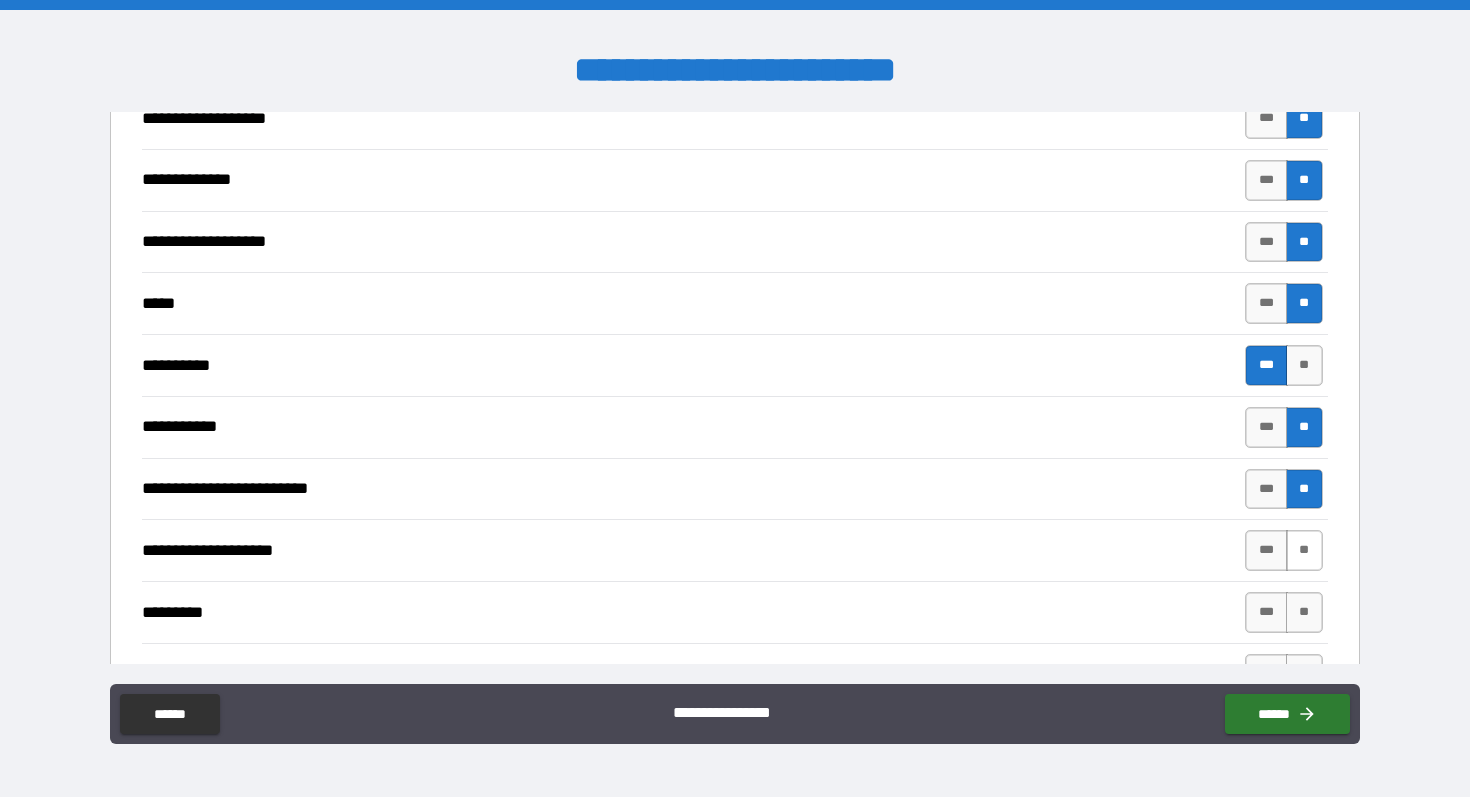 click on "**" at bounding box center (1304, 550) 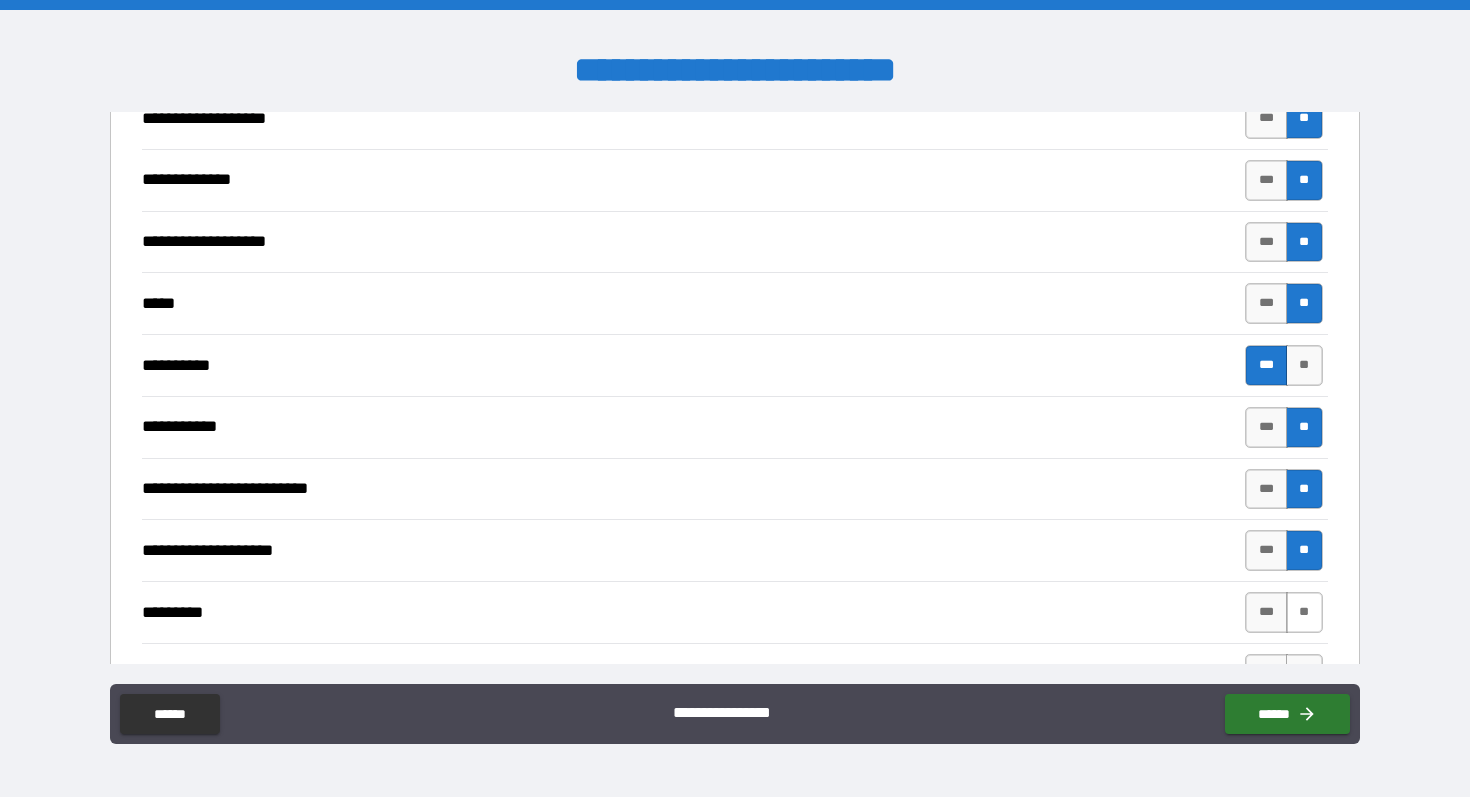 click on "**" at bounding box center [1304, 612] 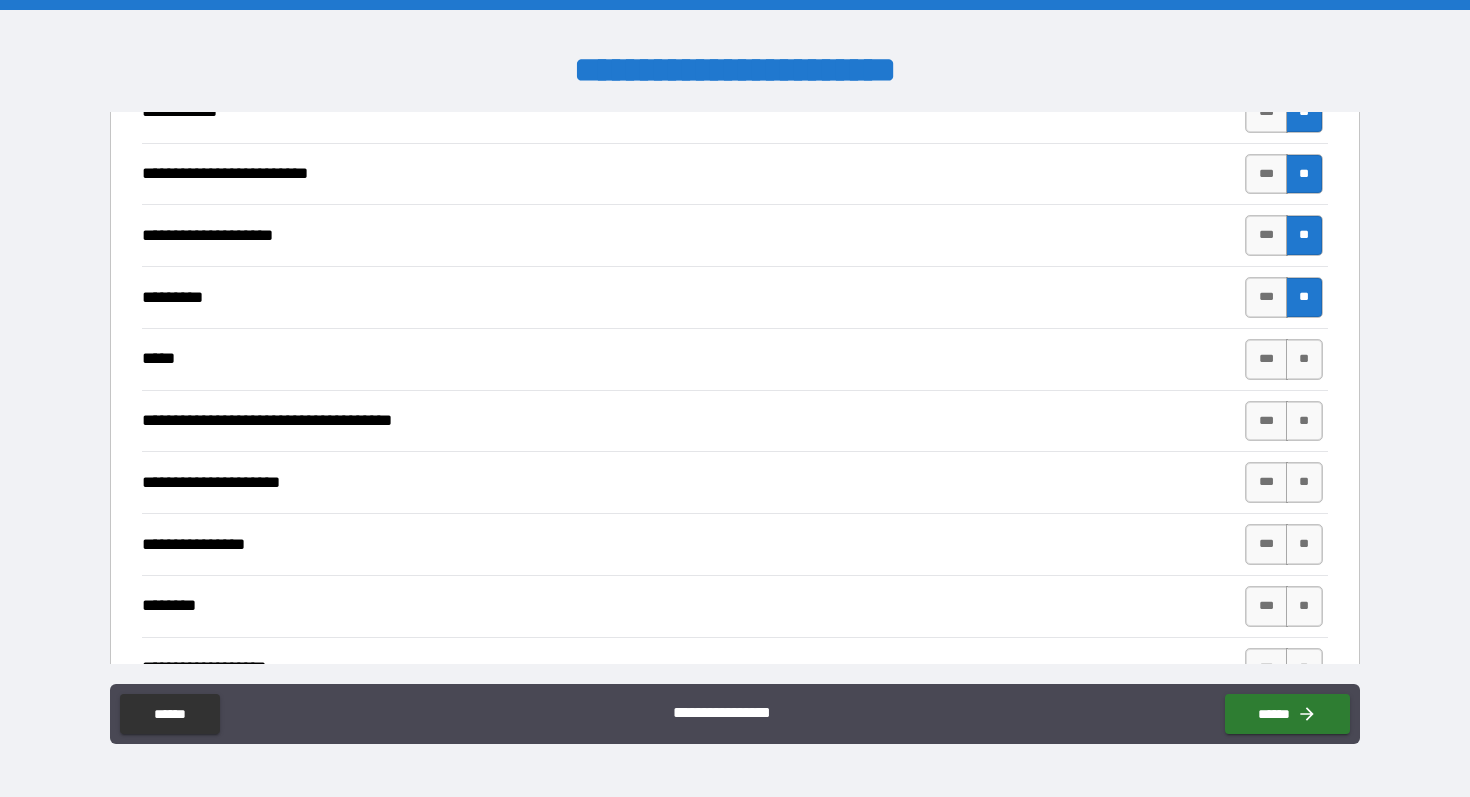 scroll, scrollTop: 3322, scrollLeft: 0, axis: vertical 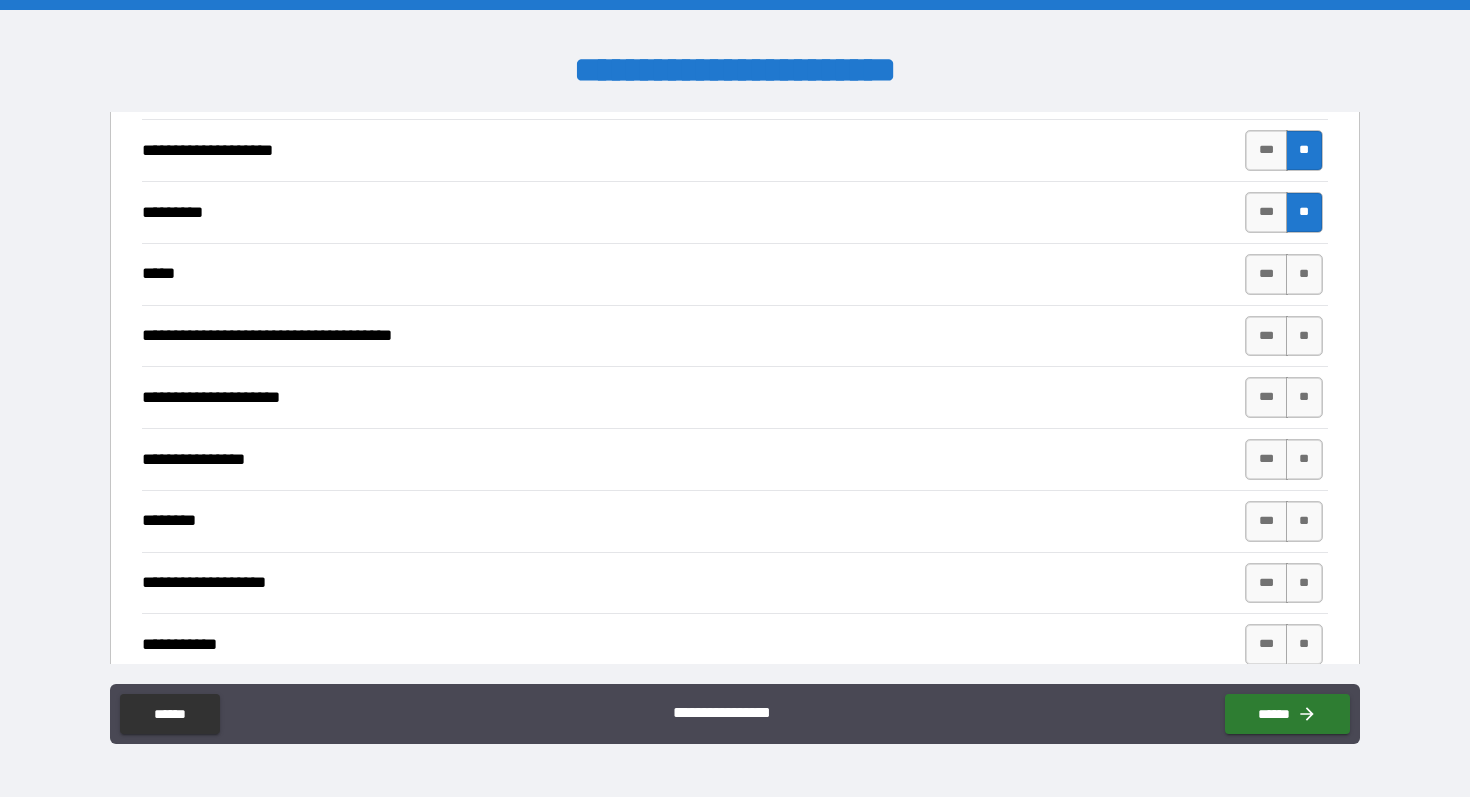 click on "[FIRST] [LAST]" at bounding box center [734, 336] 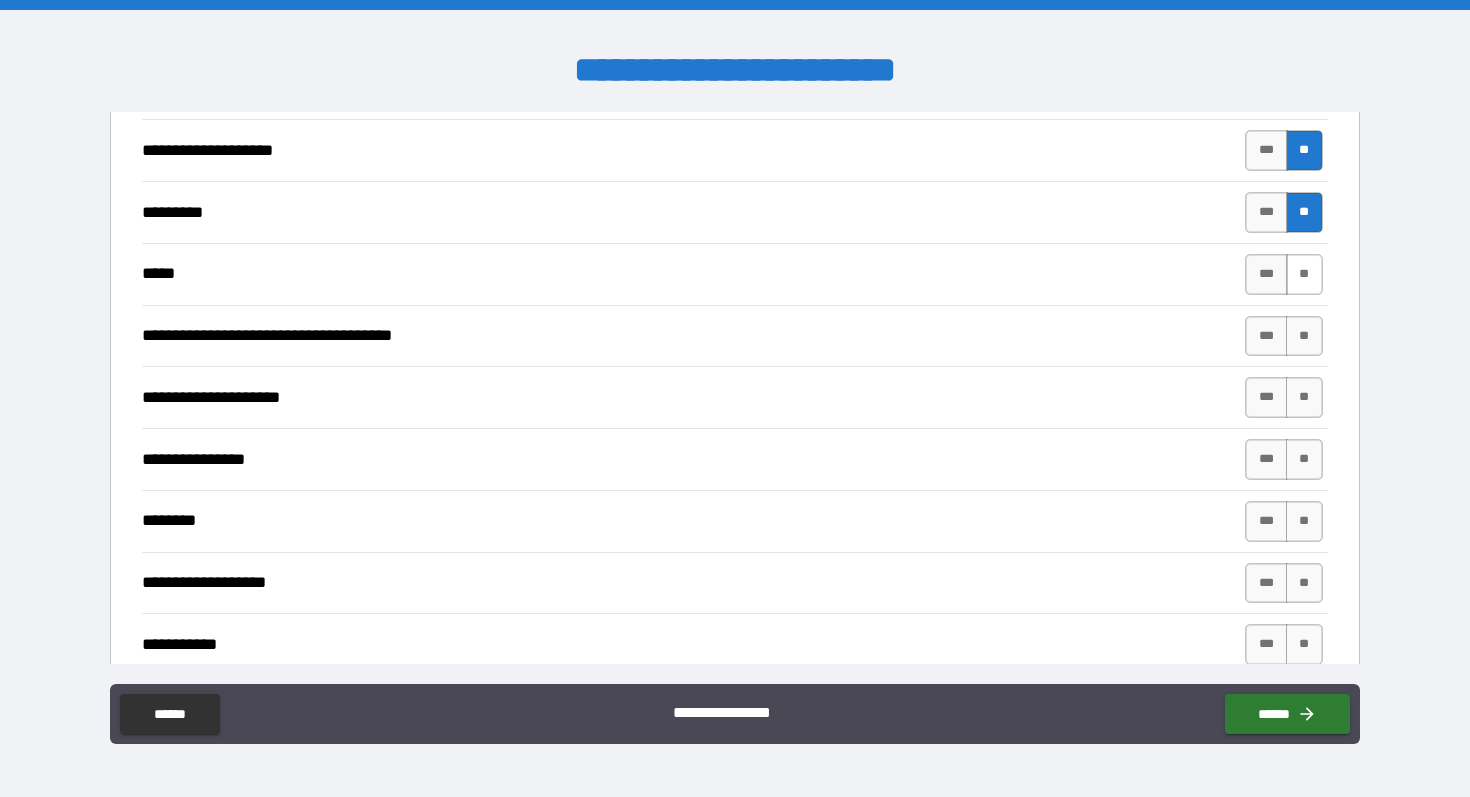 click on "**" at bounding box center [1304, 274] 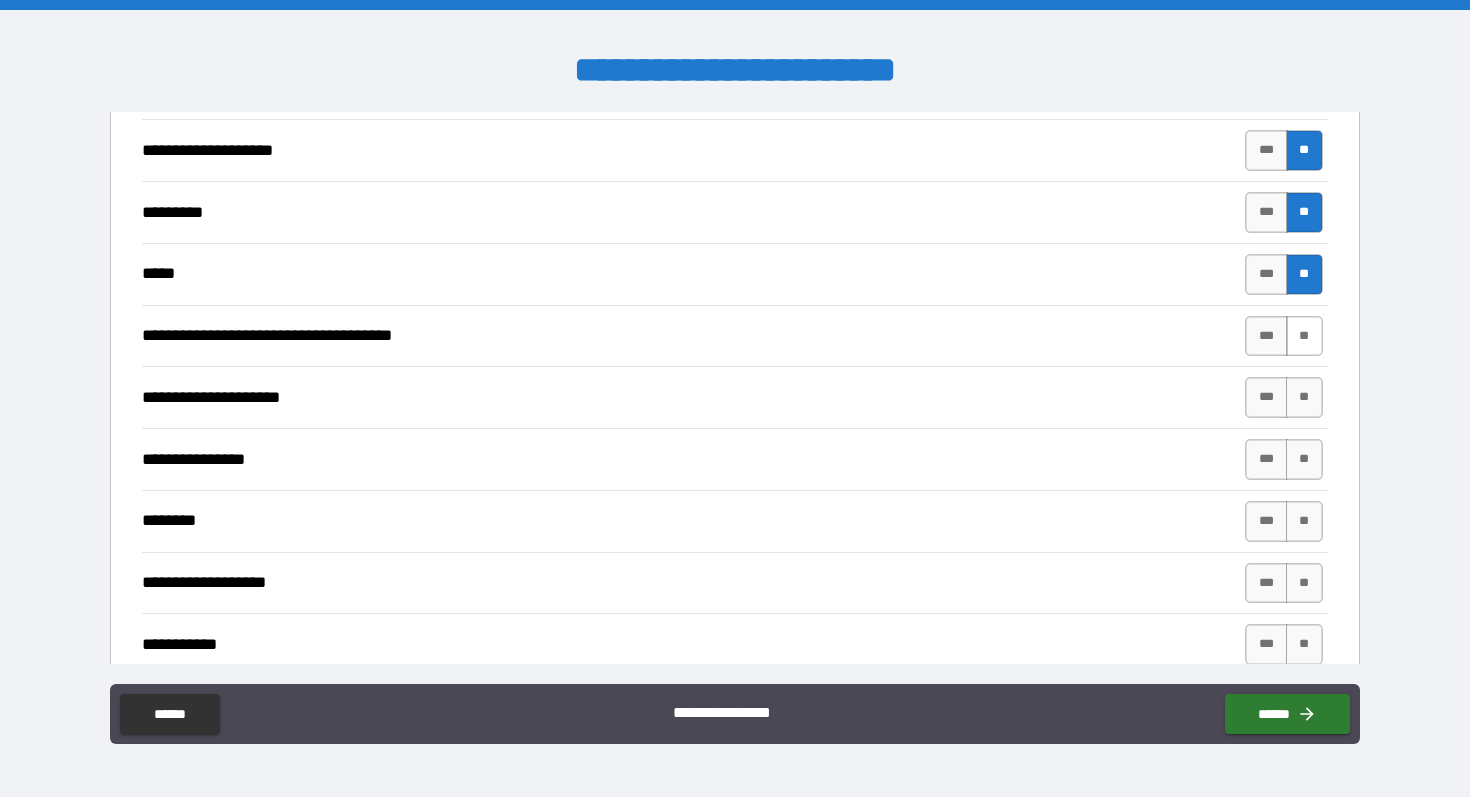 click on "**" at bounding box center [1304, 336] 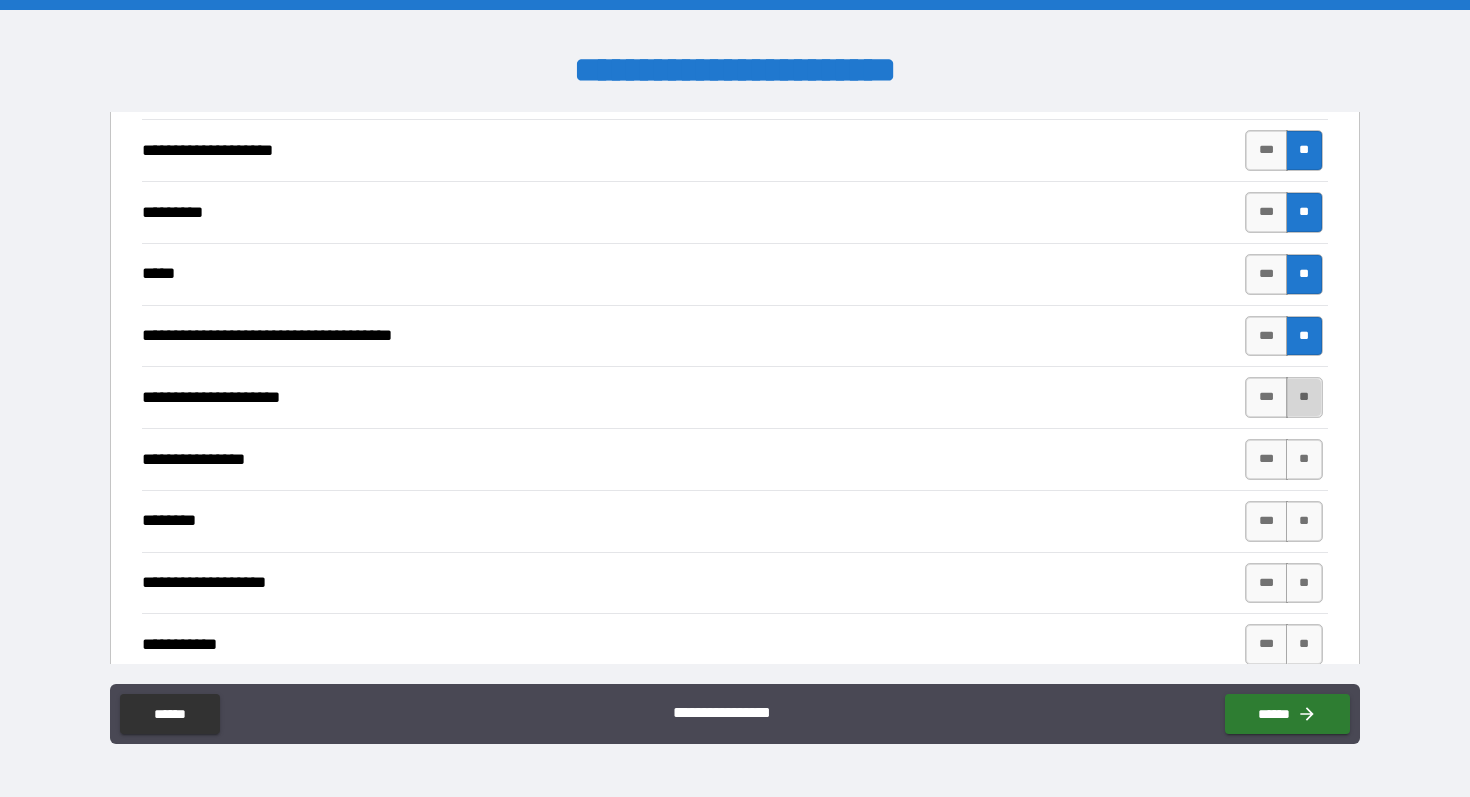 click on "**" at bounding box center (1304, 397) 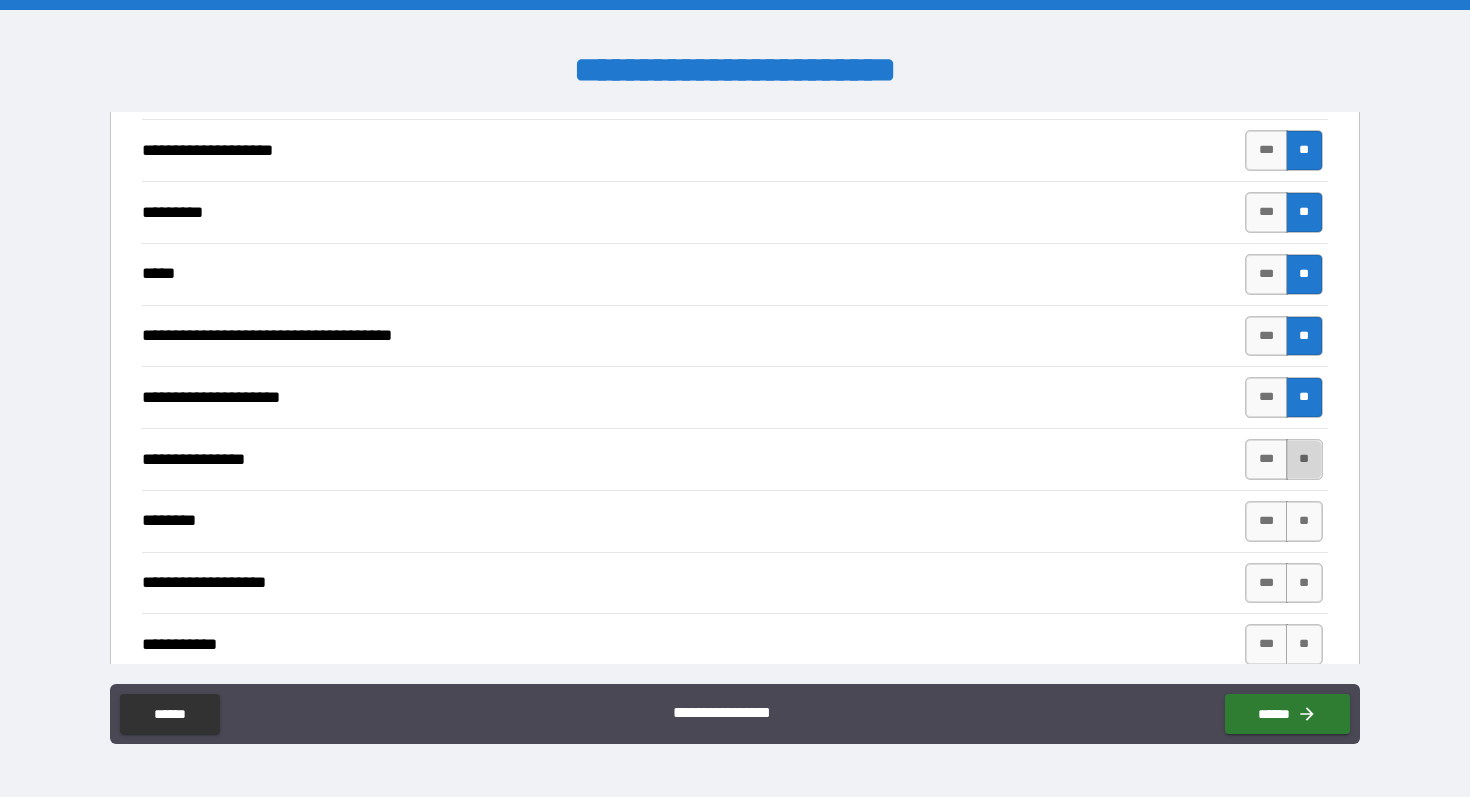 click on "**" at bounding box center (1304, 459) 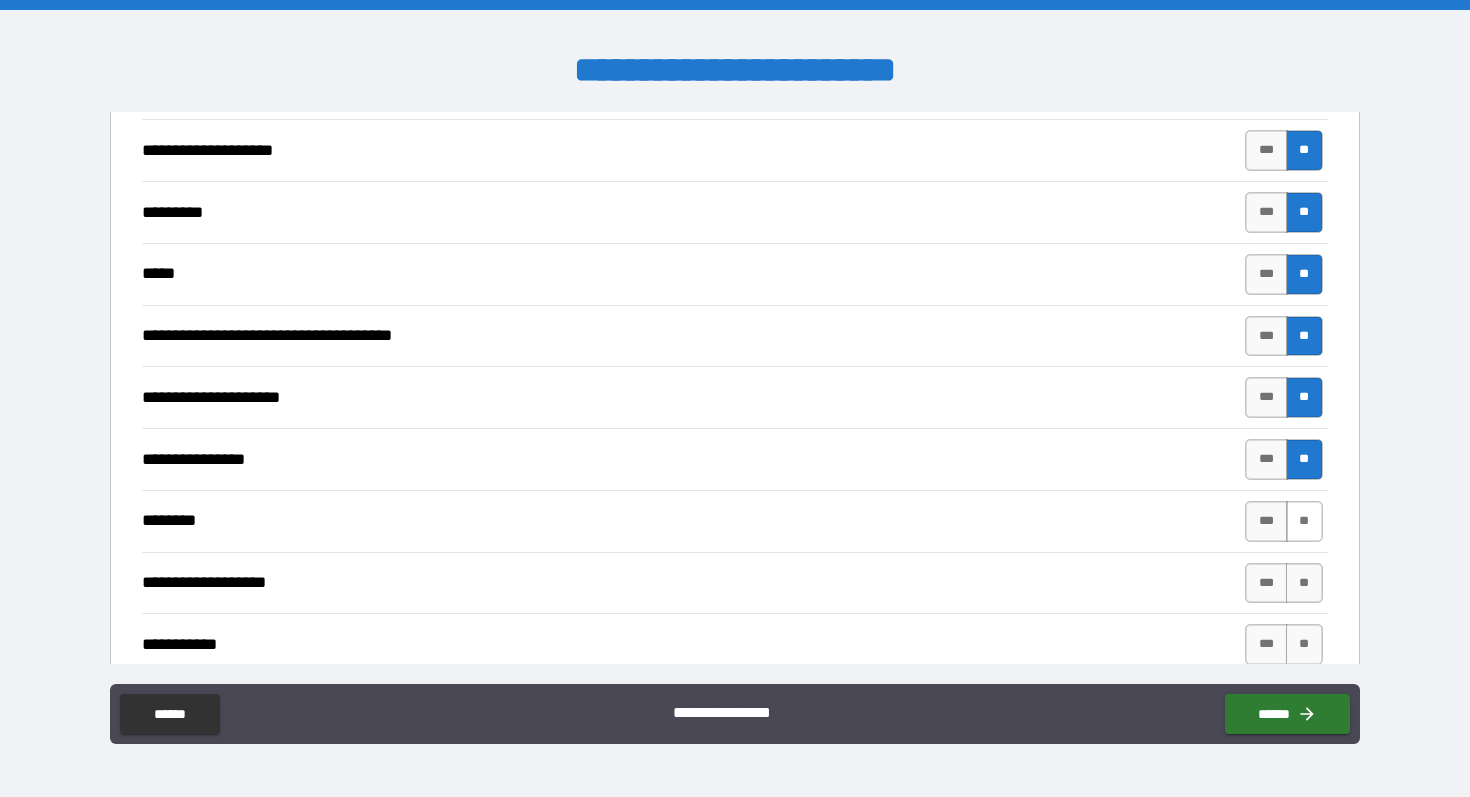 click on "**" at bounding box center (1304, 521) 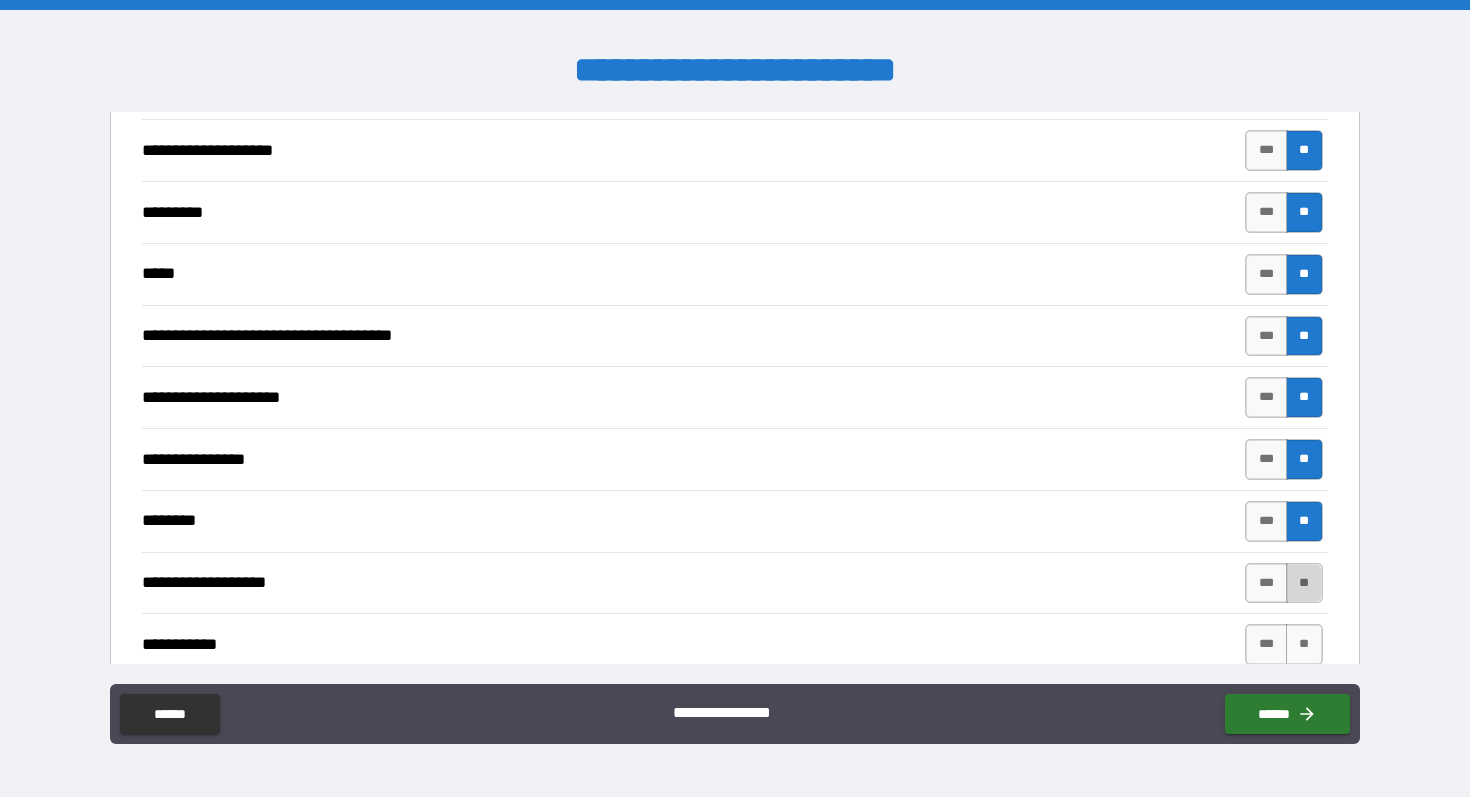 click on "**" at bounding box center [1304, 583] 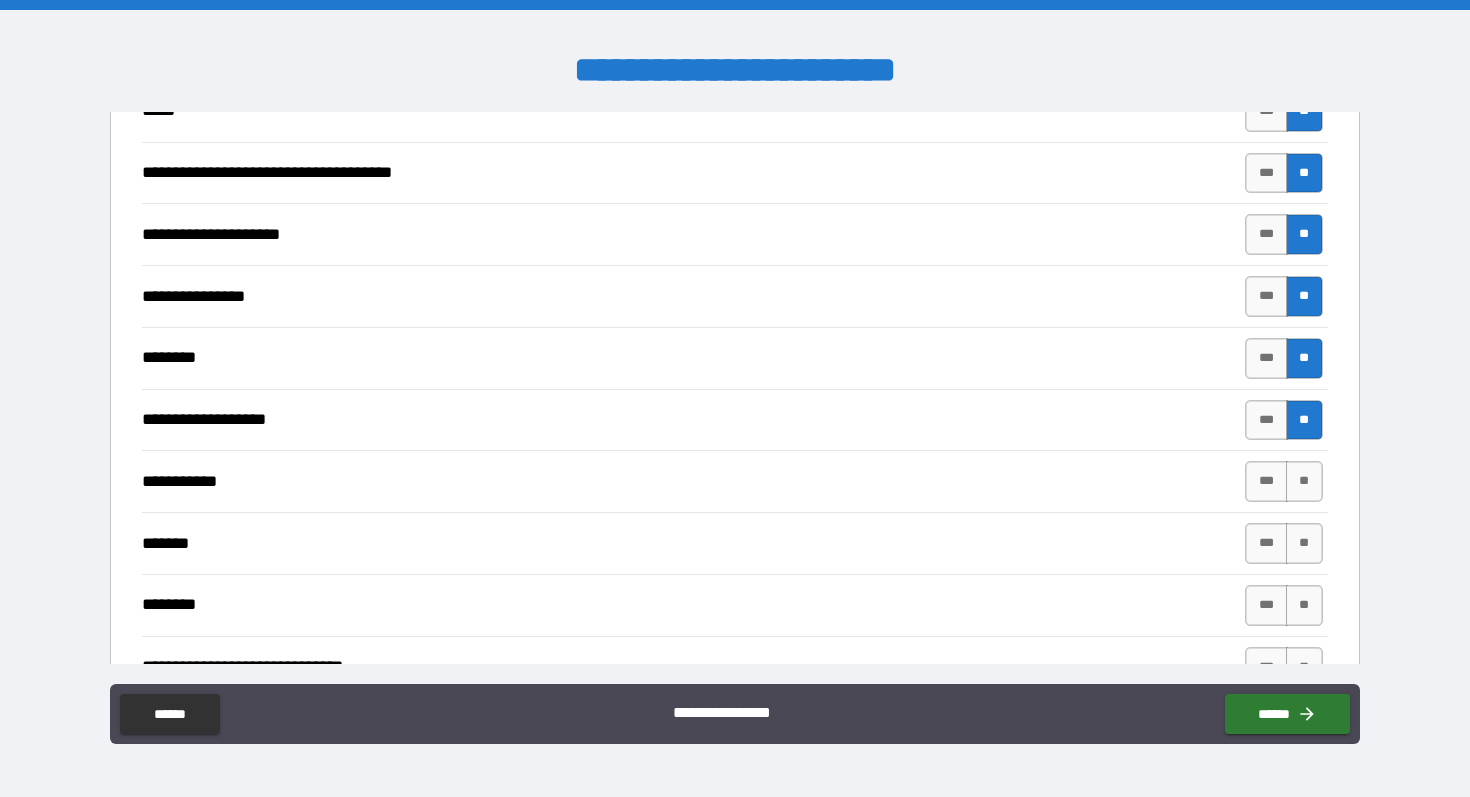 scroll, scrollTop: 3547, scrollLeft: 0, axis: vertical 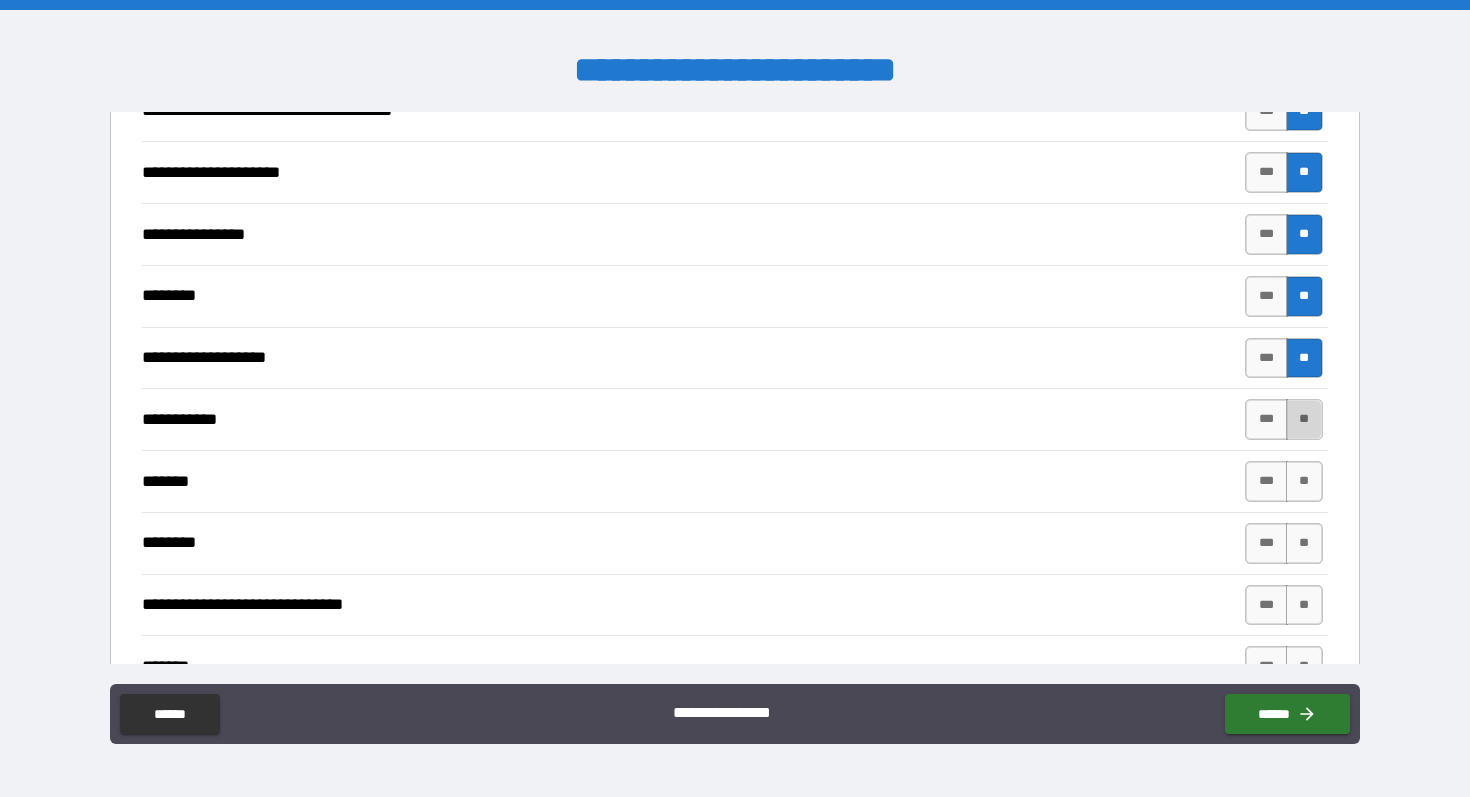 click on "**" at bounding box center [1304, 419] 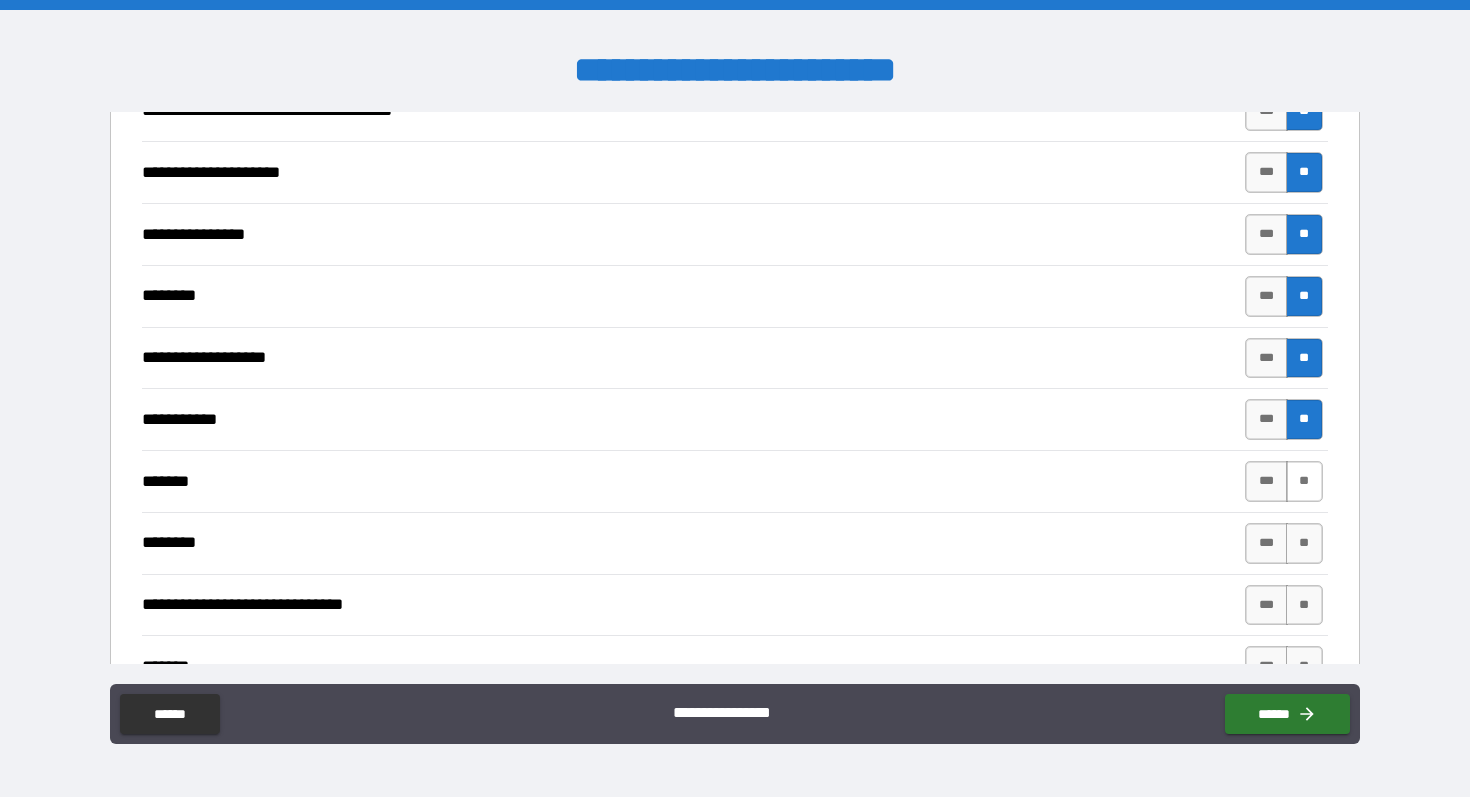 click on "**" at bounding box center (1304, 481) 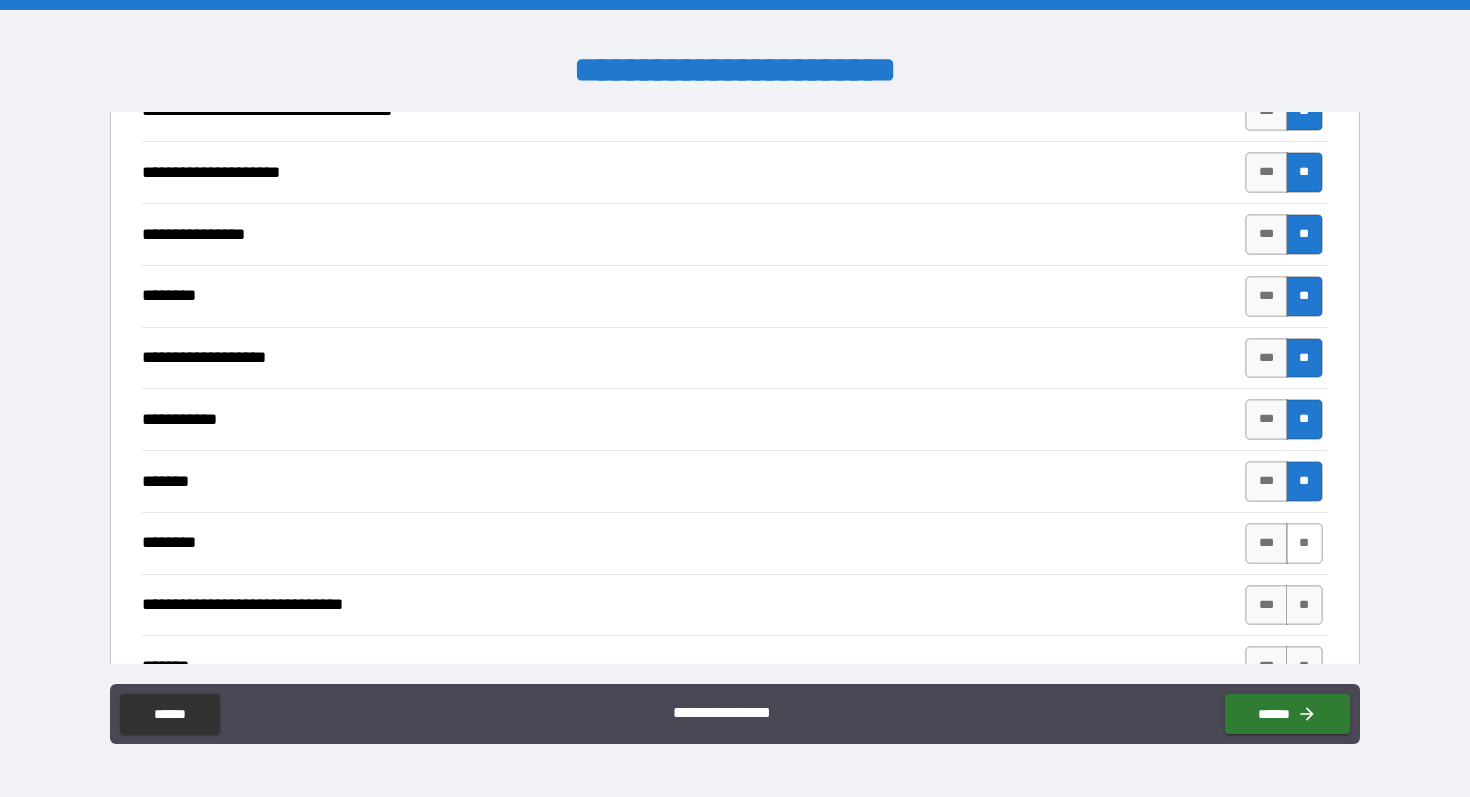 click on "**" at bounding box center (1304, 543) 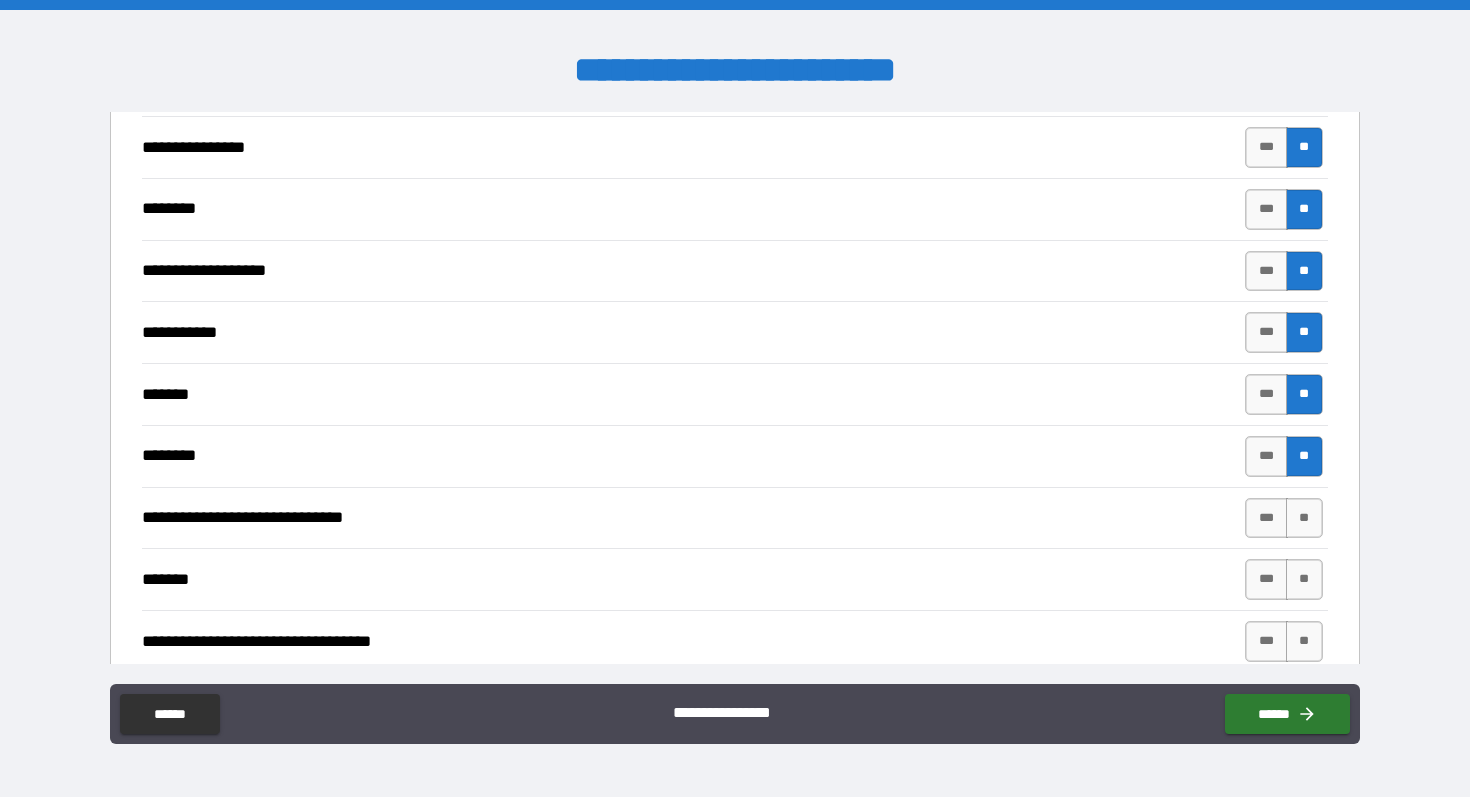 scroll, scrollTop: 3647, scrollLeft: 0, axis: vertical 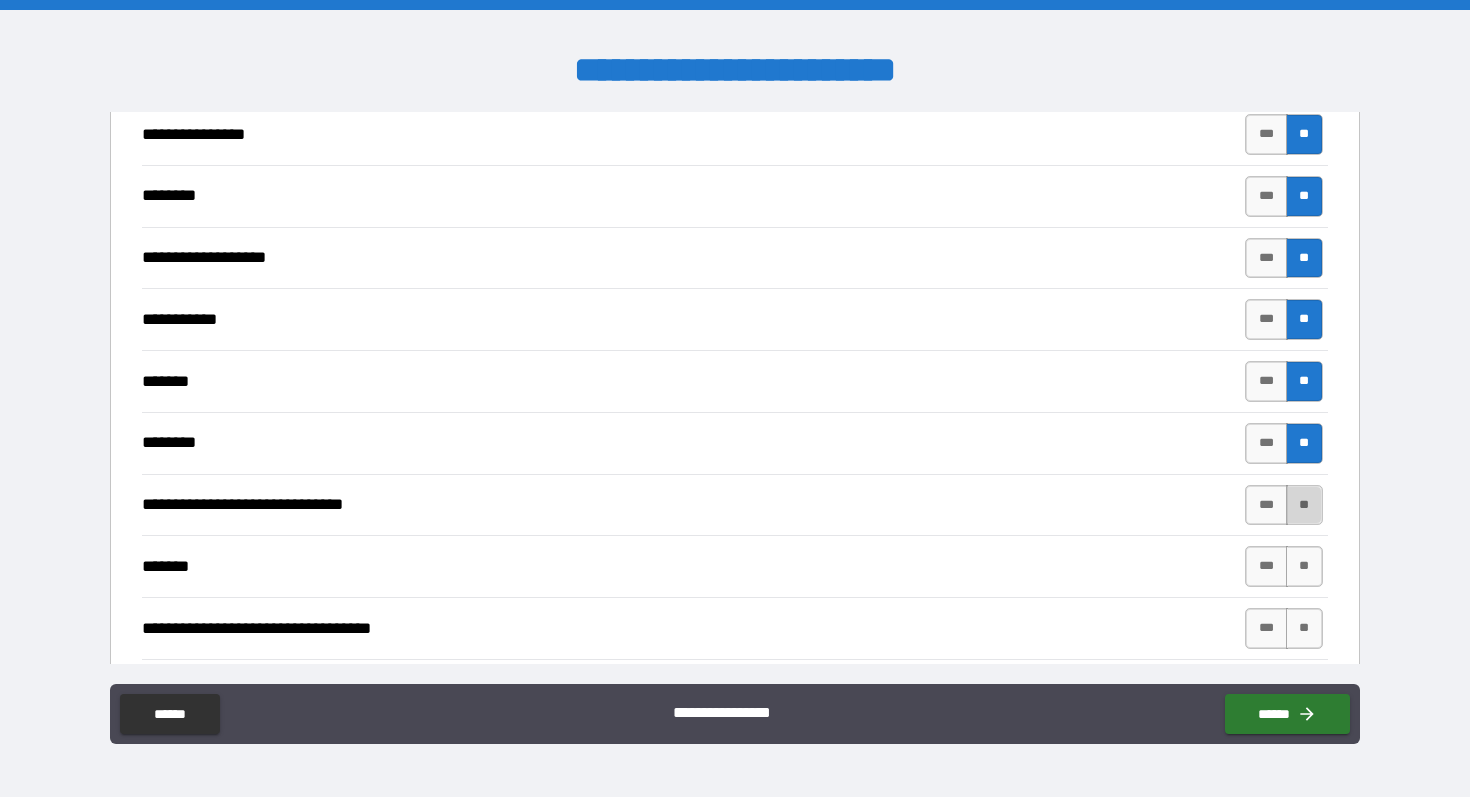 click on "**" at bounding box center (1304, 505) 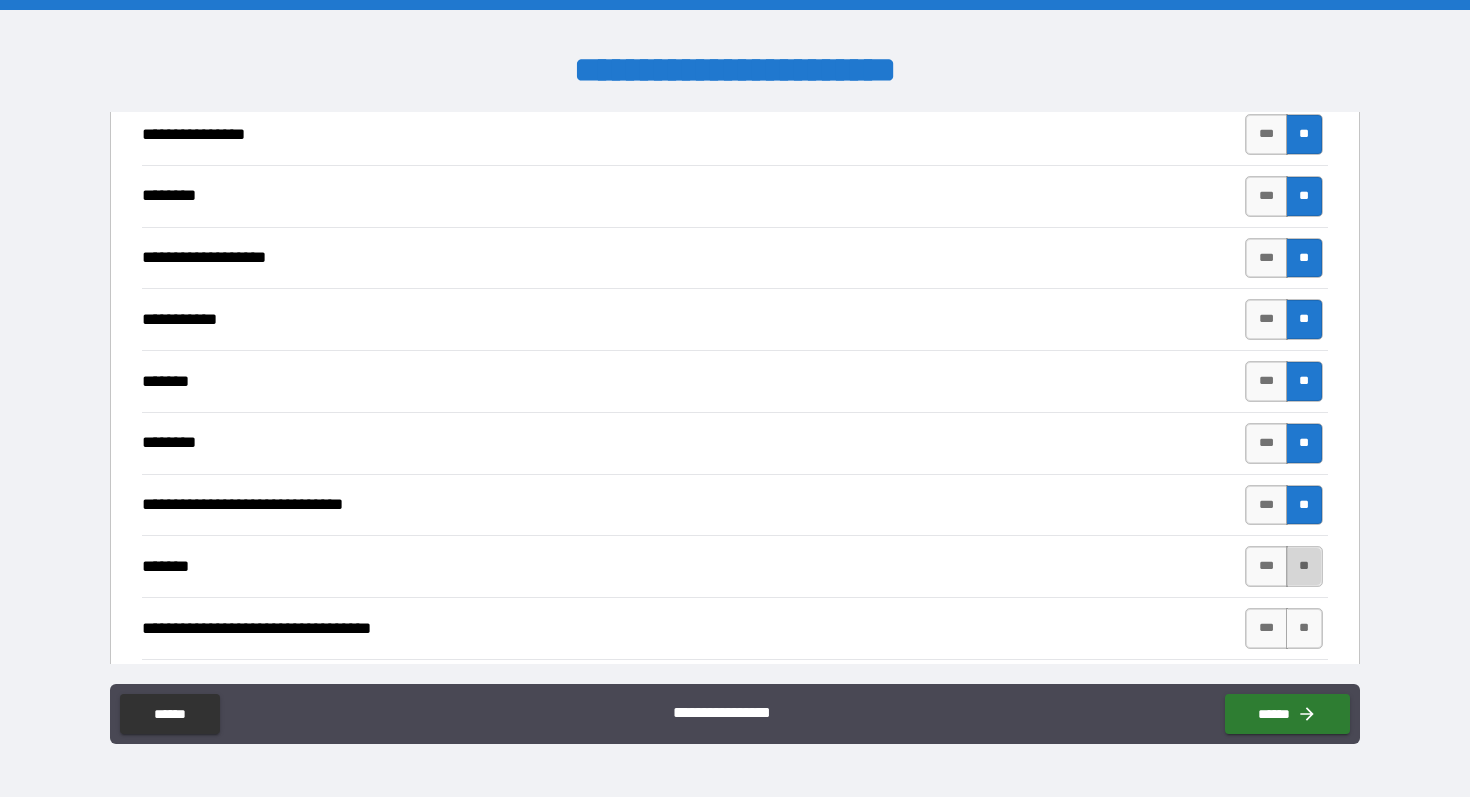click on "**" at bounding box center [1304, 566] 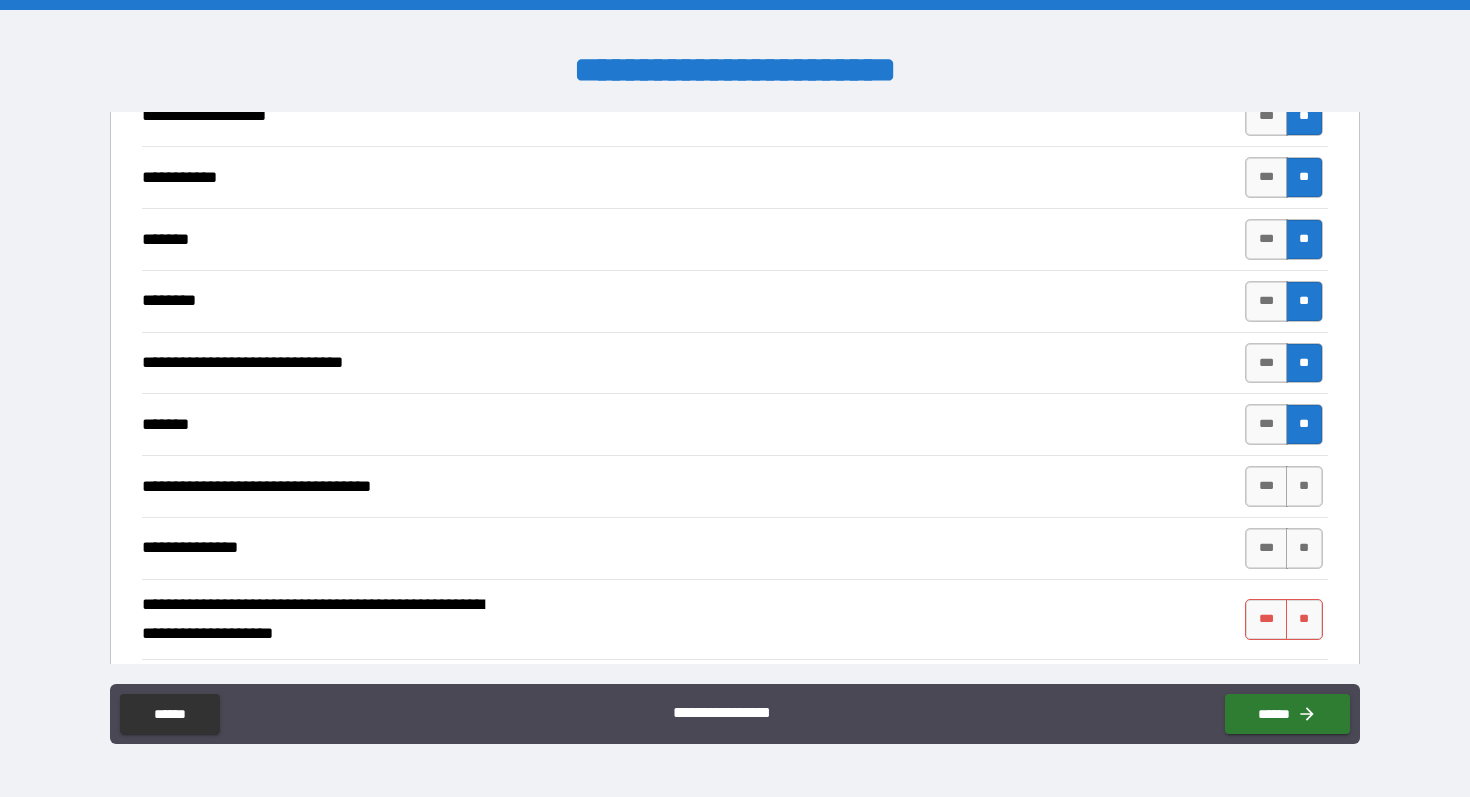 scroll, scrollTop: 3854, scrollLeft: 0, axis: vertical 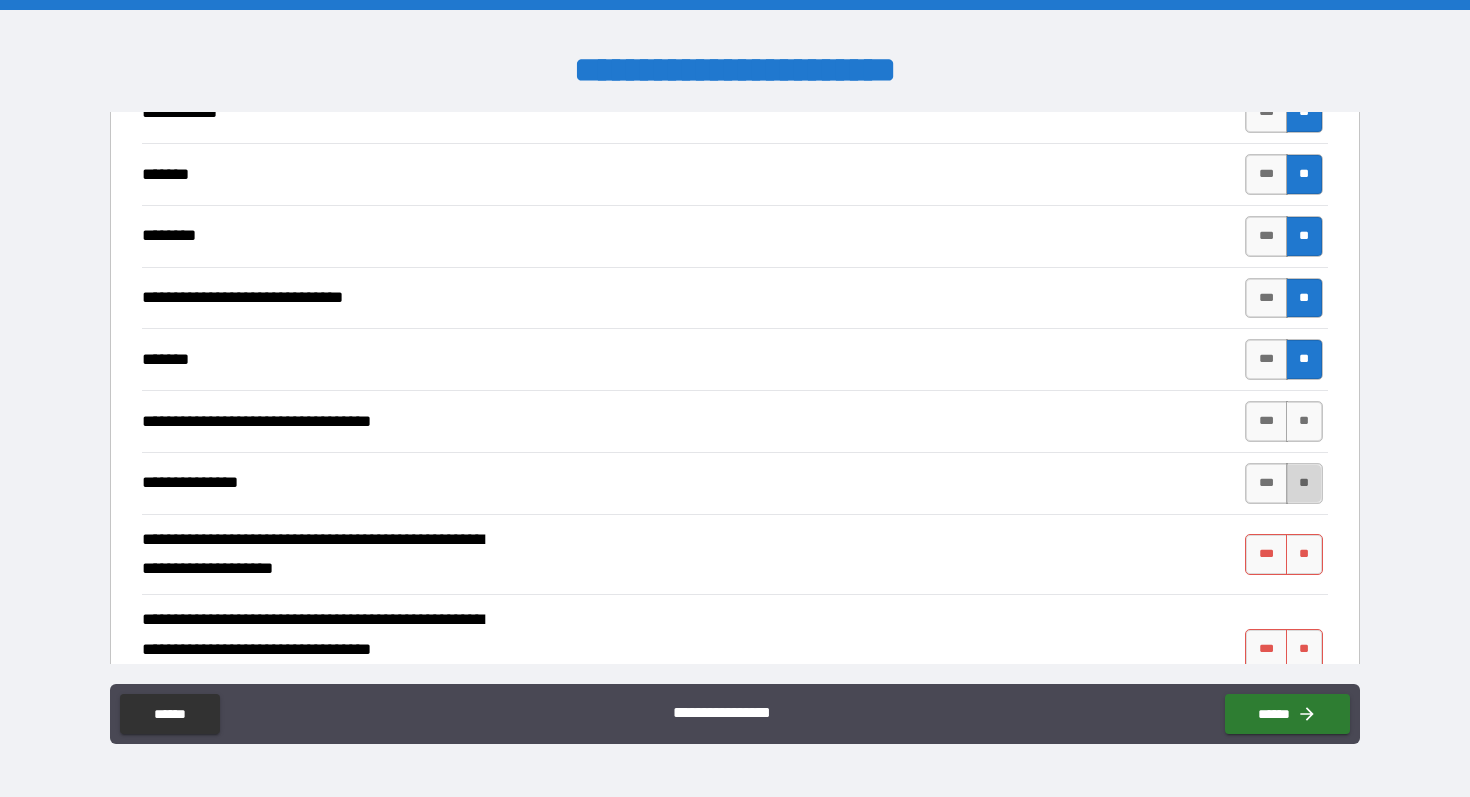 click on "**" at bounding box center (1304, 483) 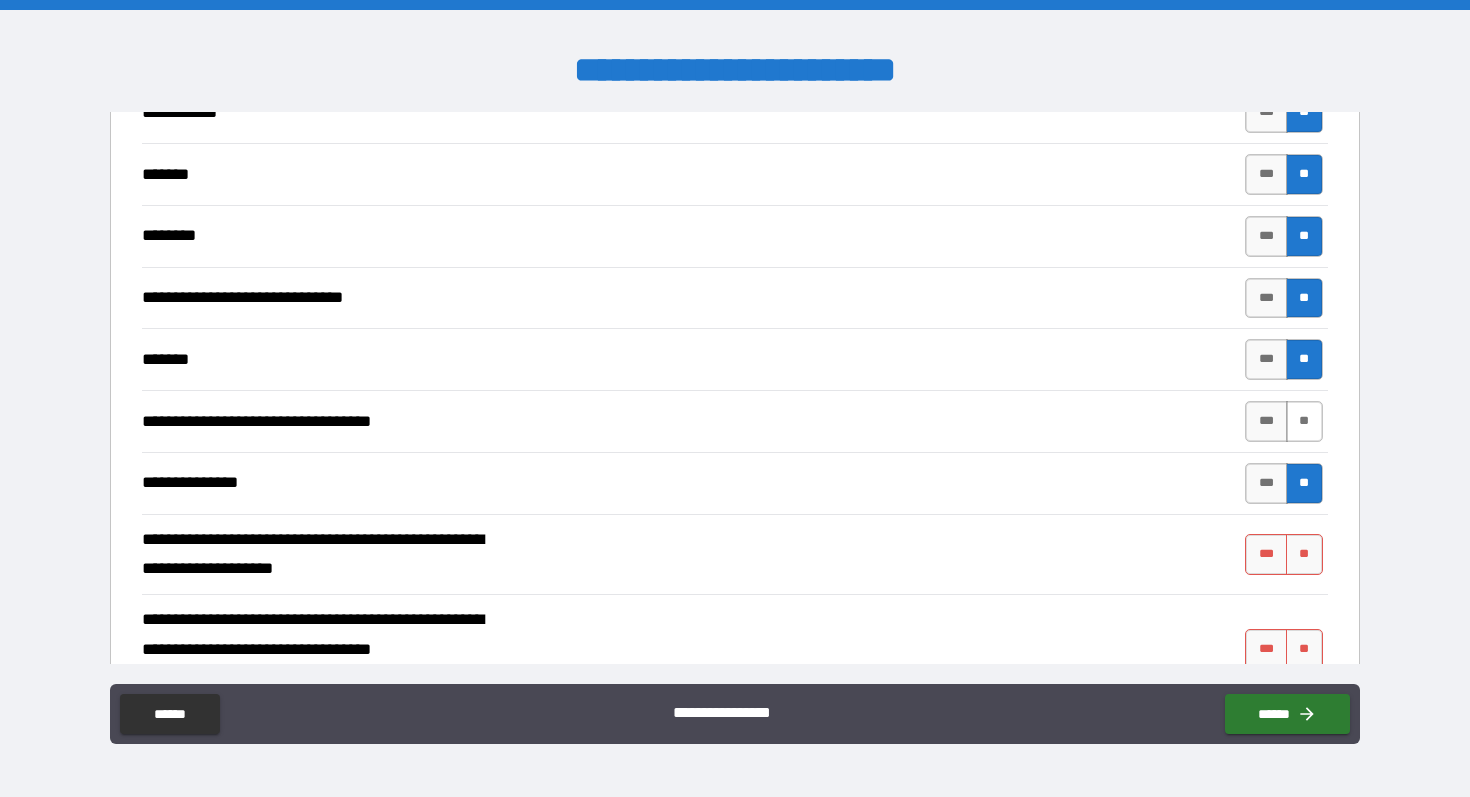 click on "**" at bounding box center [1304, 421] 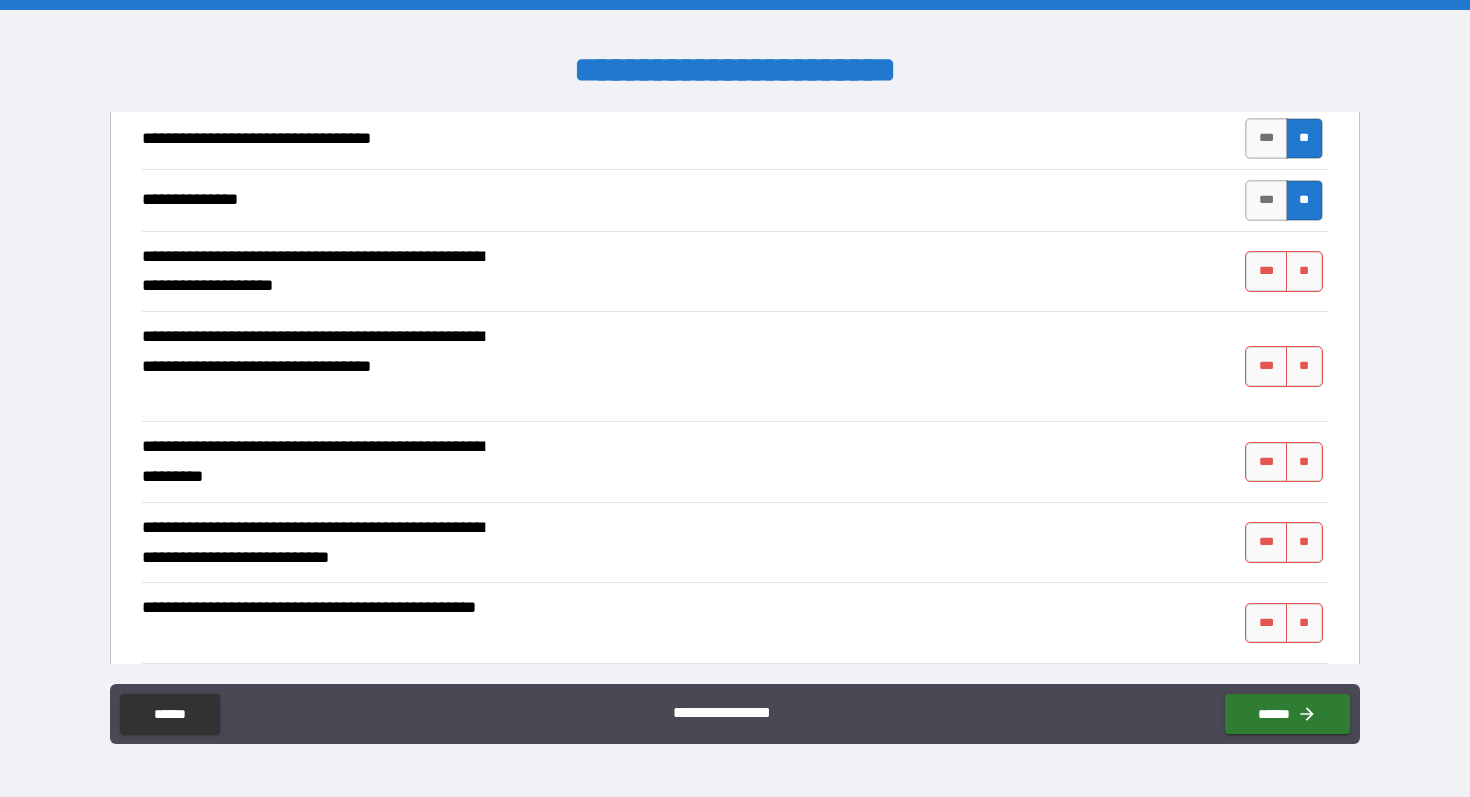 scroll, scrollTop: 4144, scrollLeft: 0, axis: vertical 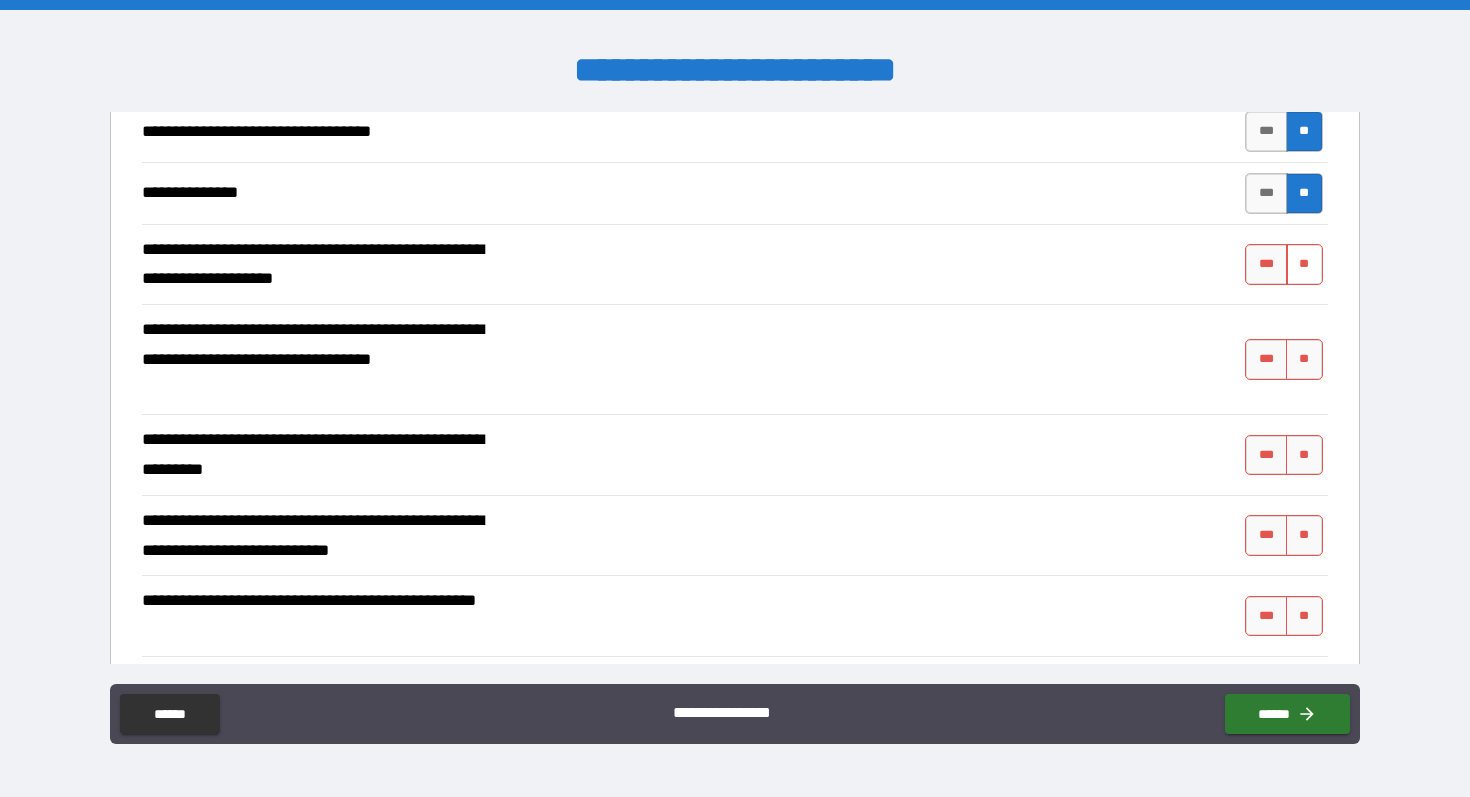 click on "**" at bounding box center (1304, 264) 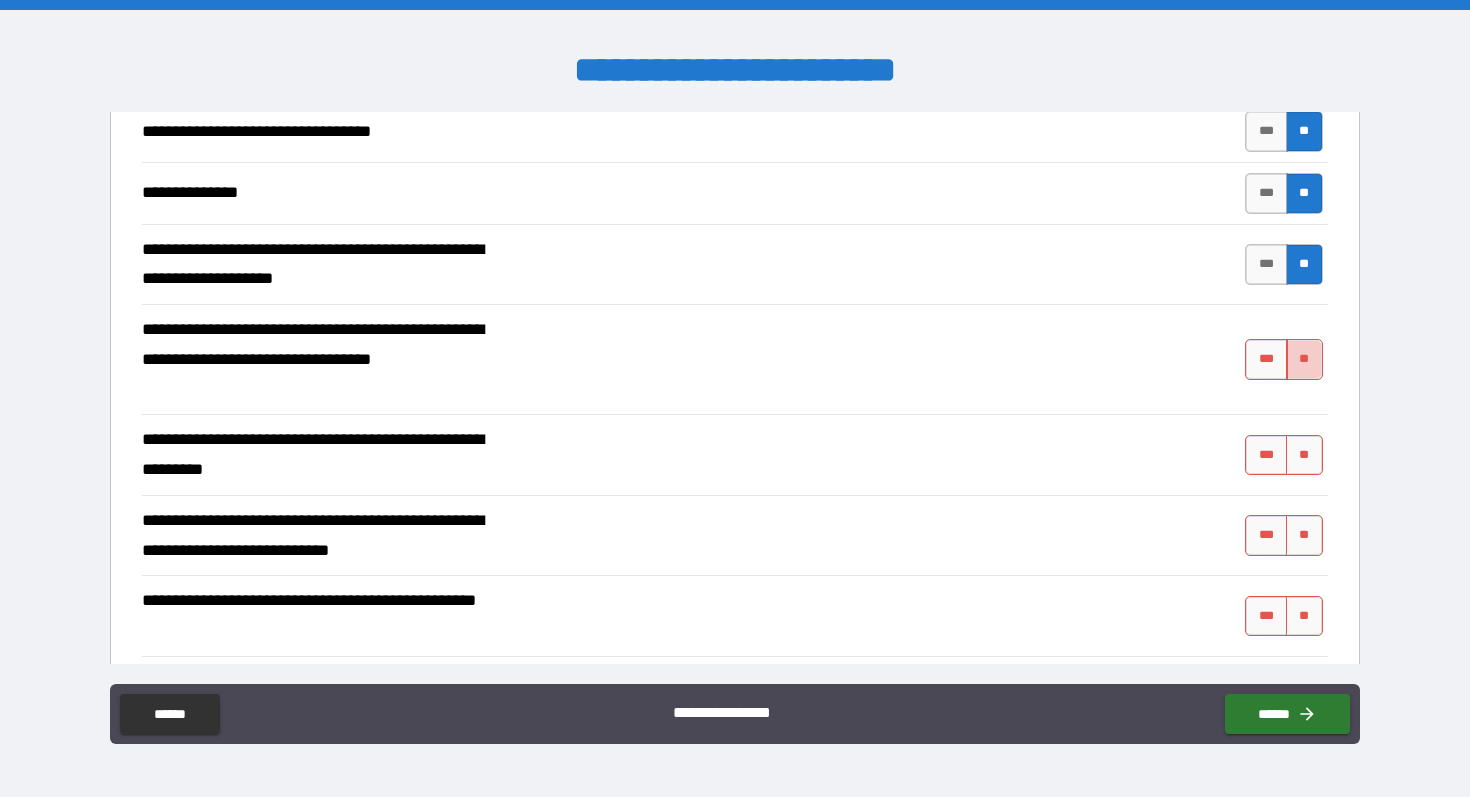click on "**" at bounding box center [1304, 359] 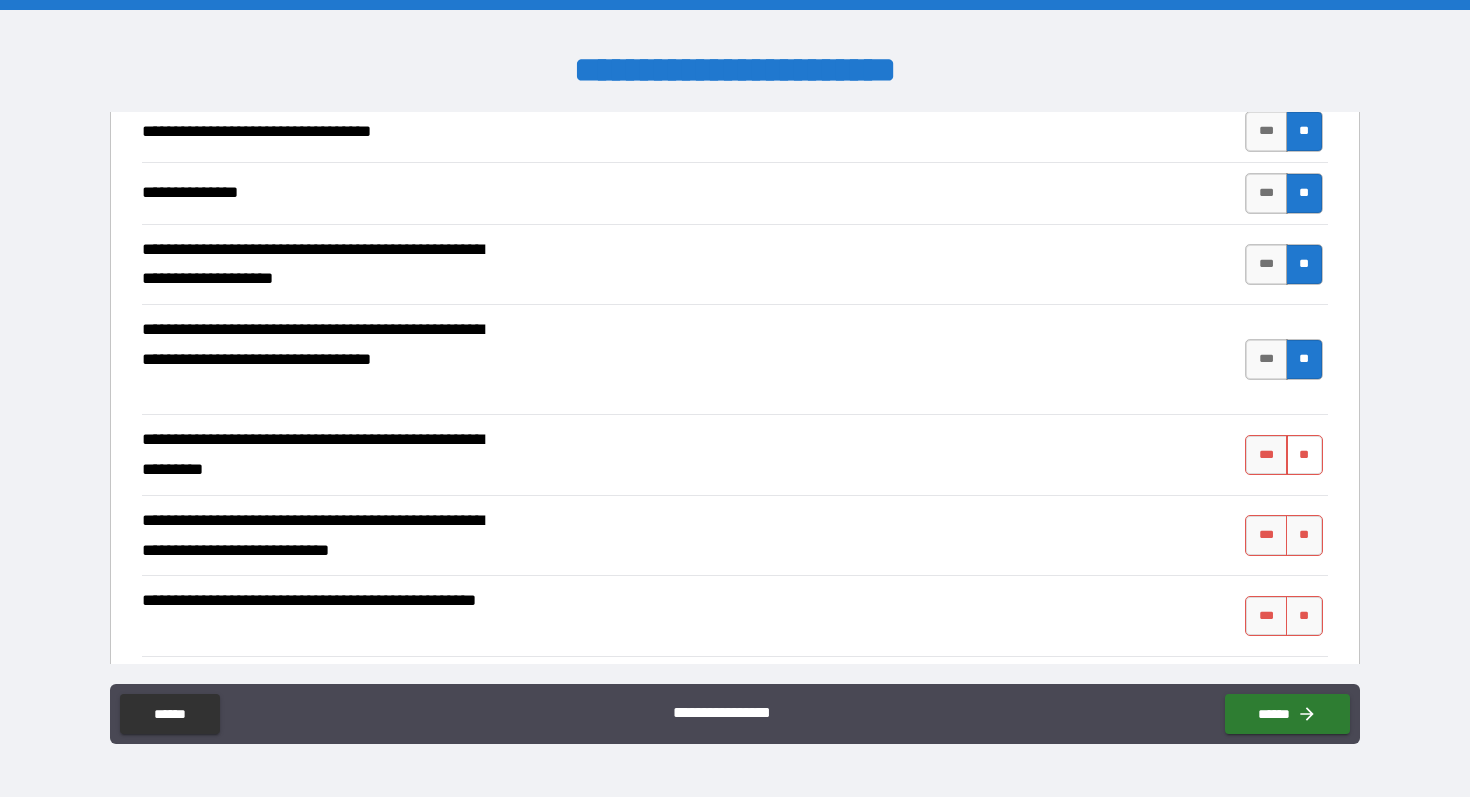 click on "**" at bounding box center (1304, 455) 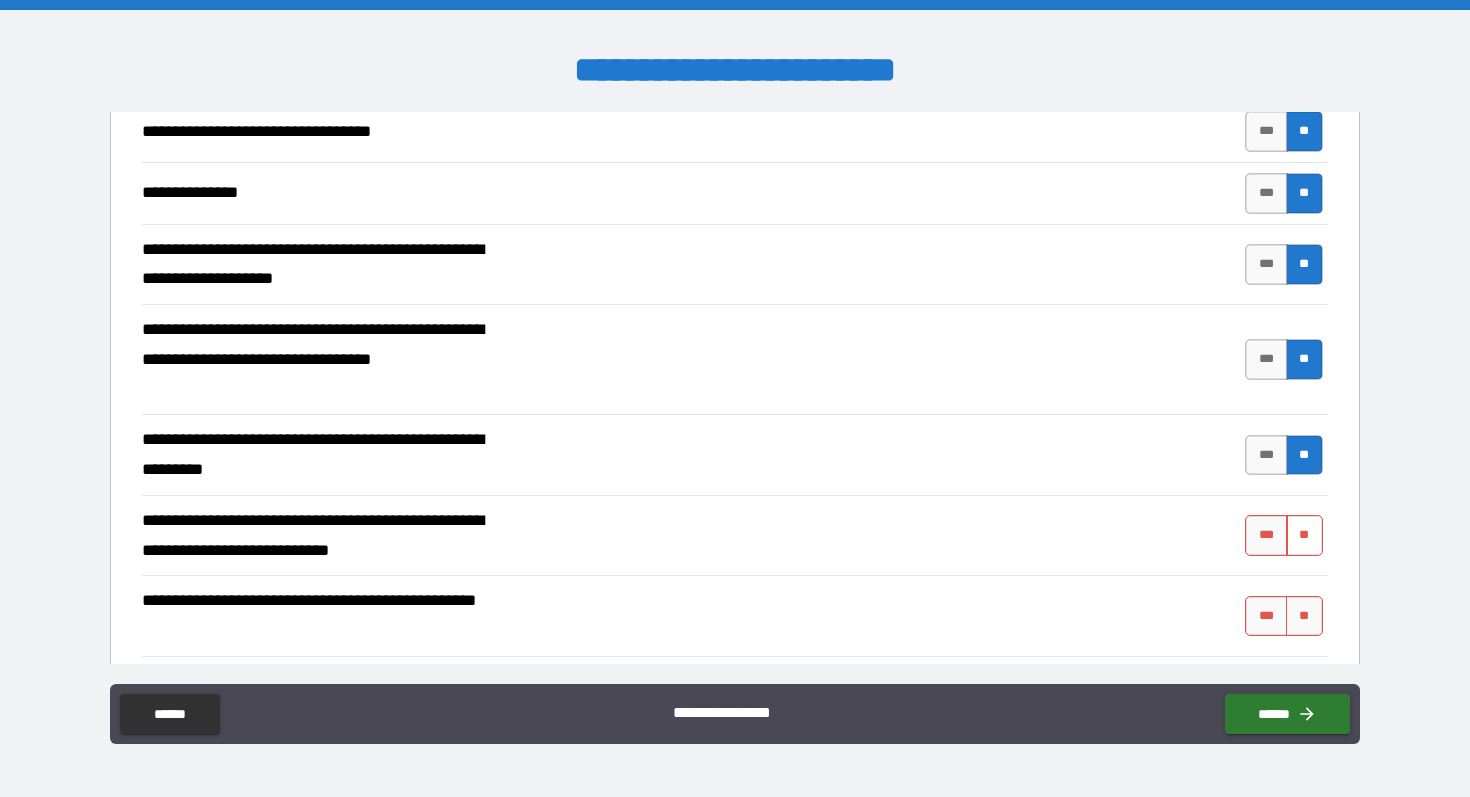 click on "**" at bounding box center (1304, 535) 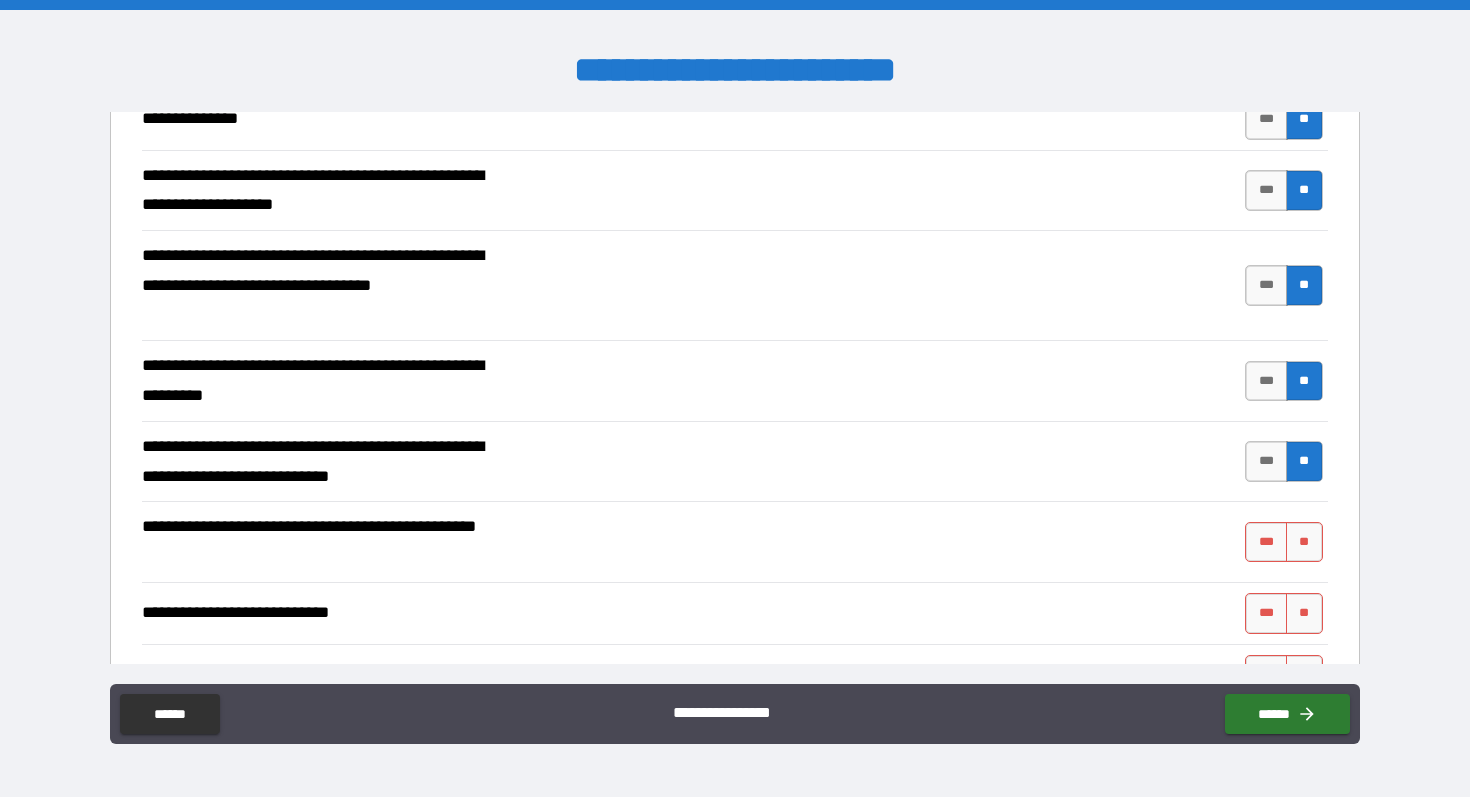 scroll, scrollTop: 4240, scrollLeft: 0, axis: vertical 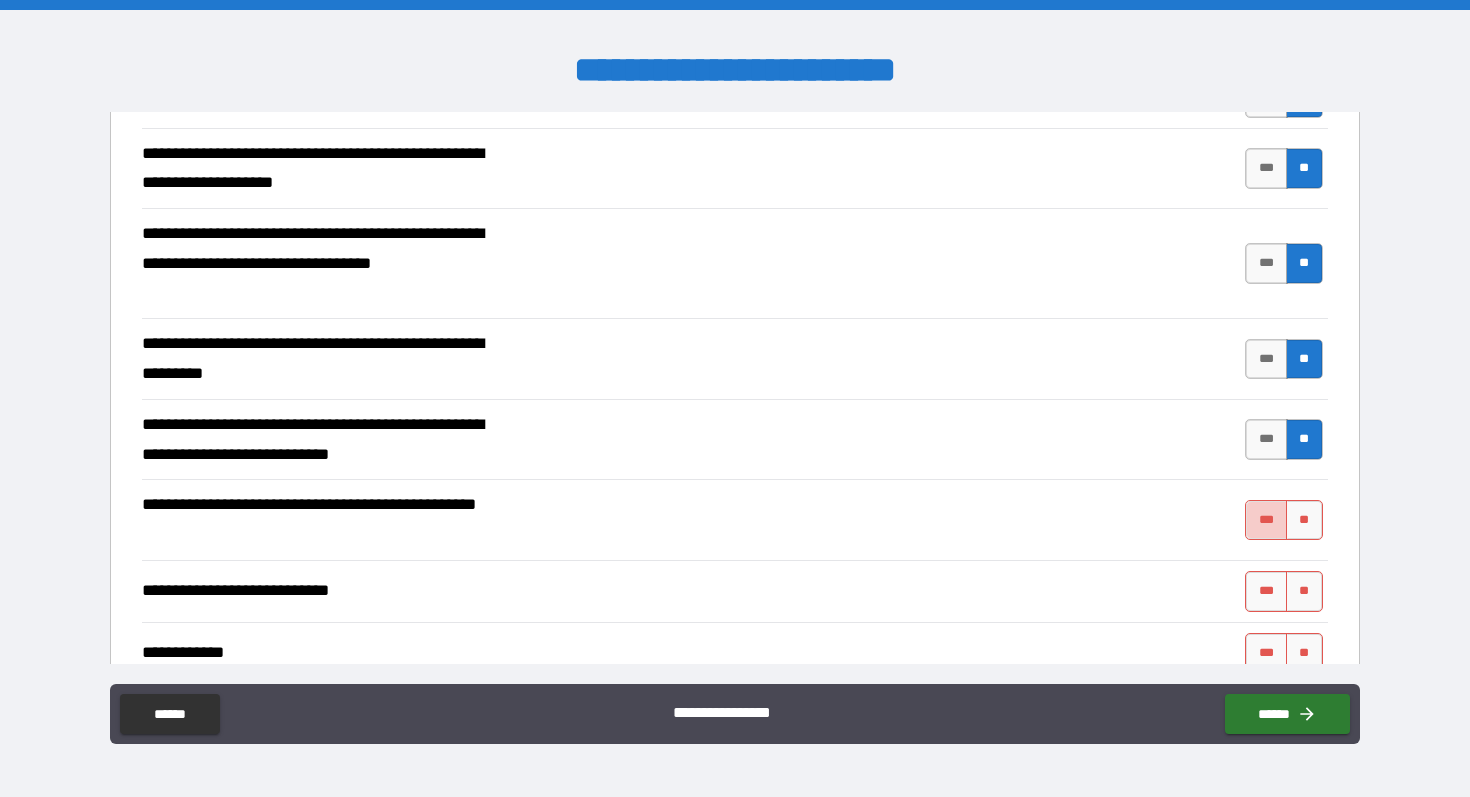 click on "***" at bounding box center (1266, 520) 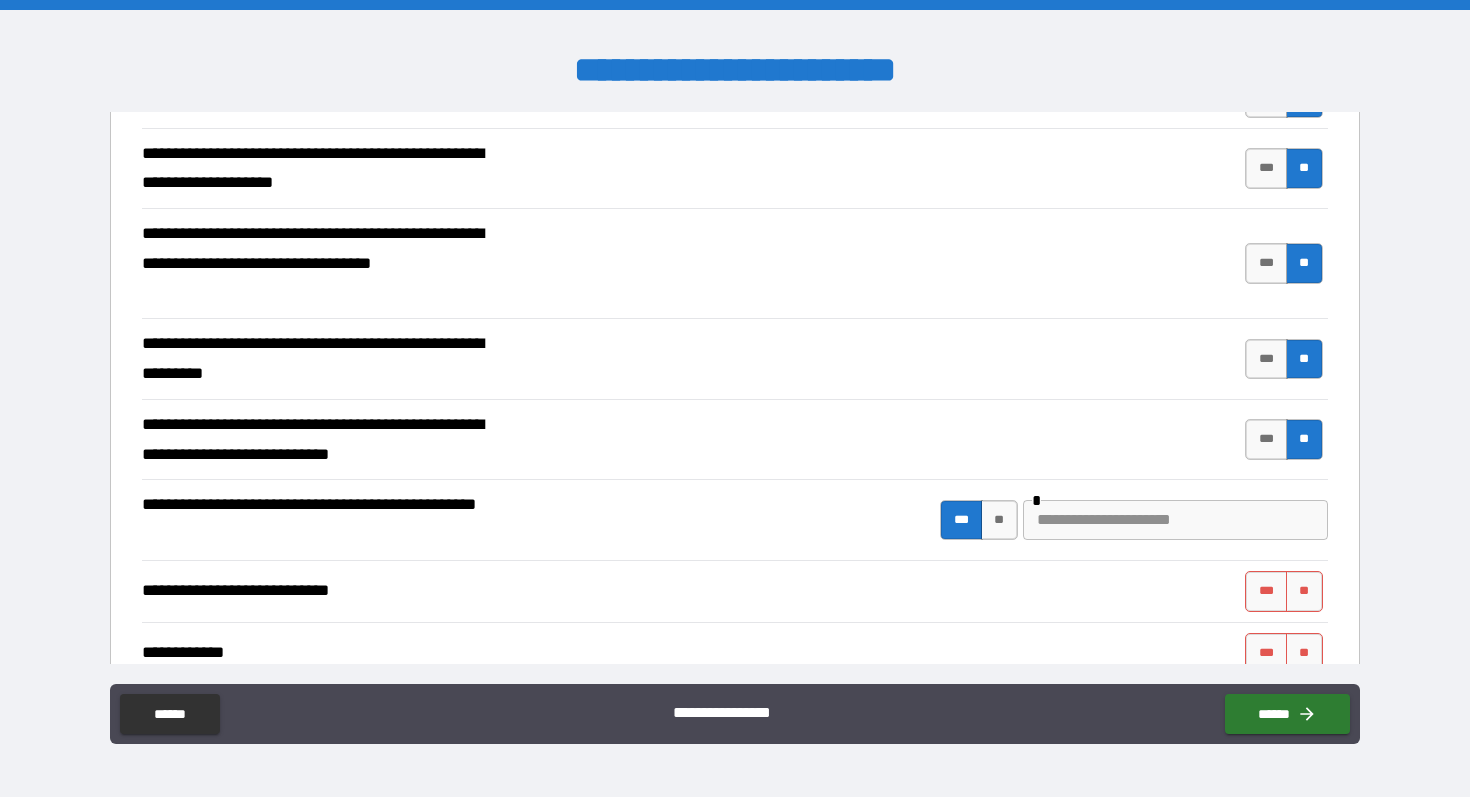 click at bounding box center (1175, 520) 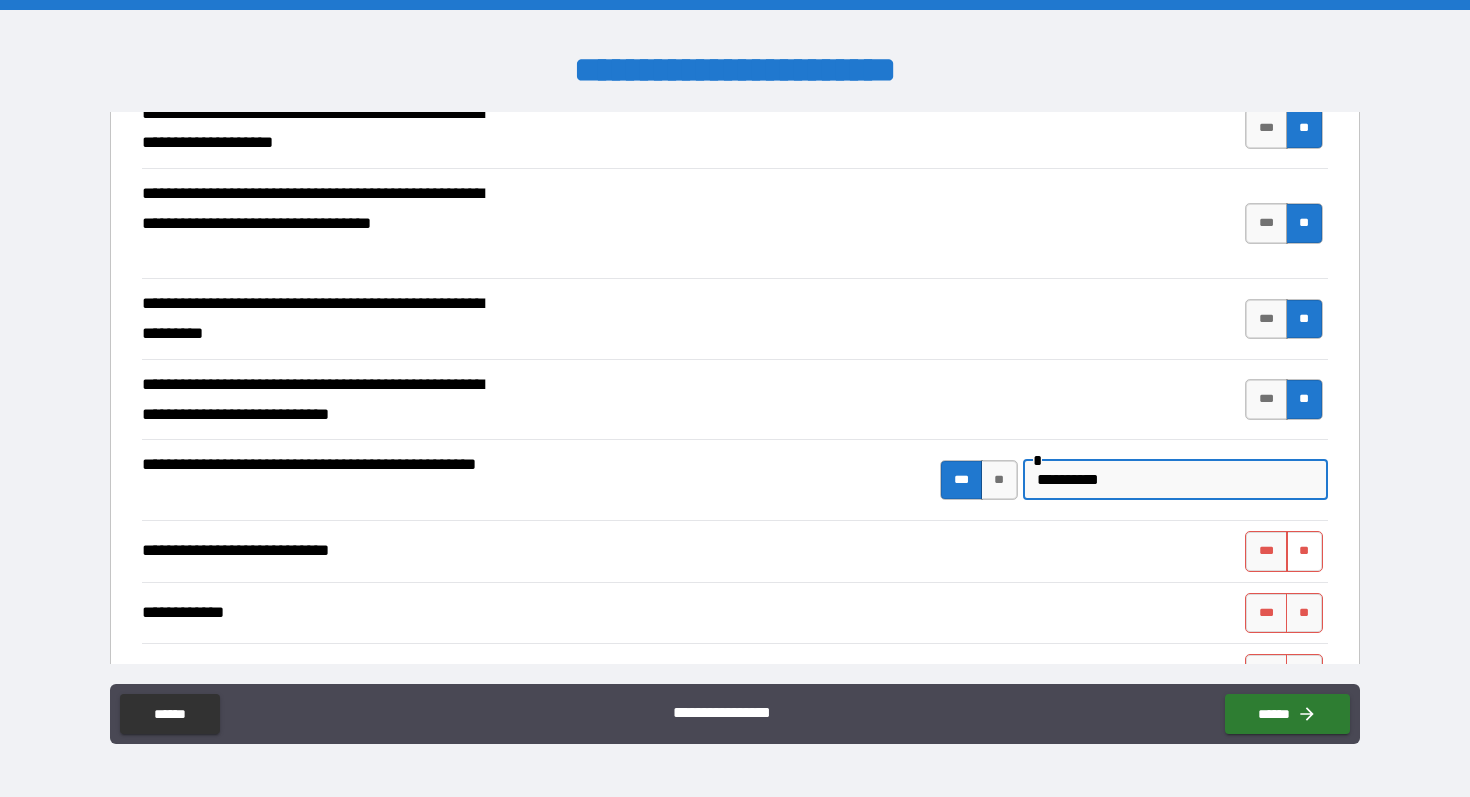 click on "**" at bounding box center [1304, 551] 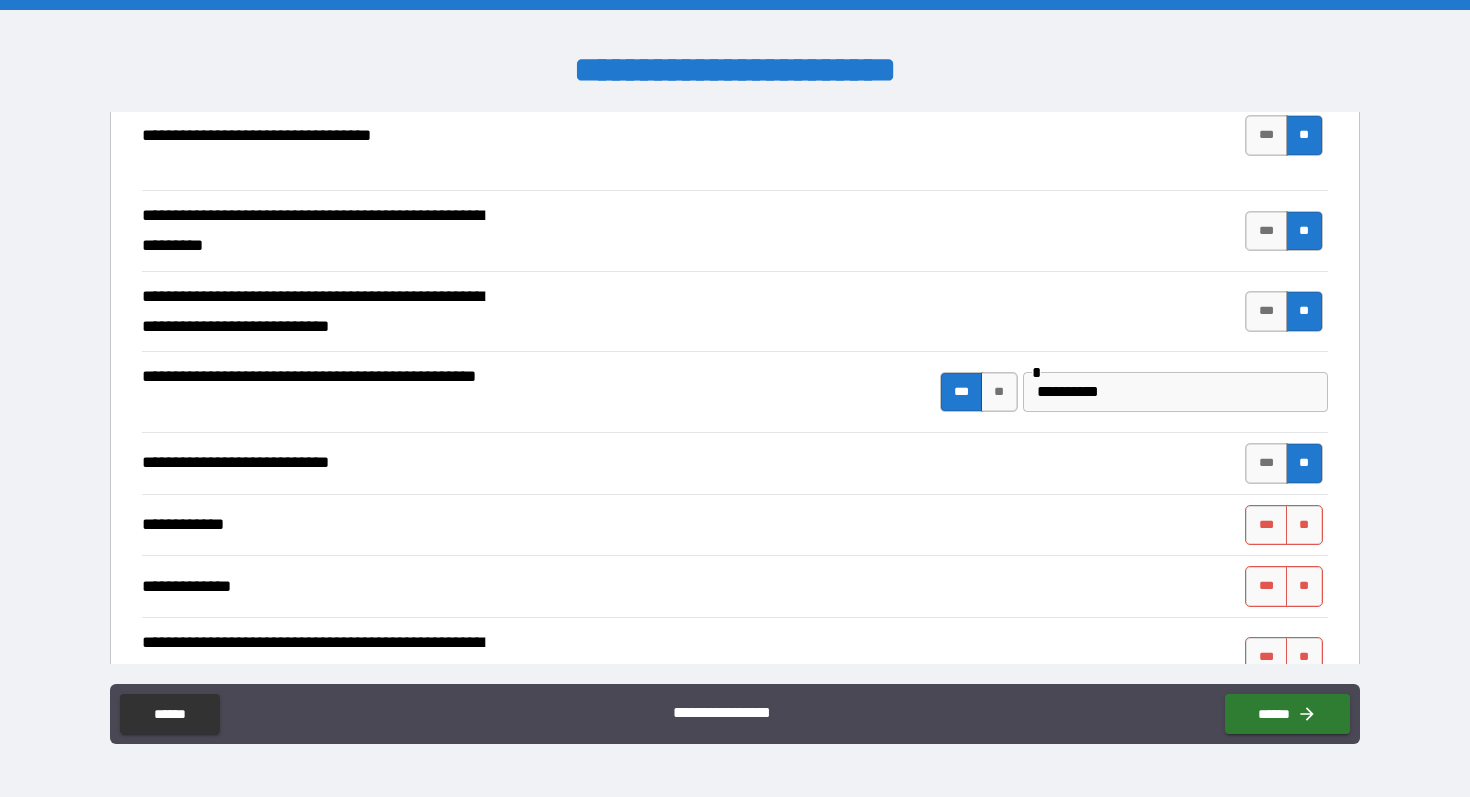 scroll, scrollTop: 4416, scrollLeft: 0, axis: vertical 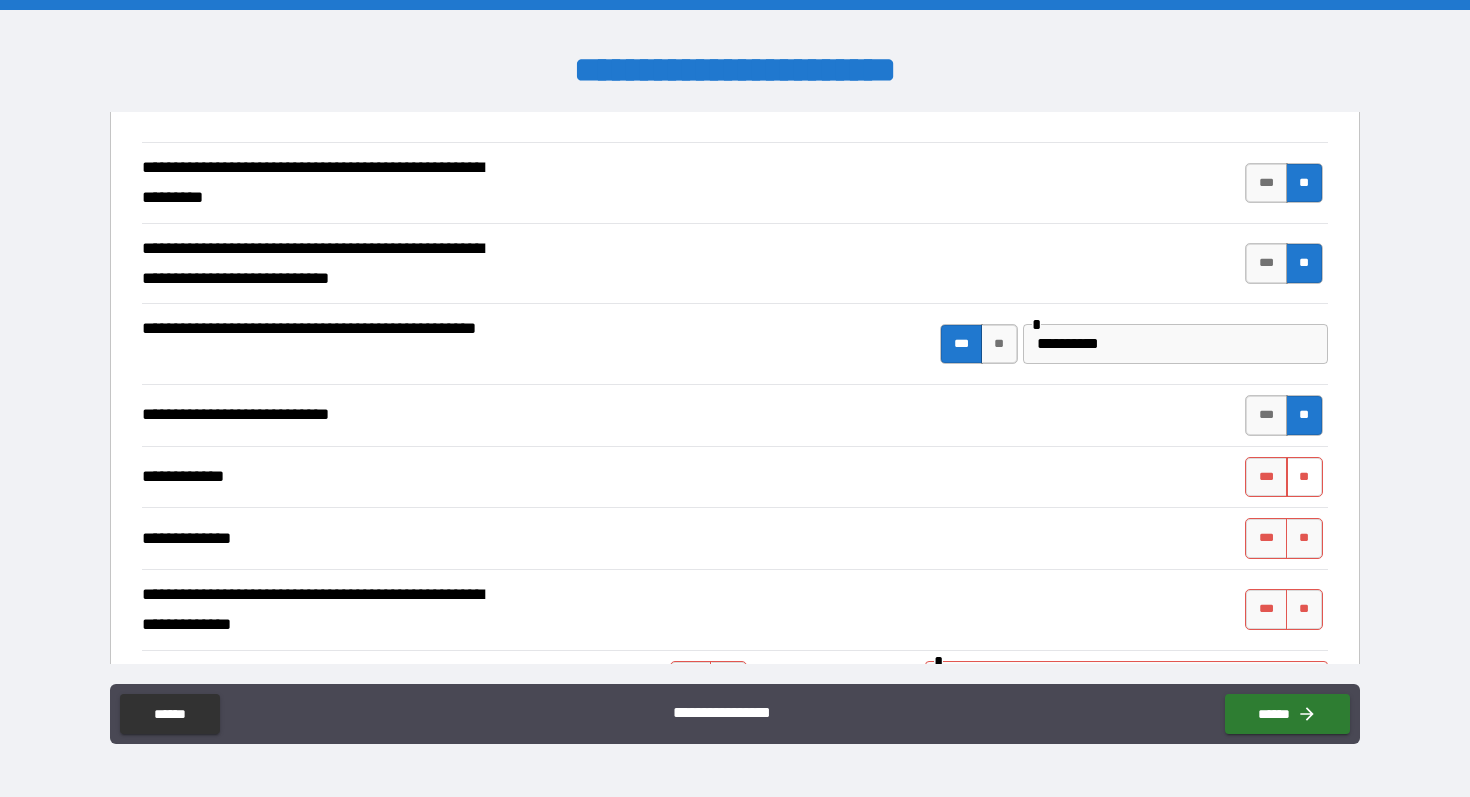 click on "**" at bounding box center (1304, 477) 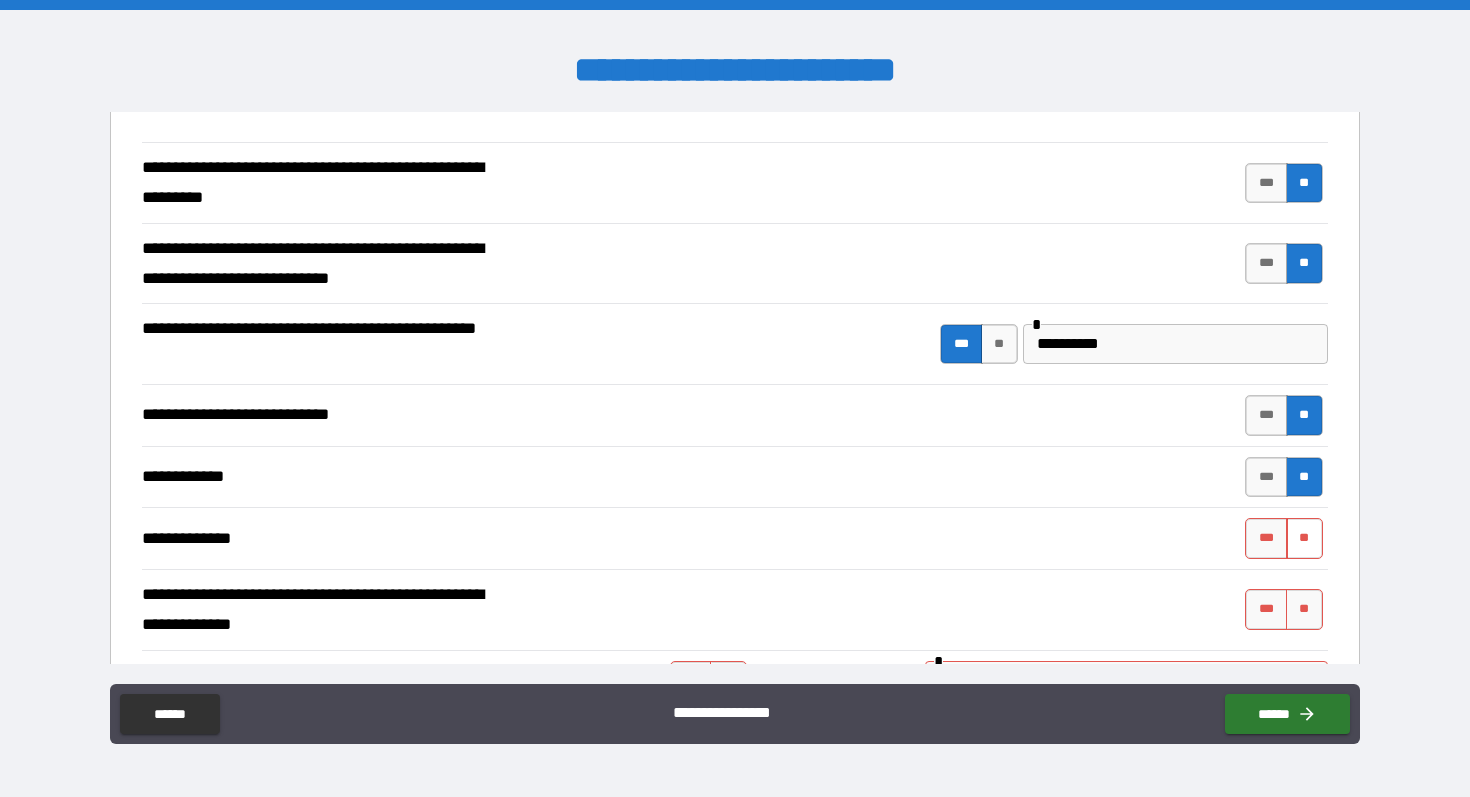 click on "**" at bounding box center (1304, 538) 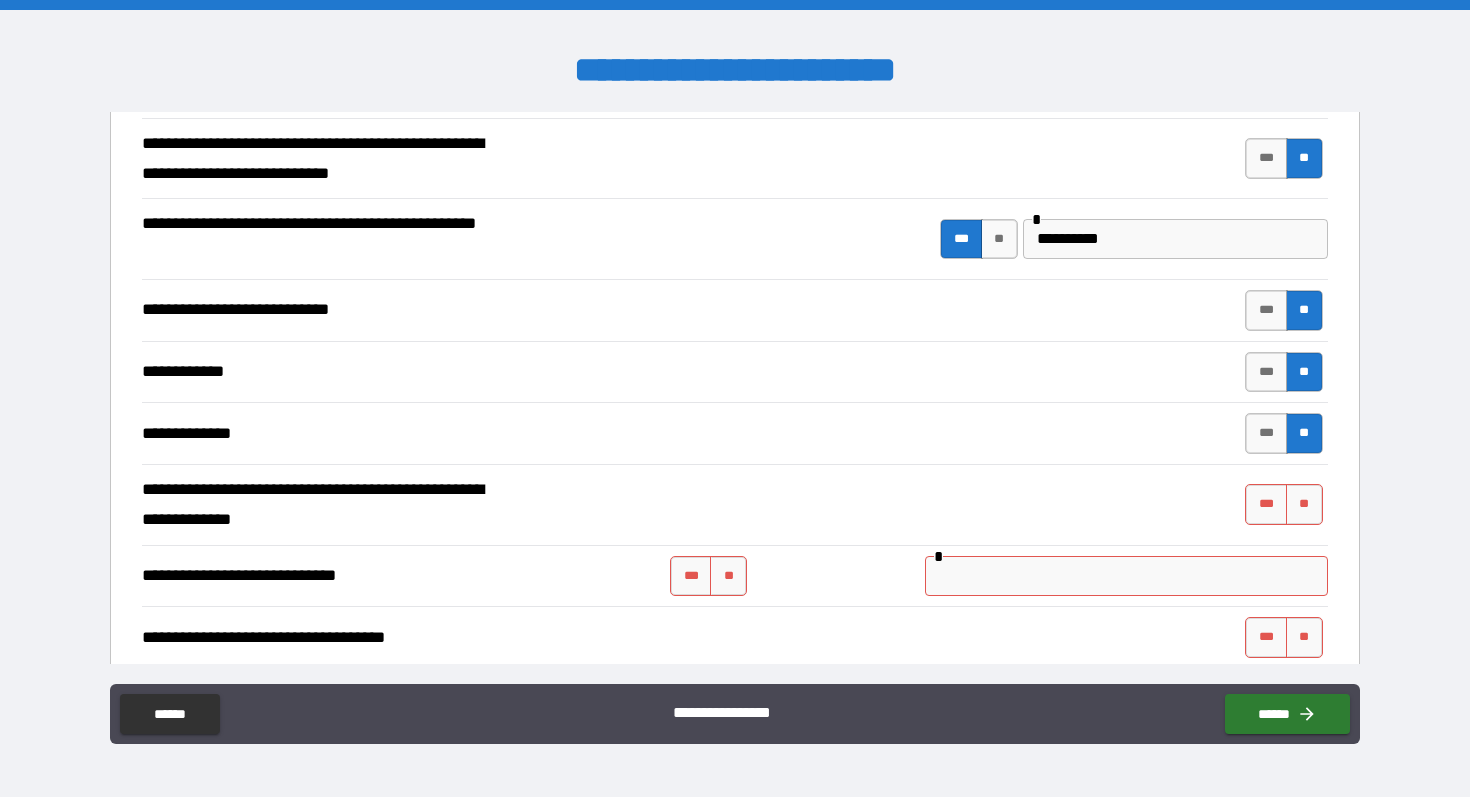 scroll, scrollTop: 4544, scrollLeft: 0, axis: vertical 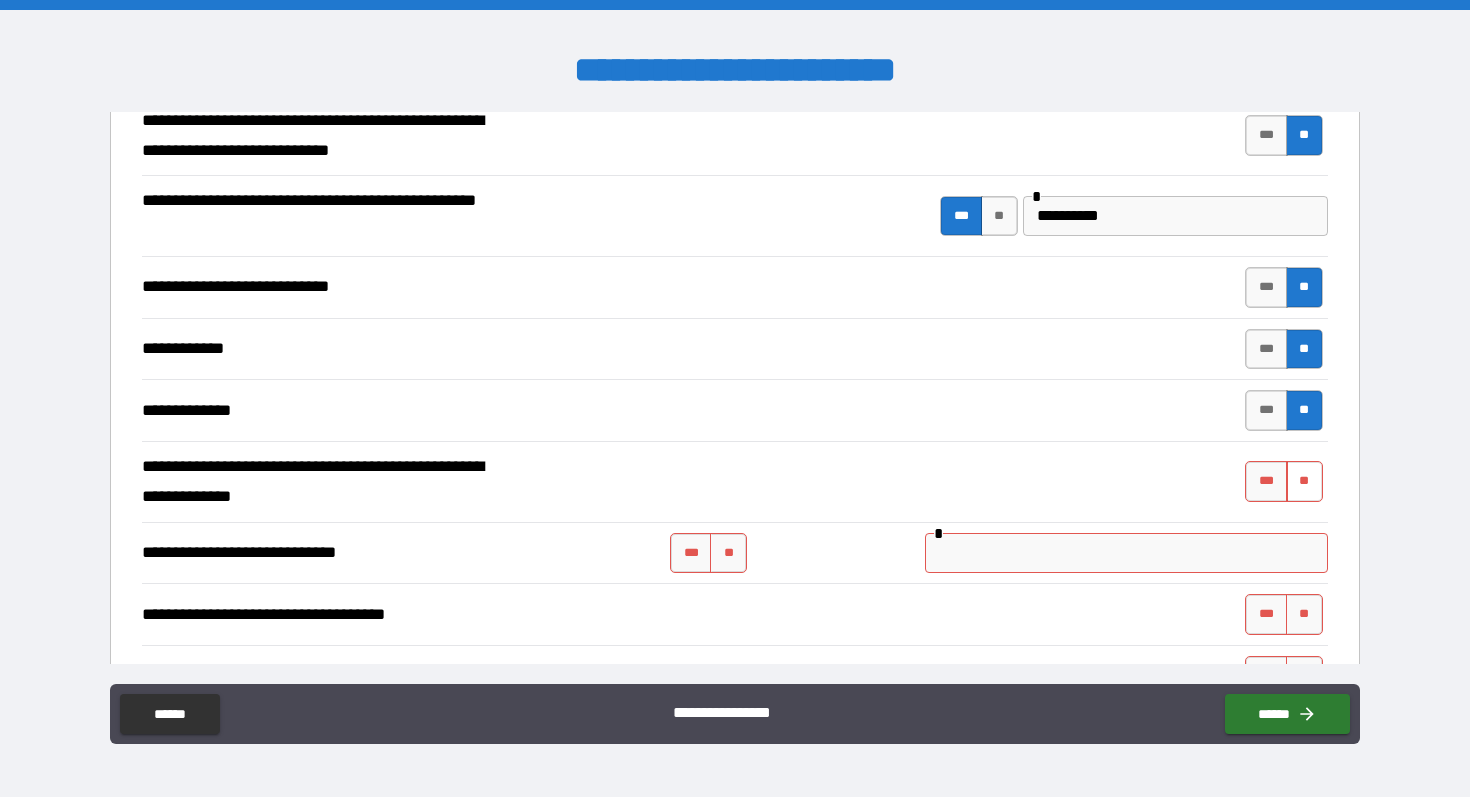 click on "**" at bounding box center [1304, 481] 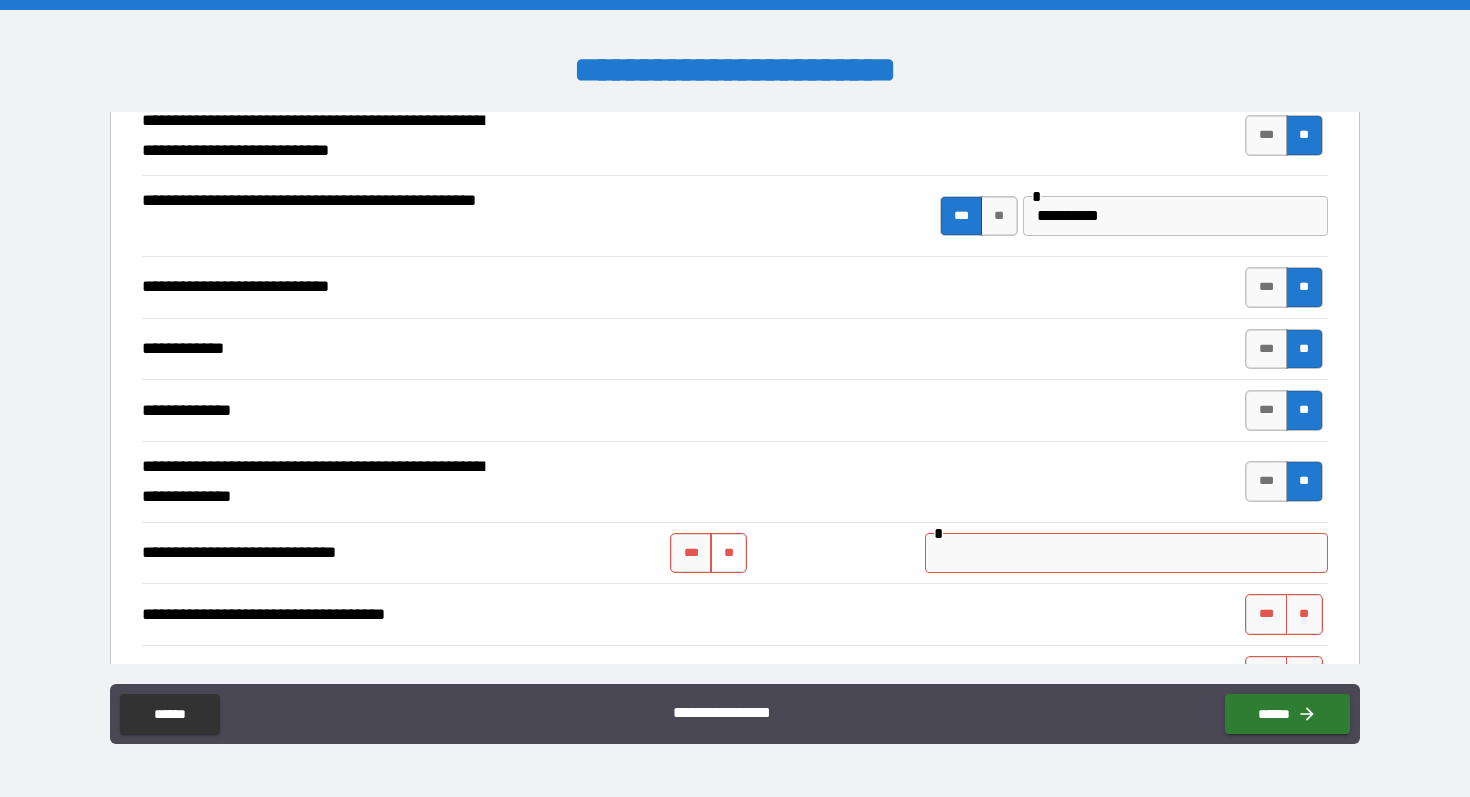 click on "**" at bounding box center [728, 553] 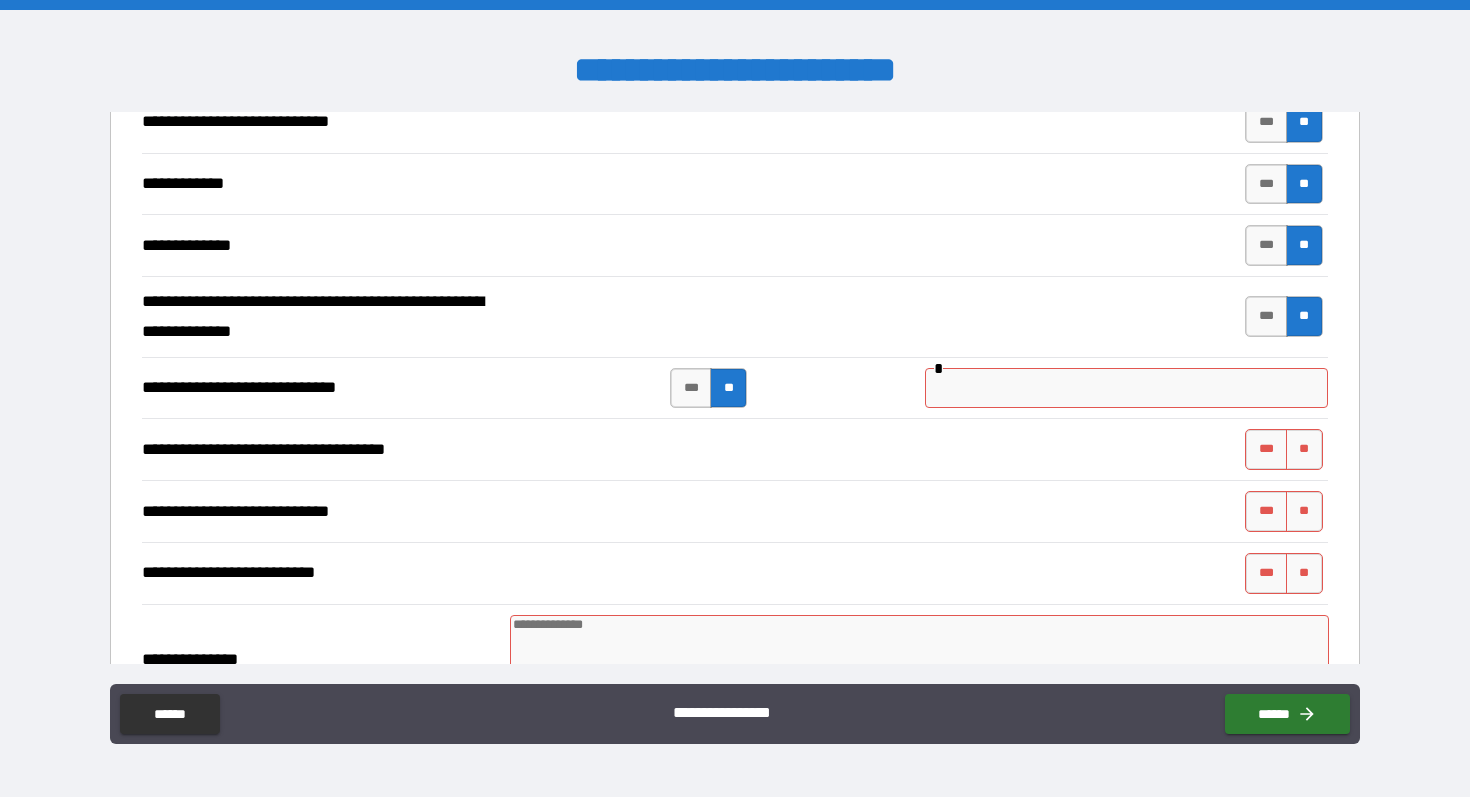 scroll, scrollTop: 4715, scrollLeft: 0, axis: vertical 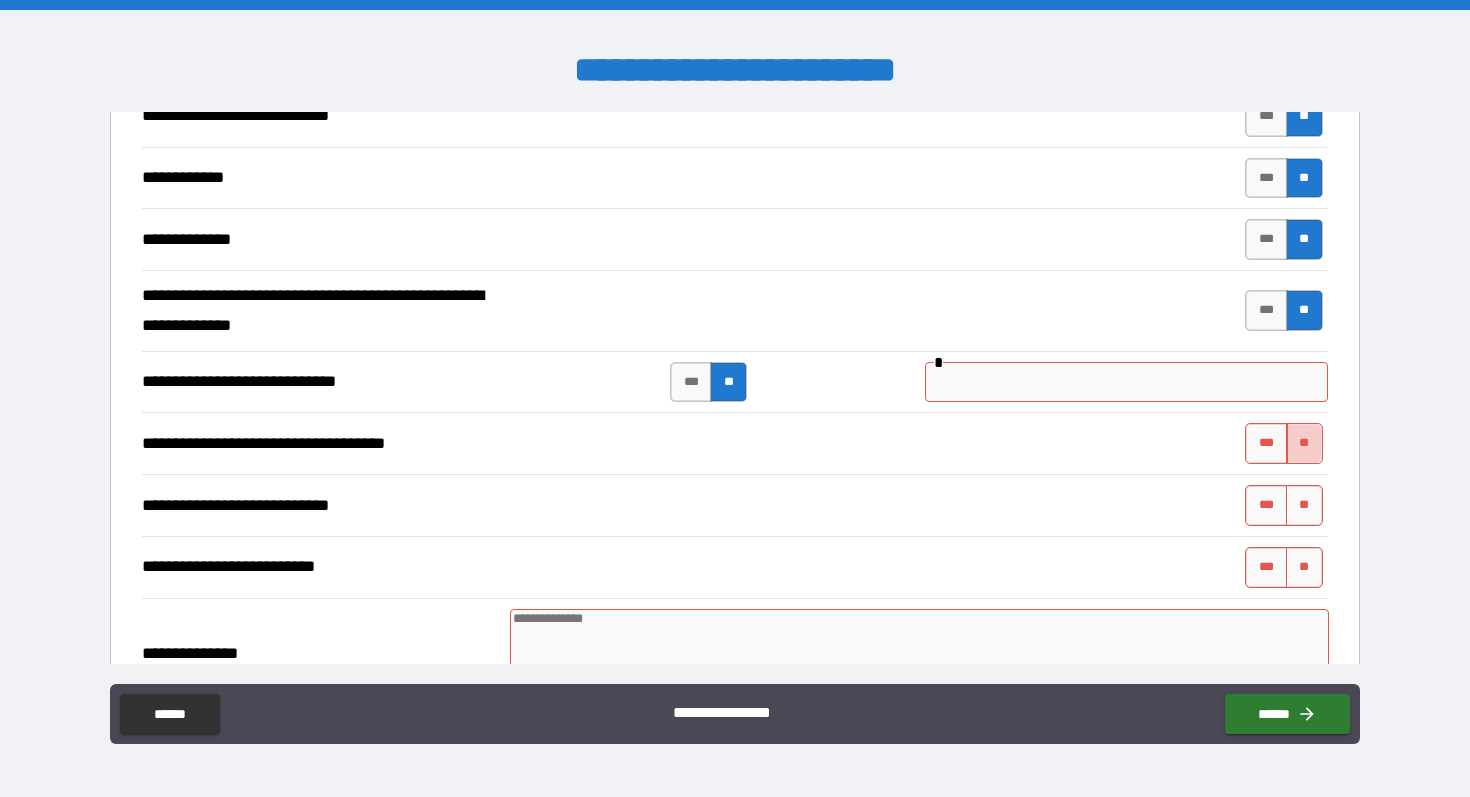 click on "**" at bounding box center [1304, 443] 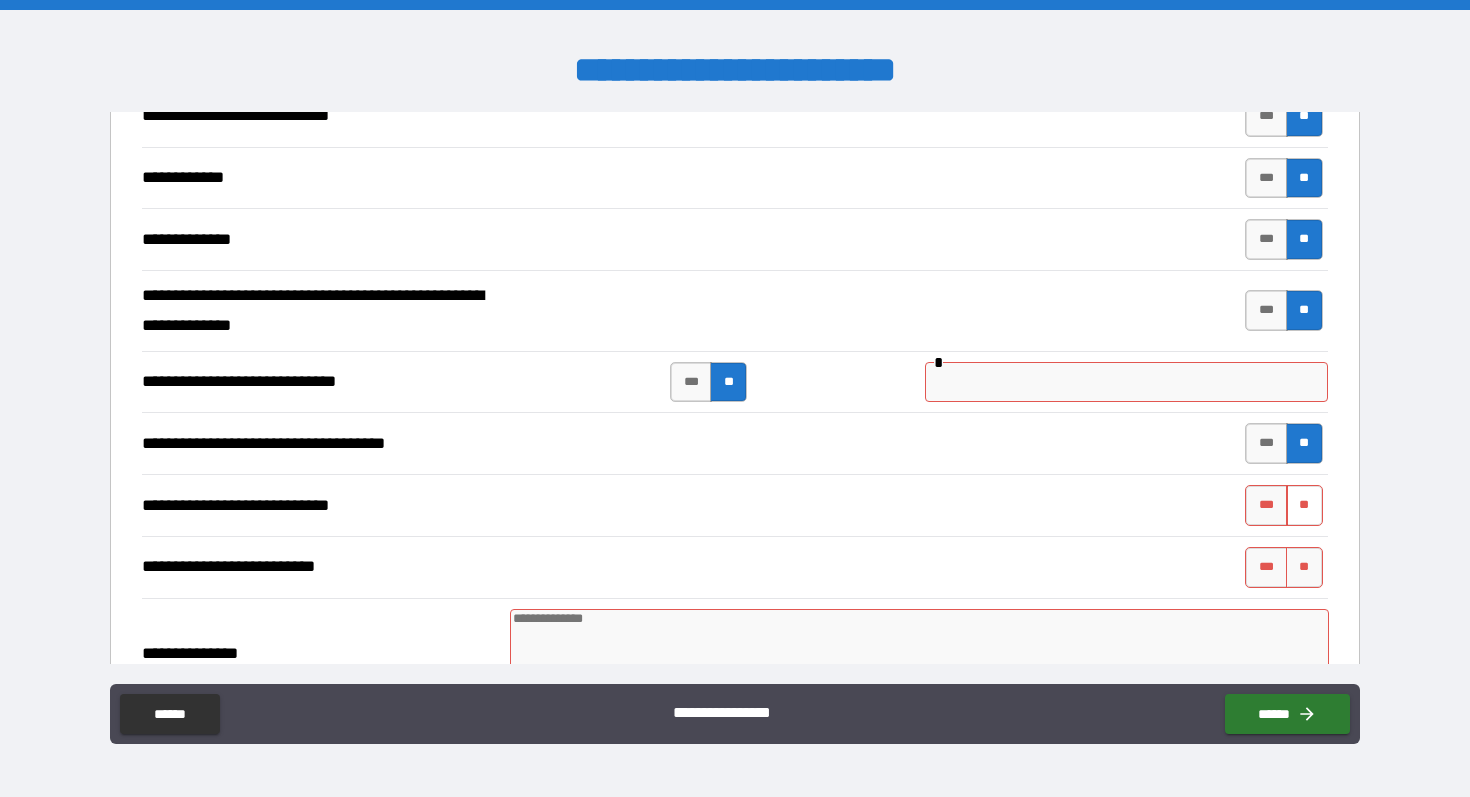 click on "**" at bounding box center [1304, 505] 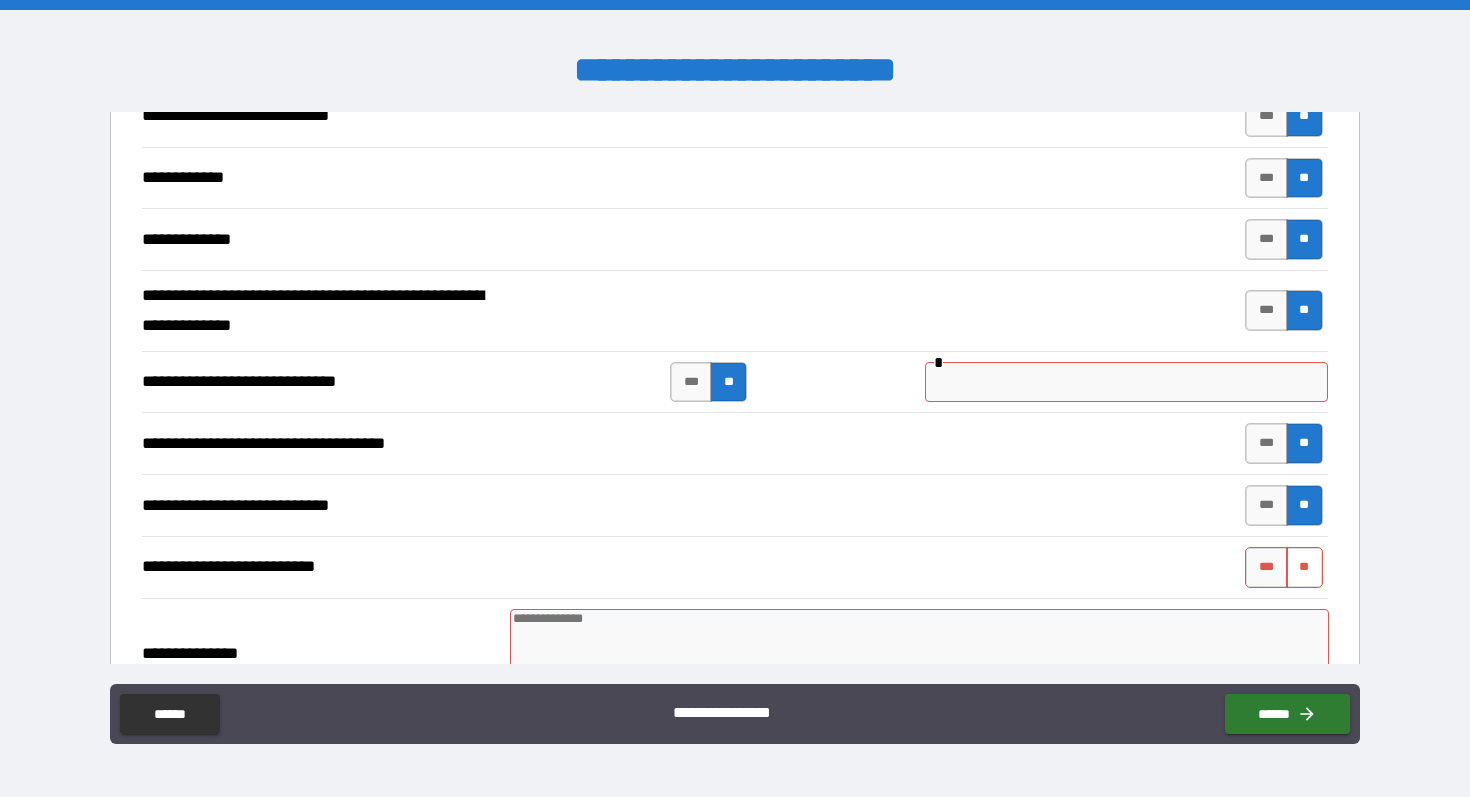 click on "**" at bounding box center (1304, 567) 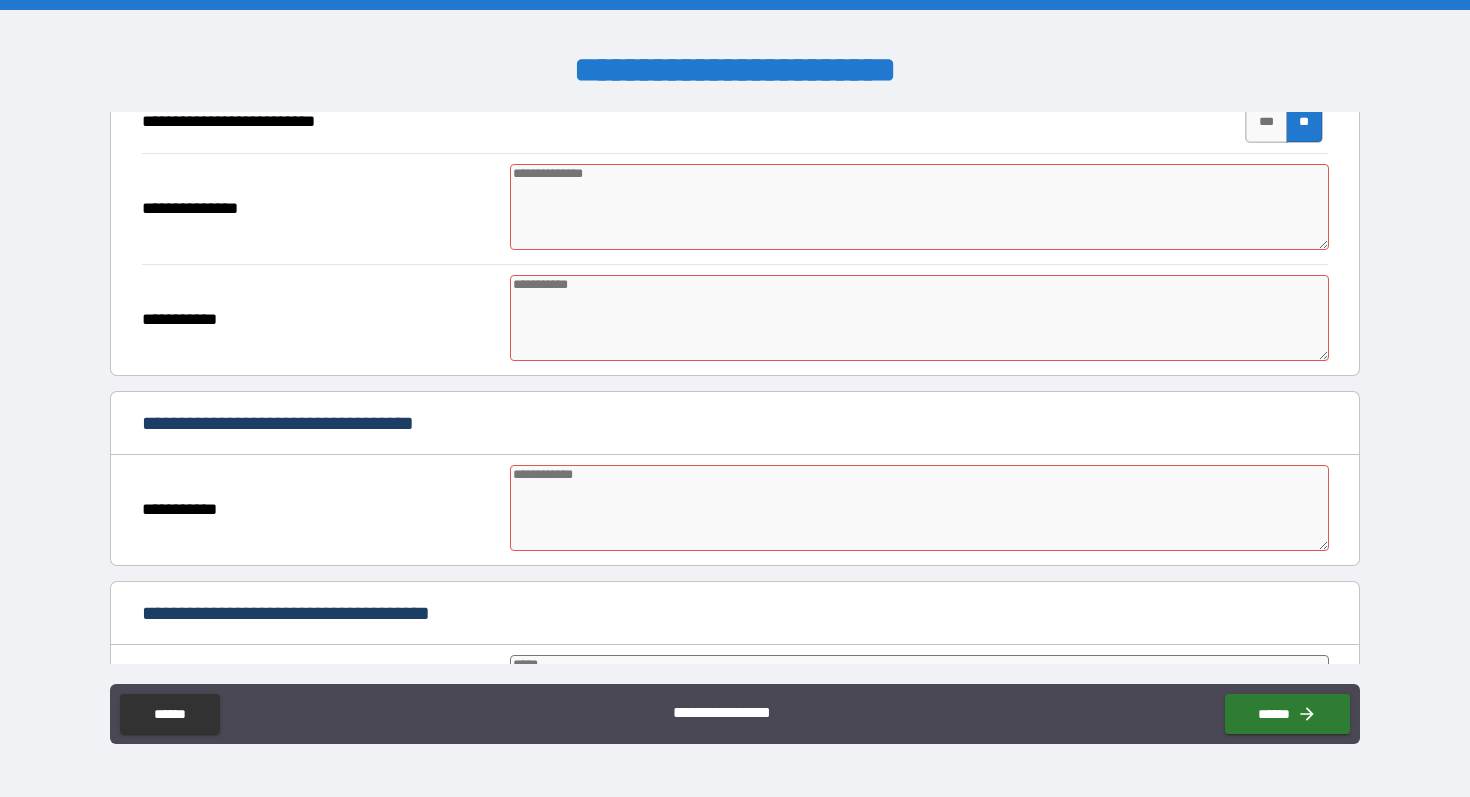 scroll, scrollTop: 5142, scrollLeft: 0, axis: vertical 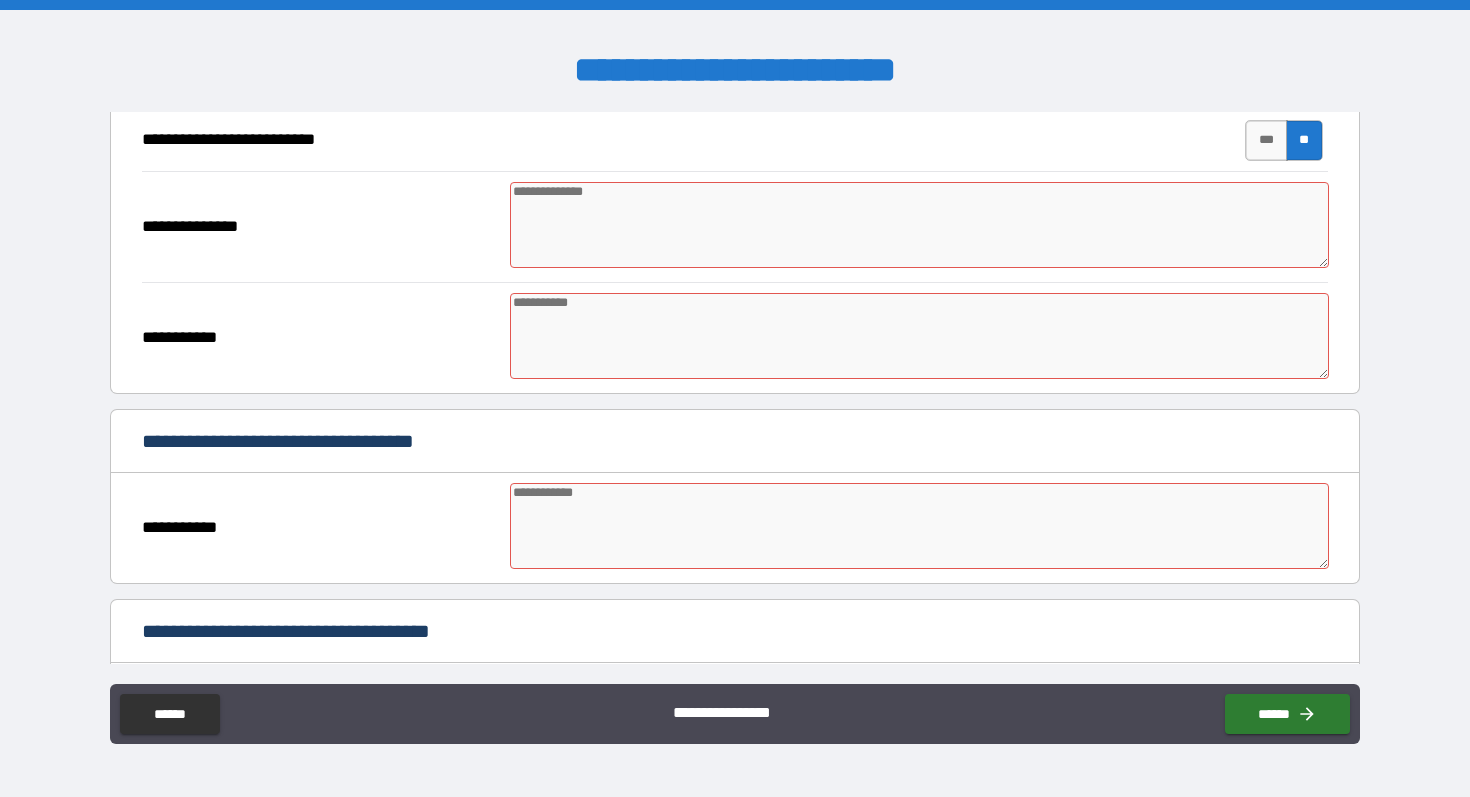 click at bounding box center (919, 336) 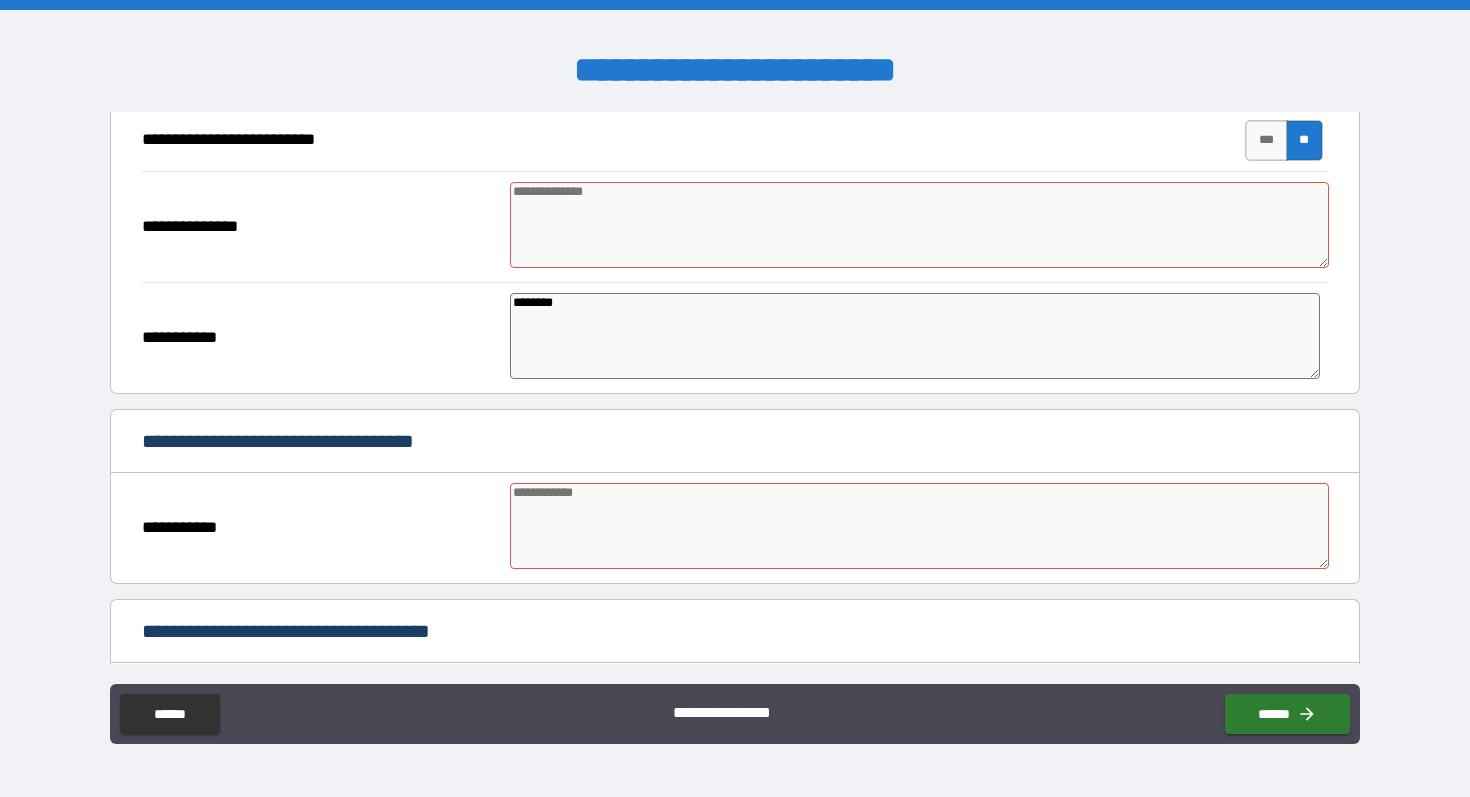 click on "[FIRST] [LAST]" at bounding box center (734, 226) 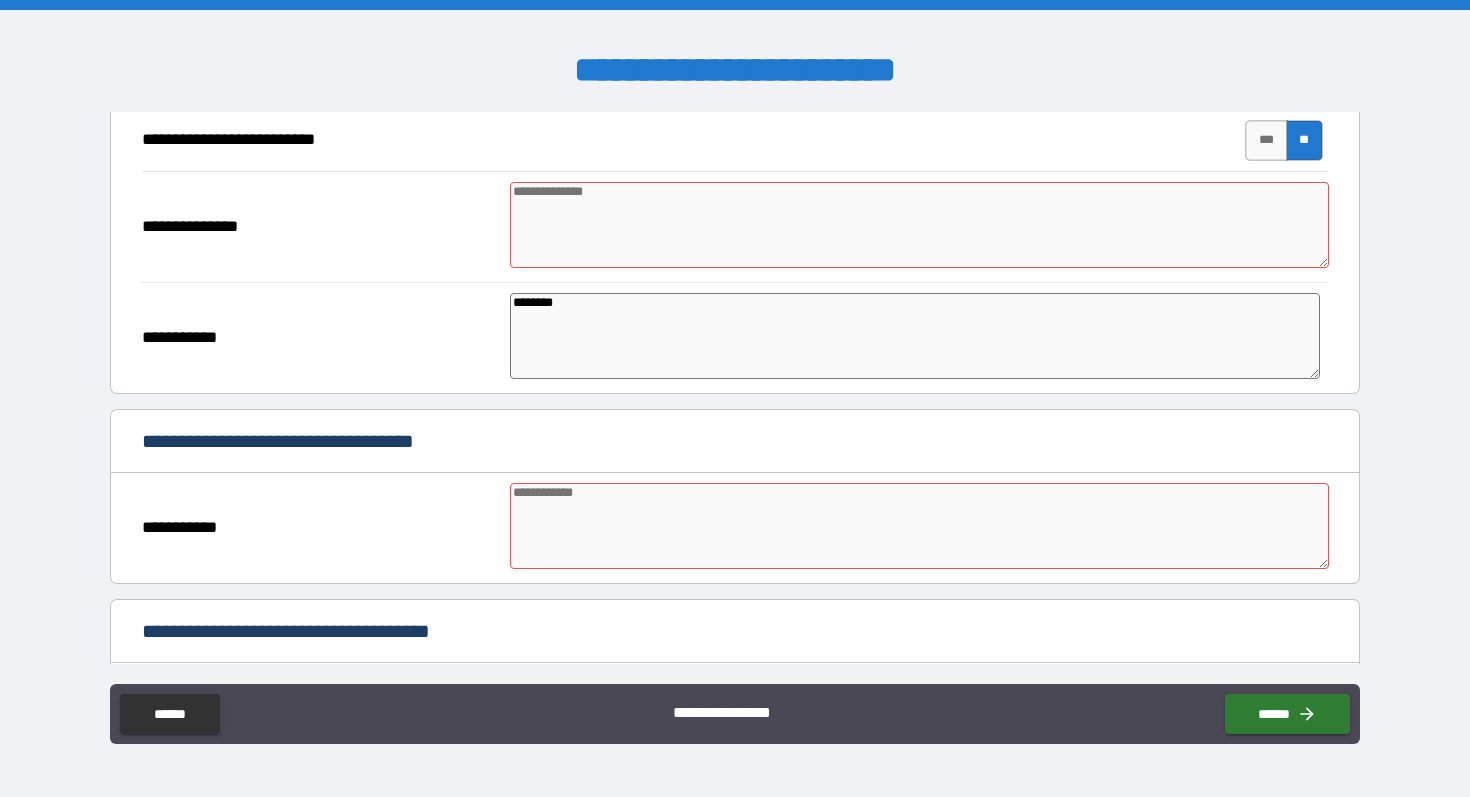 click at bounding box center (919, 225) 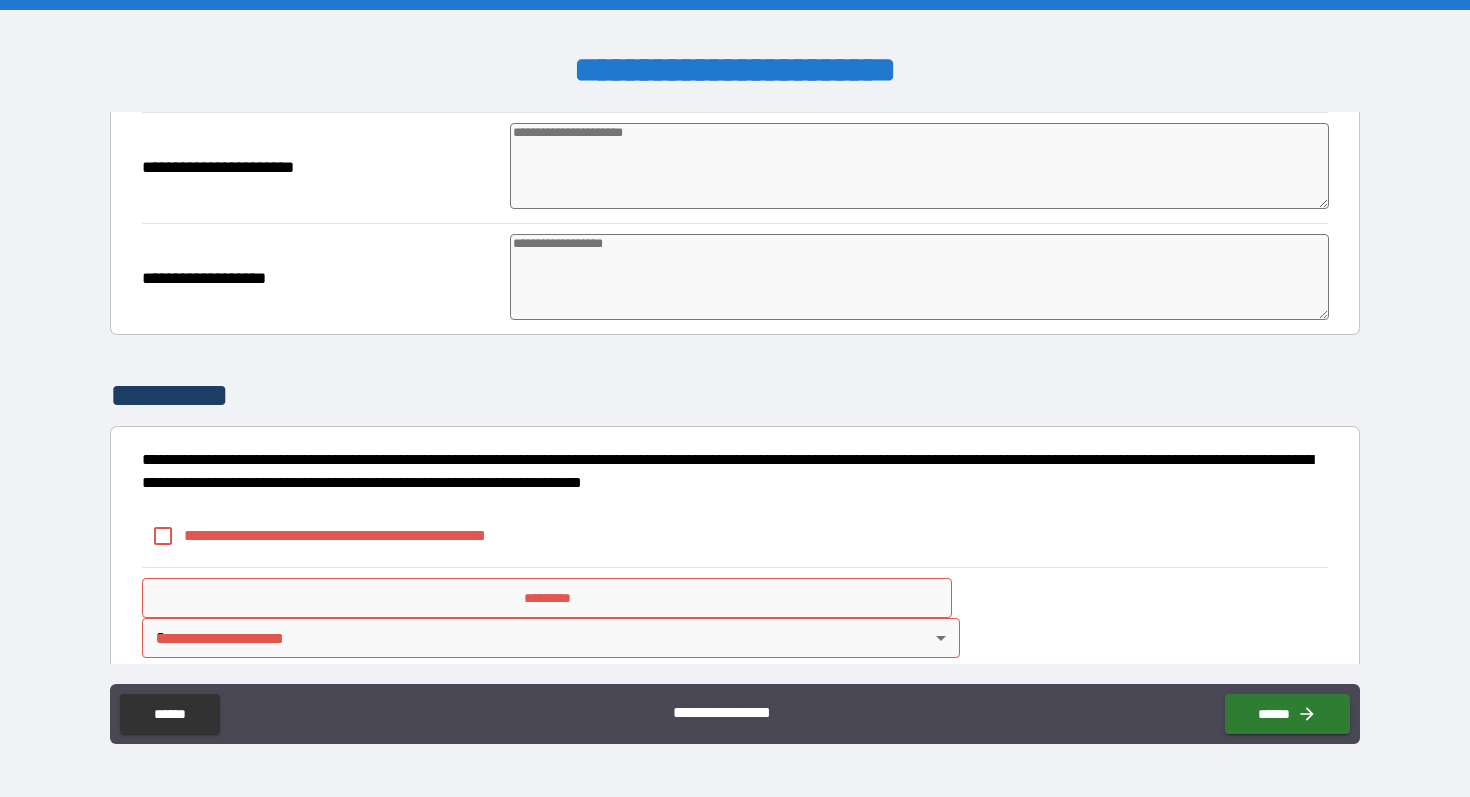 scroll, scrollTop: 6129, scrollLeft: 0, axis: vertical 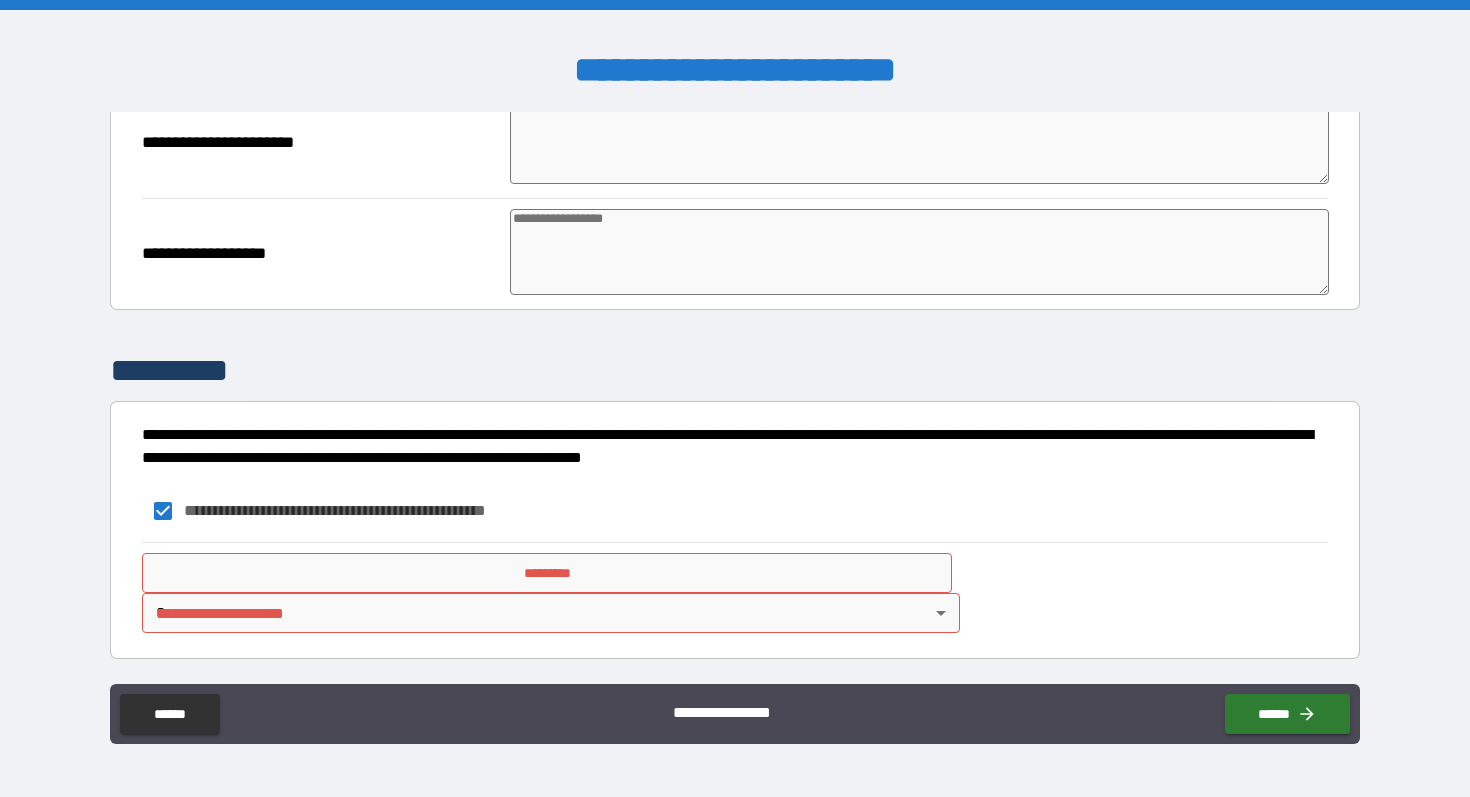 click on "*********" at bounding box center (547, 573) 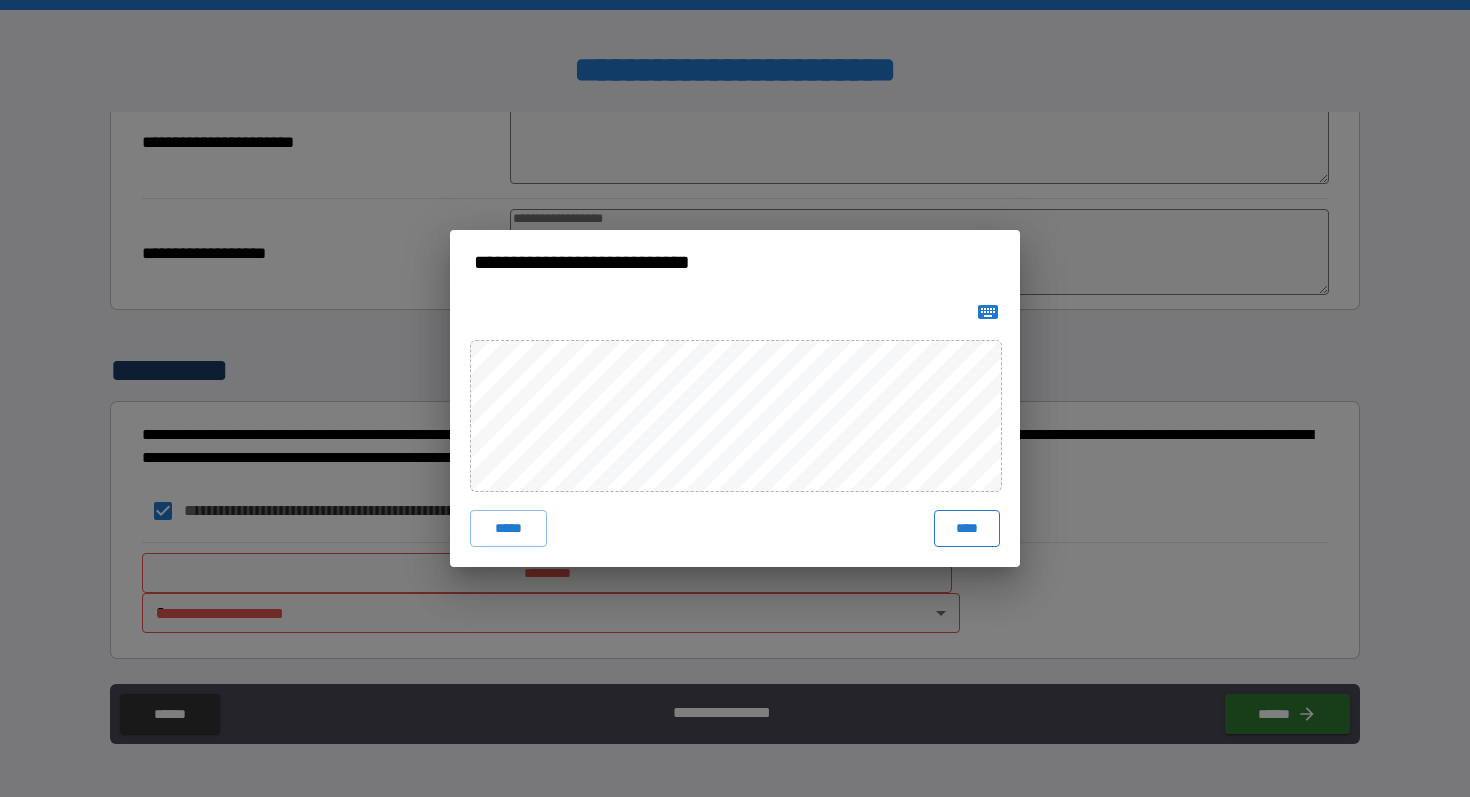 click on "****" at bounding box center [967, 528] 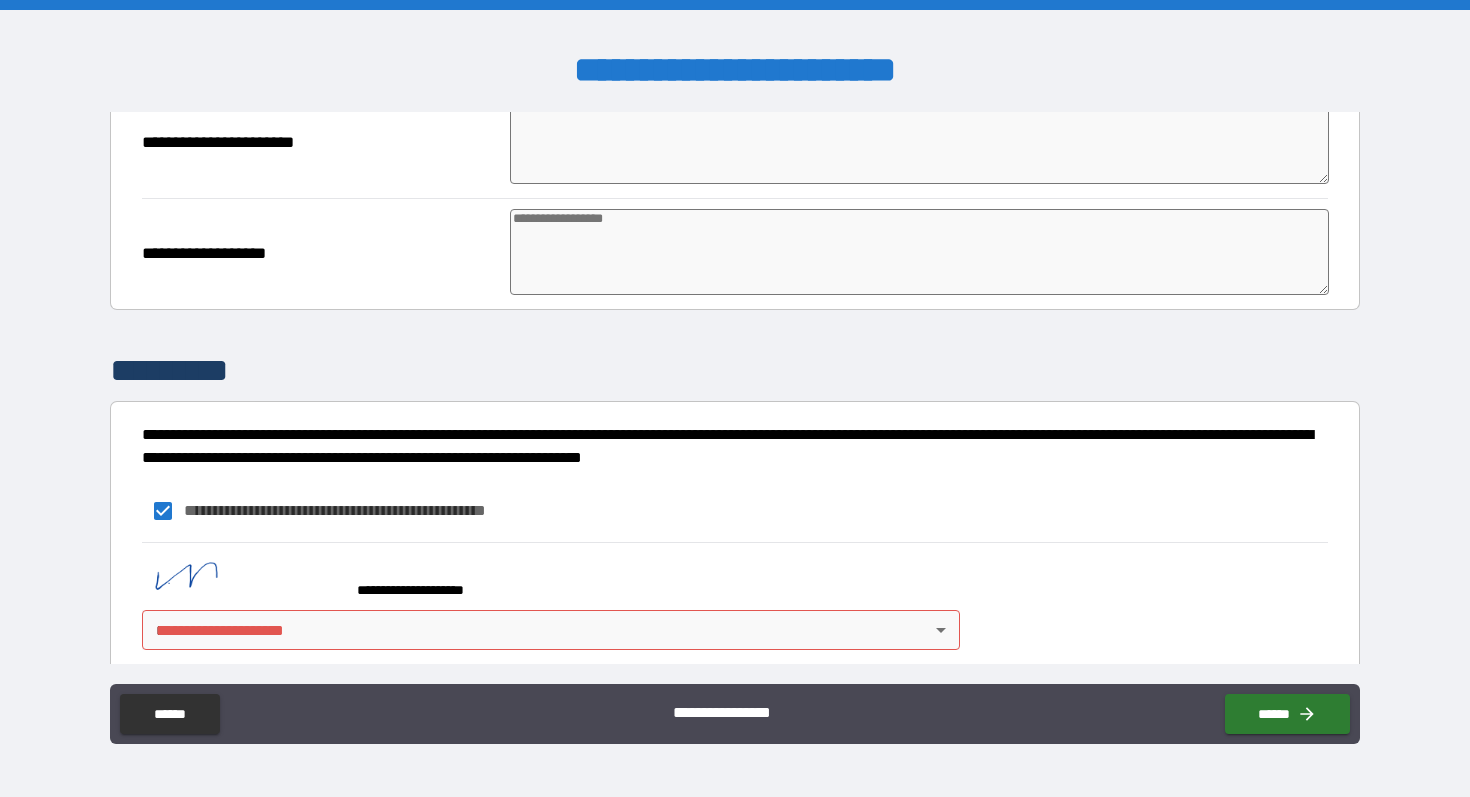 scroll, scrollTop: 6146, scrollLeft: 0, axis: vertical 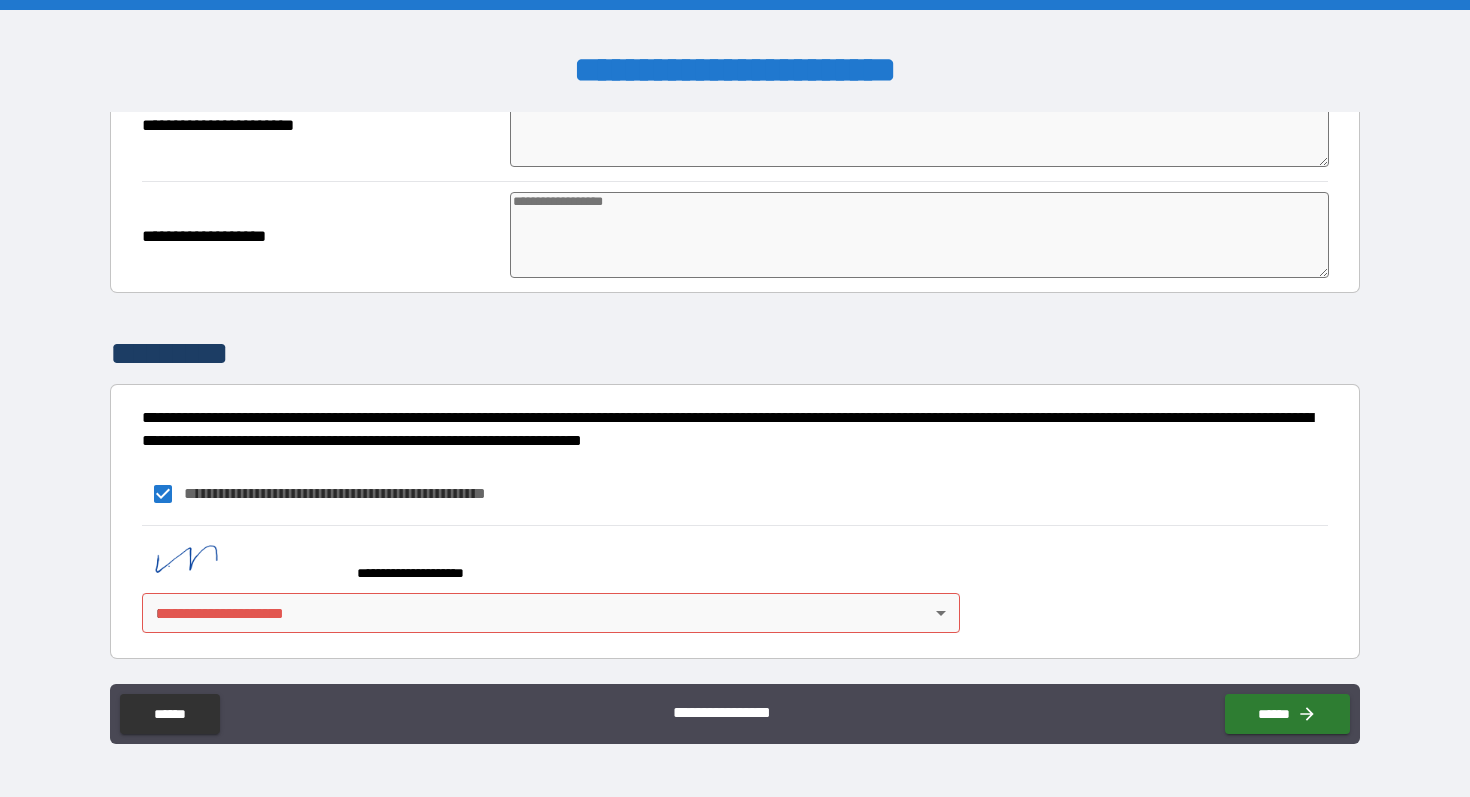 click on "[NUMBER] [STREET], [CITY], [STATE] [ZIP]" at bounding box center (735, 398) 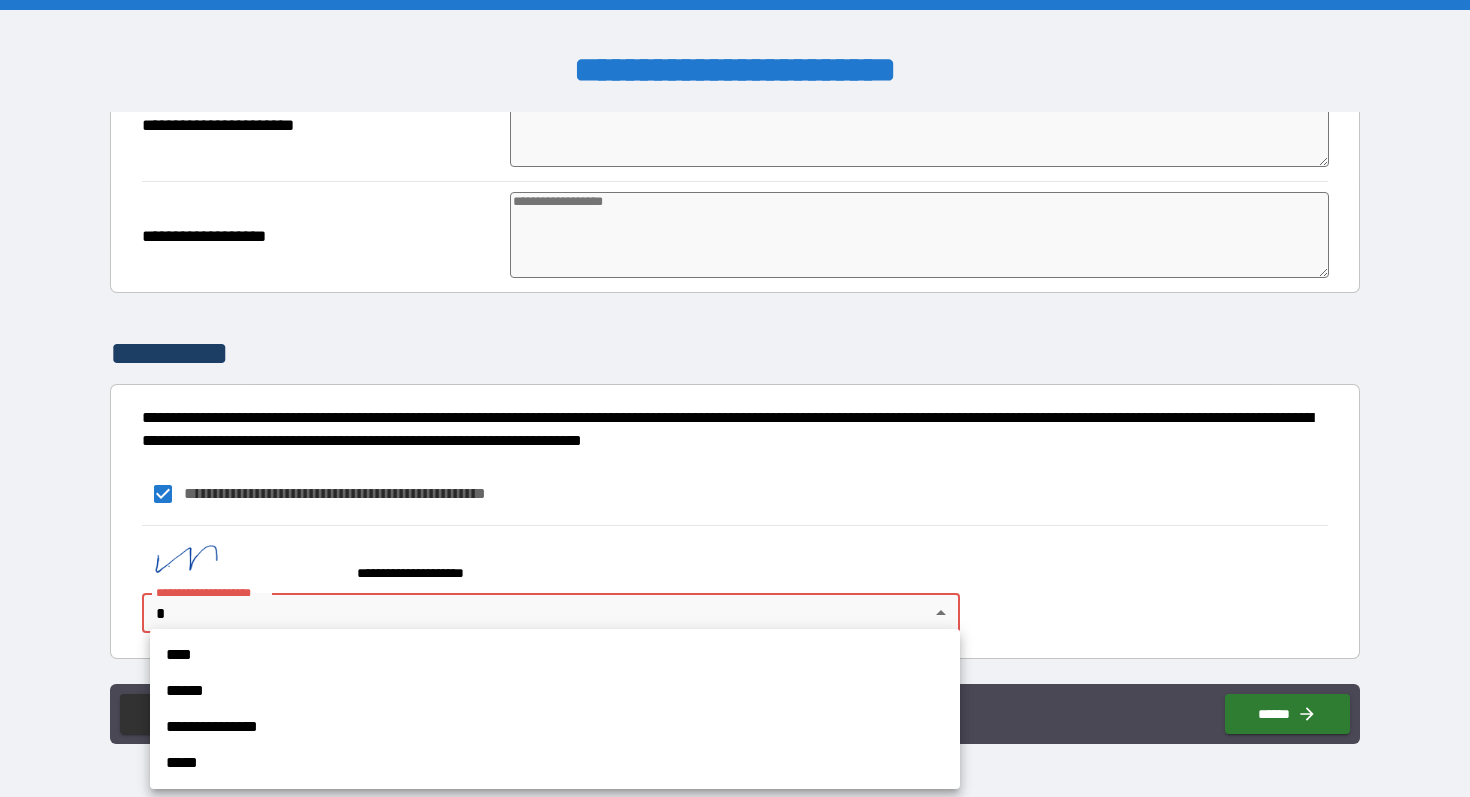 click on "****" at bounding box center (555, 655) 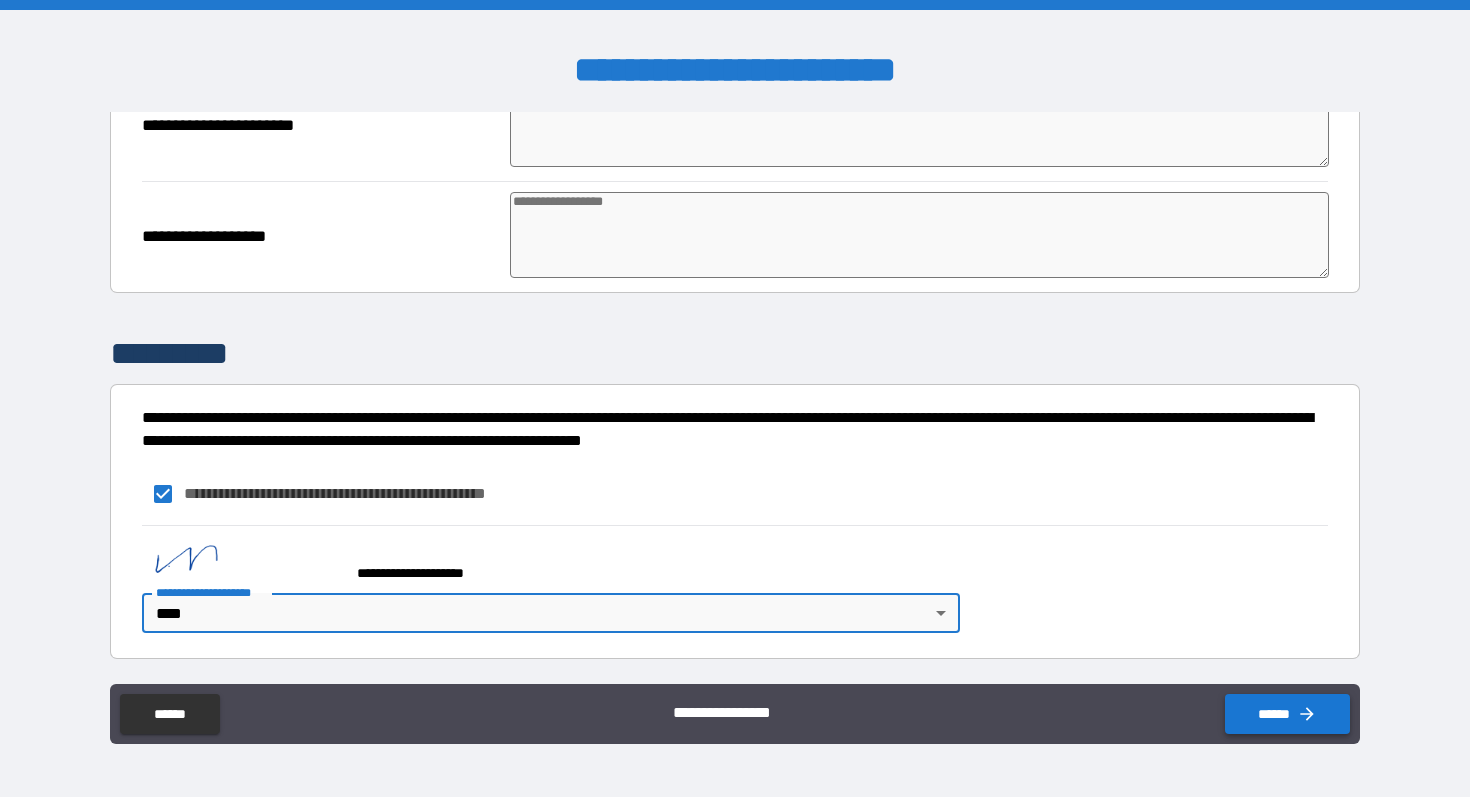 click on "******" at bounding box center [1287, 714] 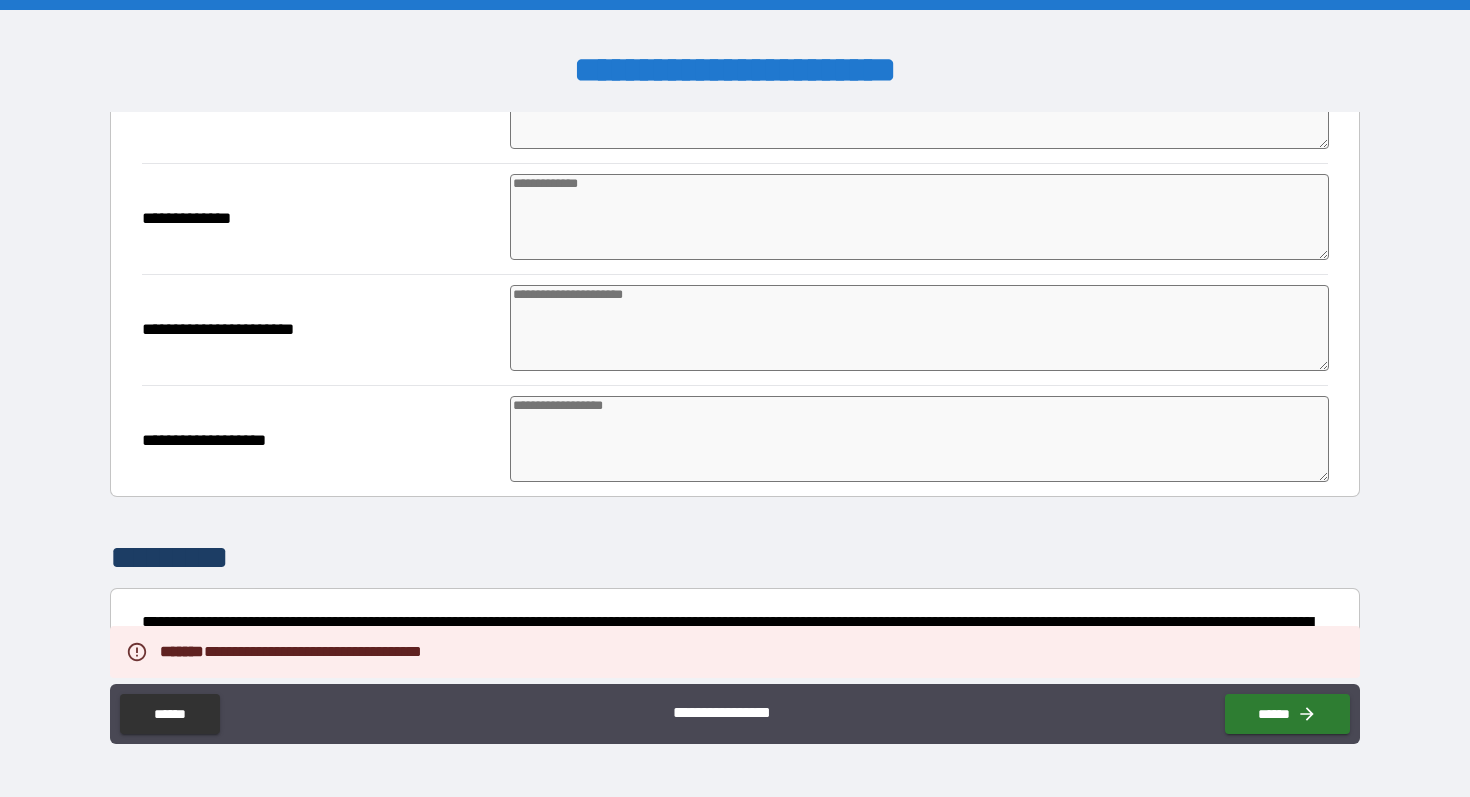 scroll, scrollTop: 5939, scrollLeft: 0, axis: vertical 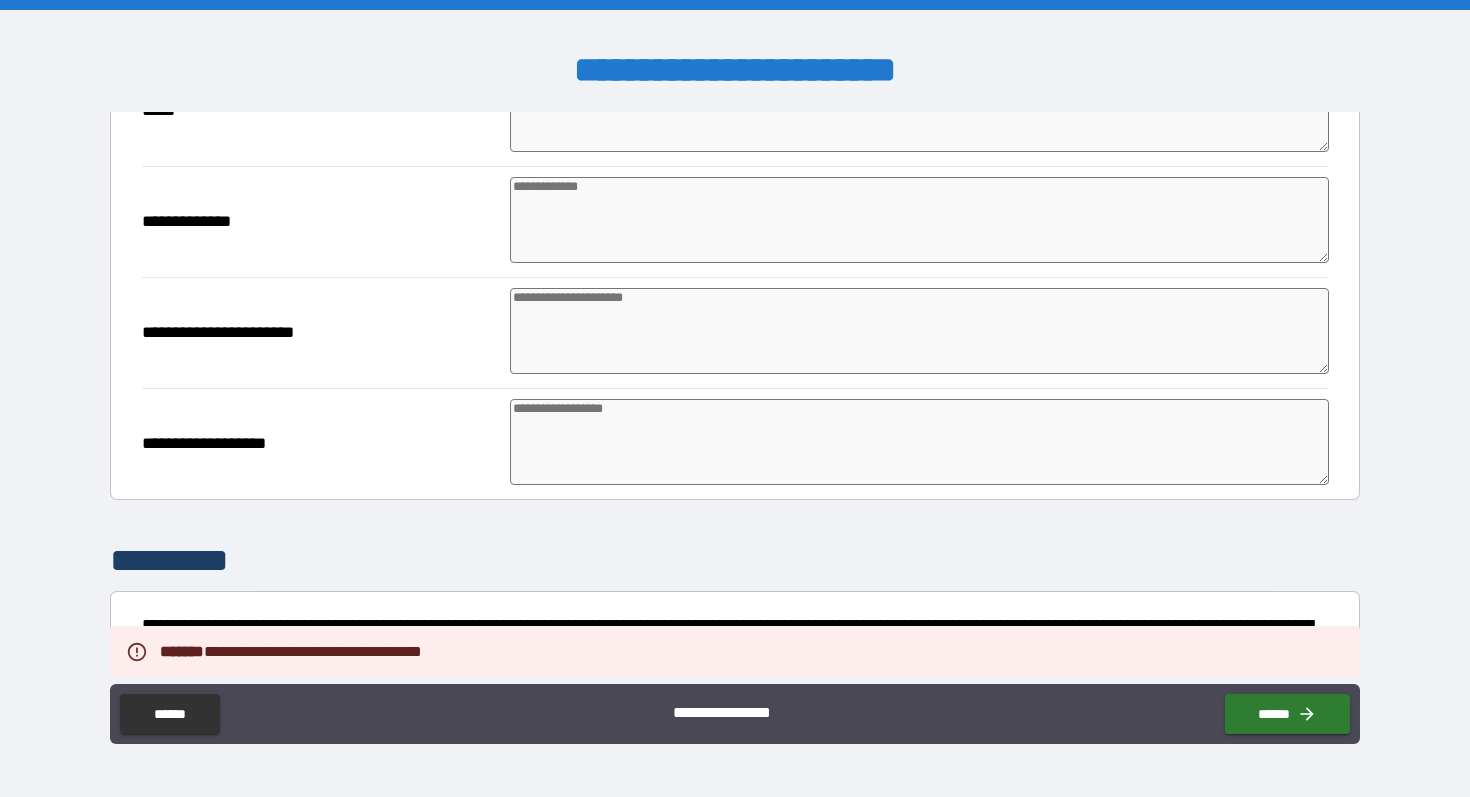 click at bounding box center (919, 442) 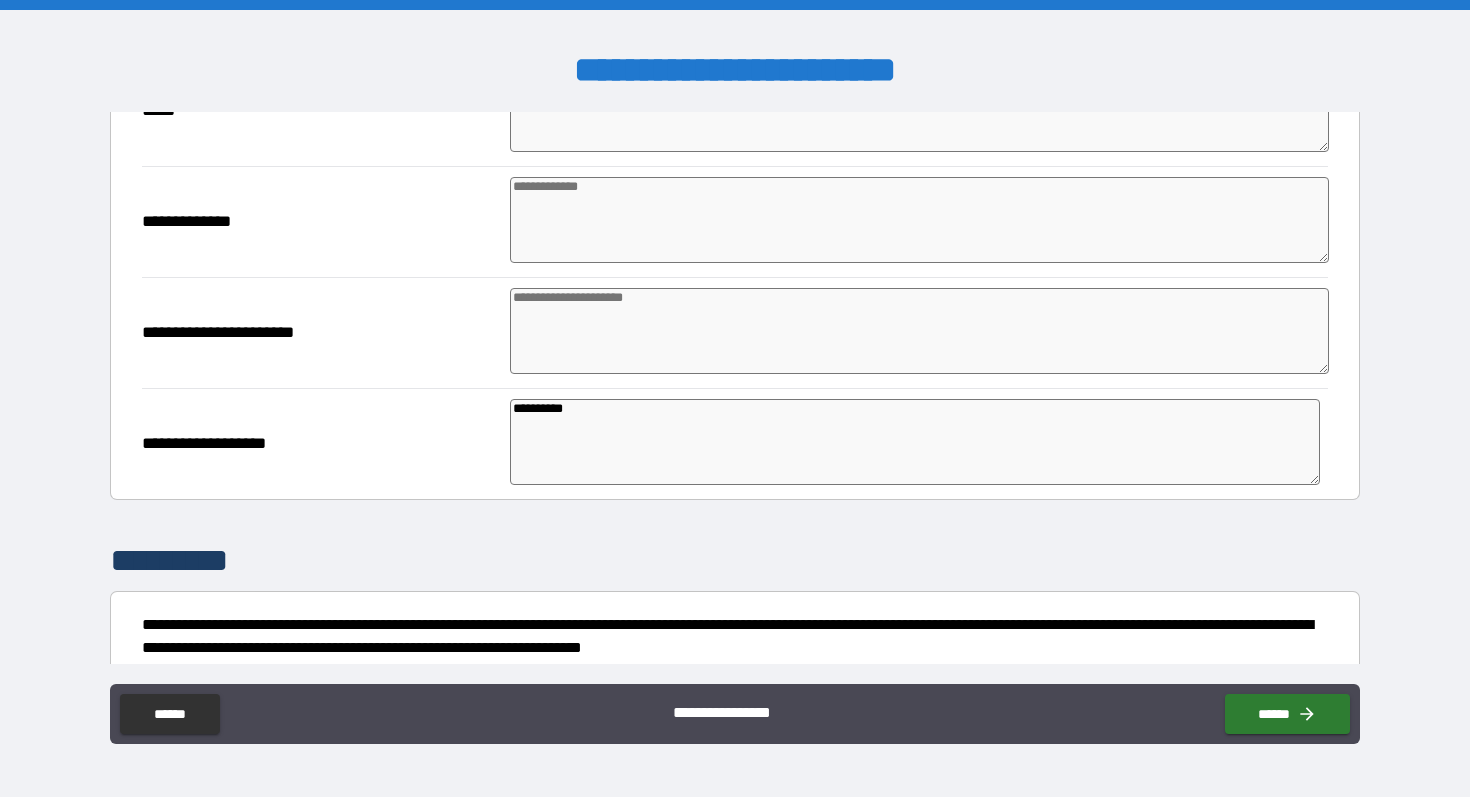 click at bounding box center [919, 331] 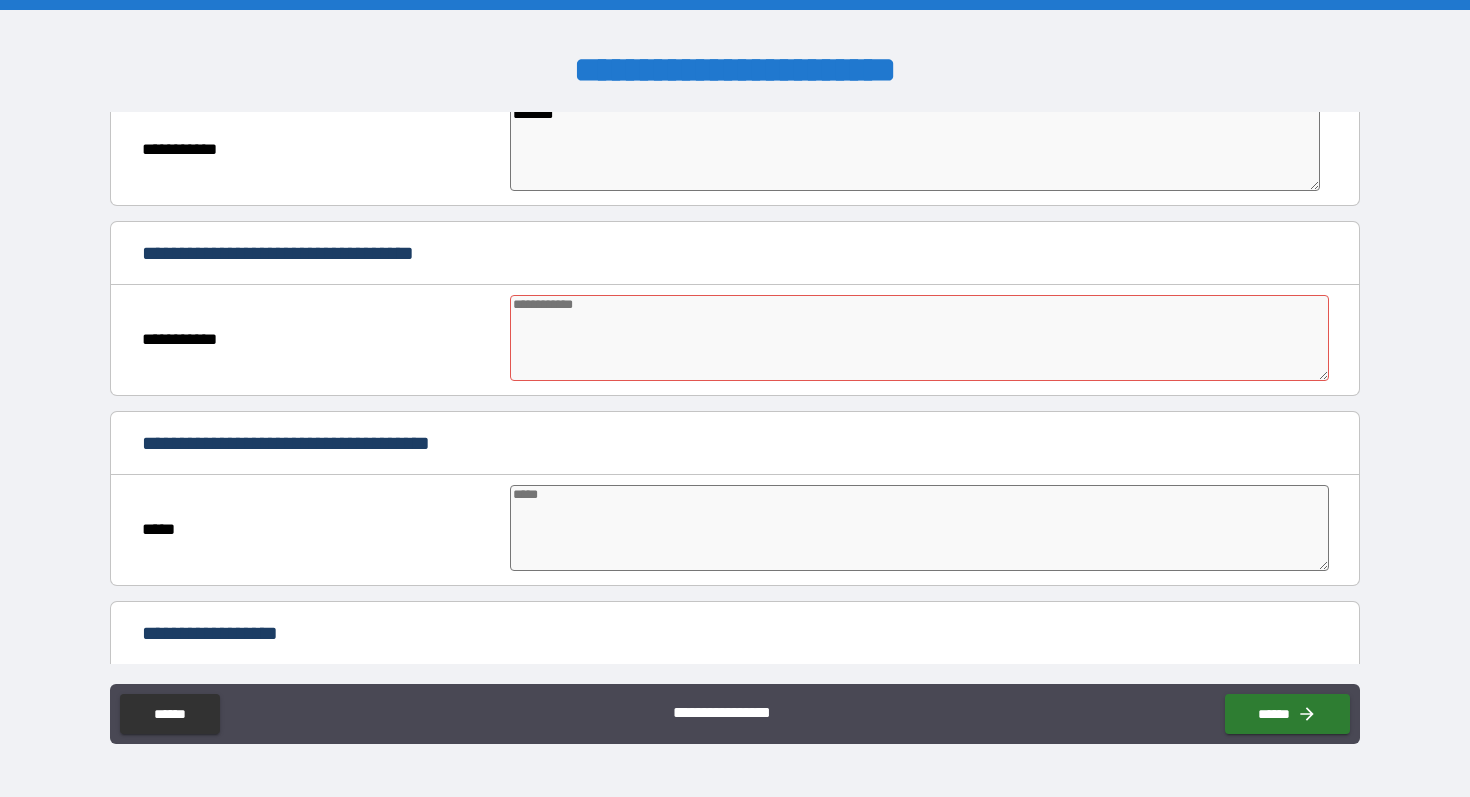 scroll, scrollTop: 5369, scrollLeft: 0, axis: vertical 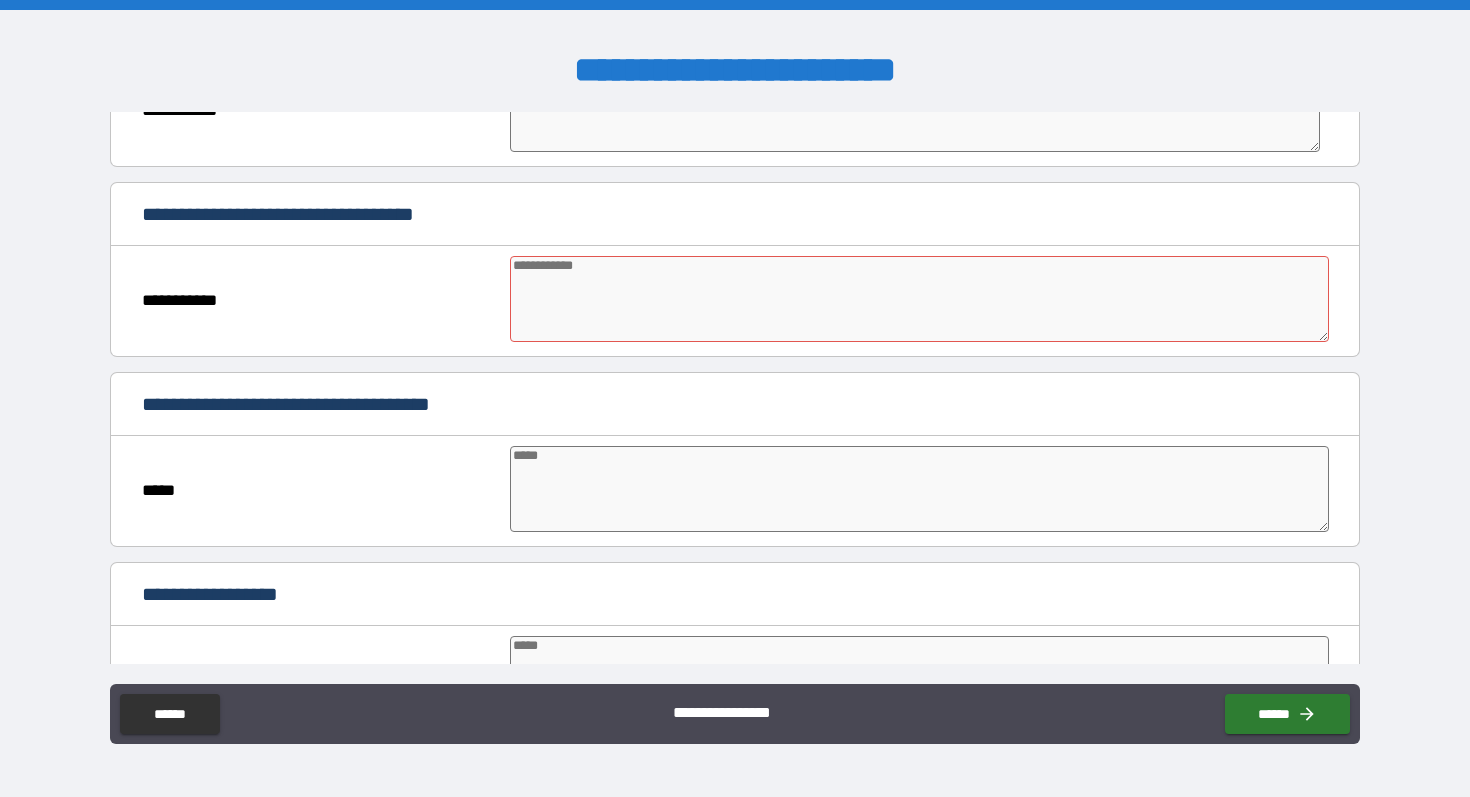 click at bounding box center [919, 299] 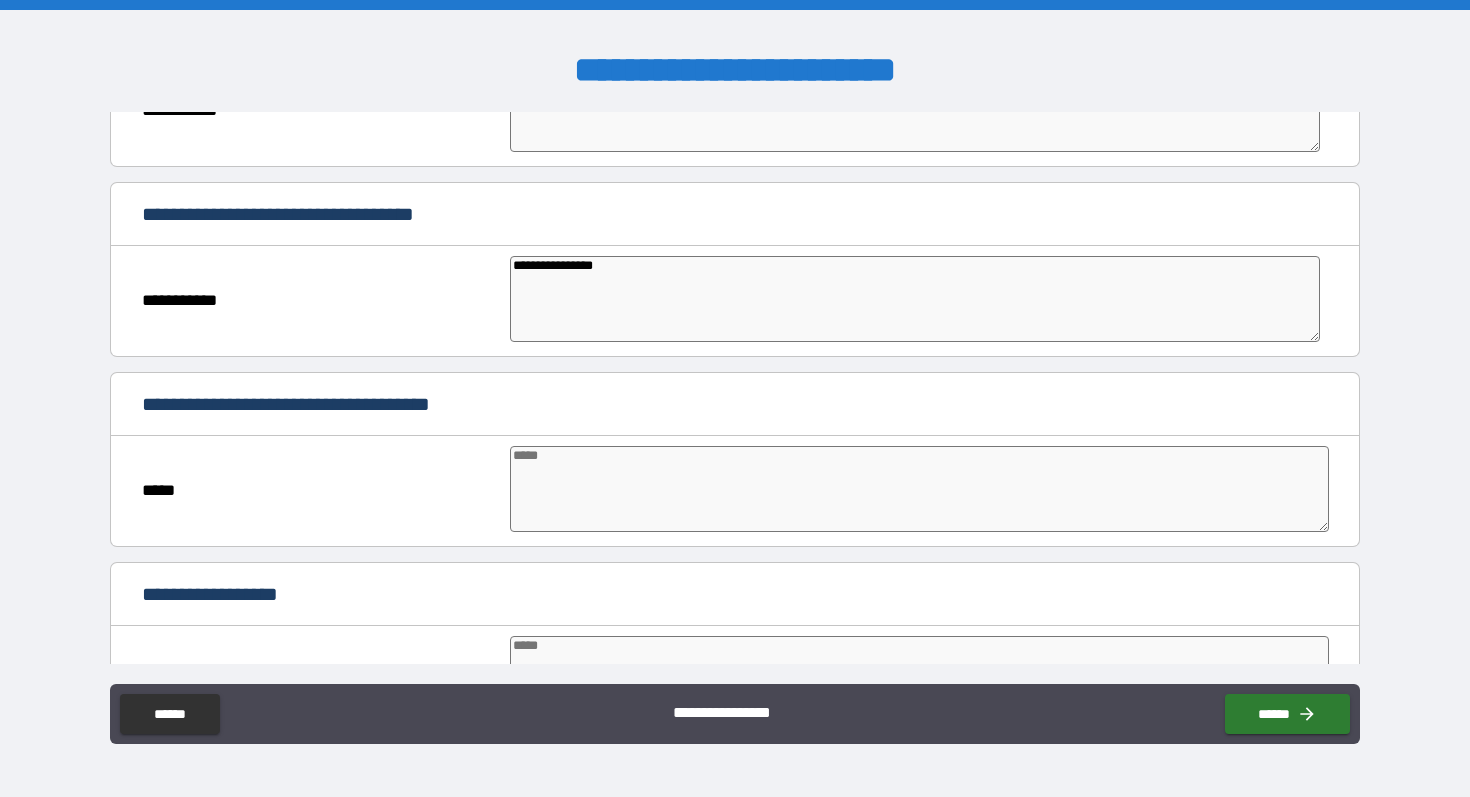 click at bounding box center [919, 489] 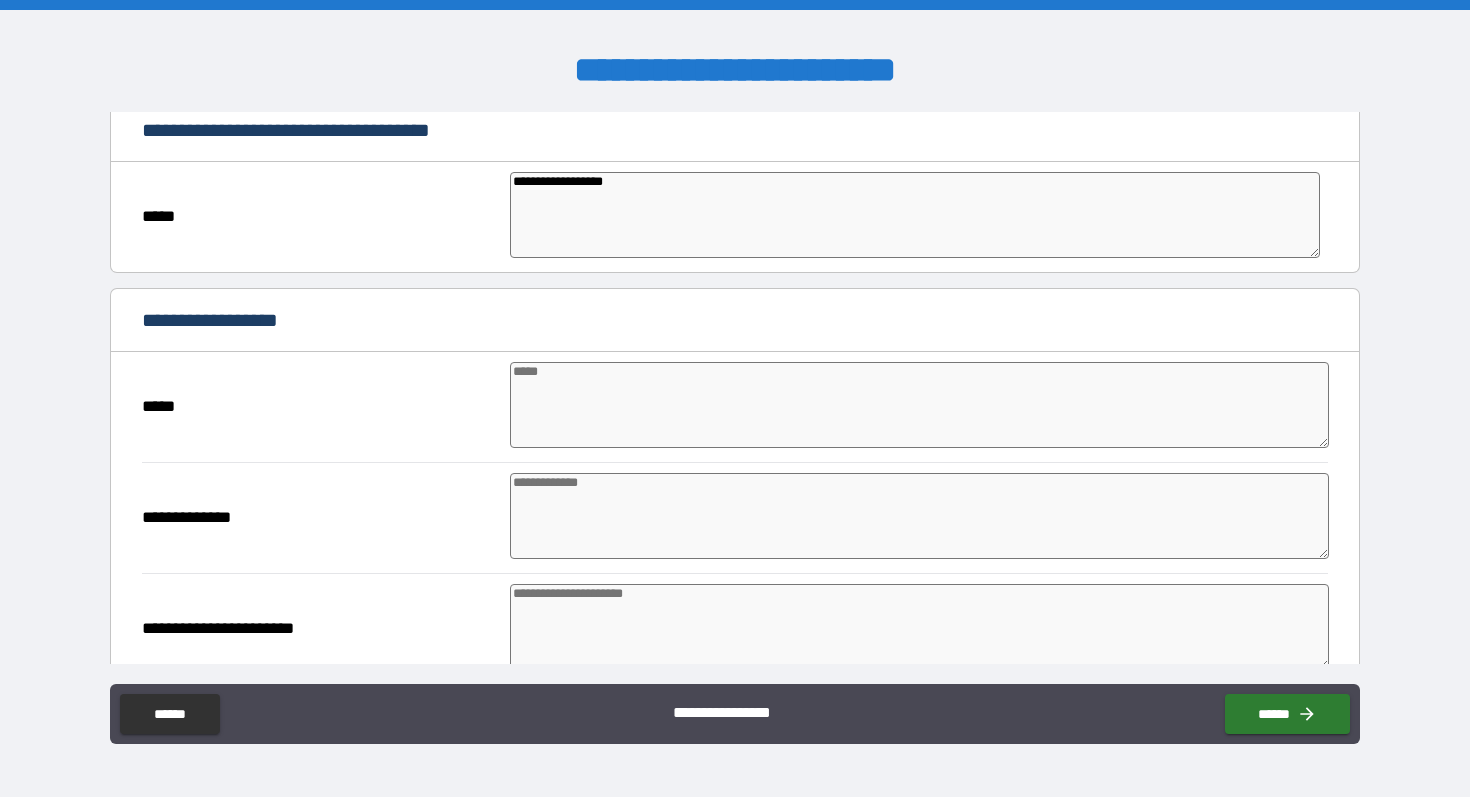 scroll, scrollTop: 5671, scrollLeft: 0, axis: vertical 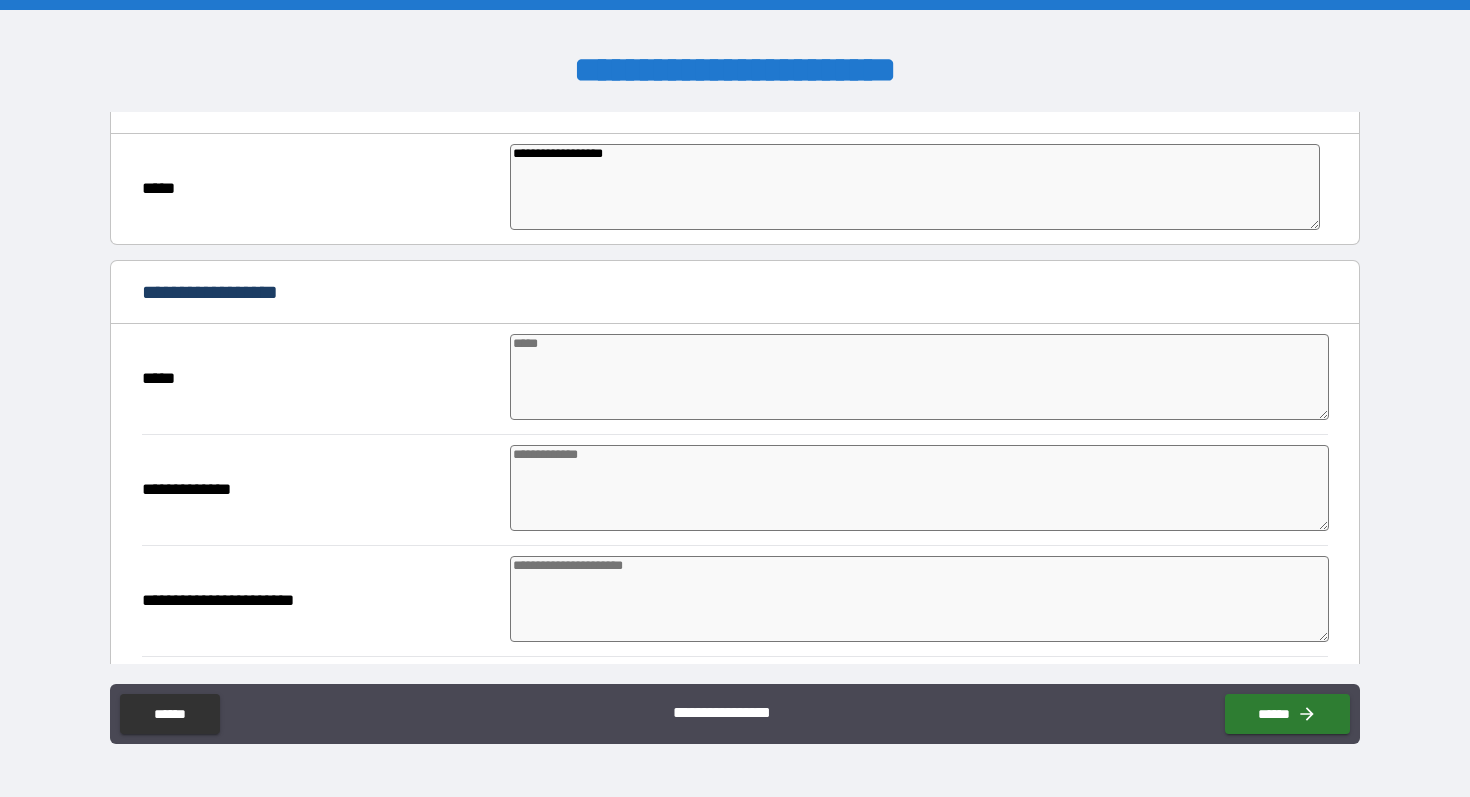 click at bounding box center (919, 377) 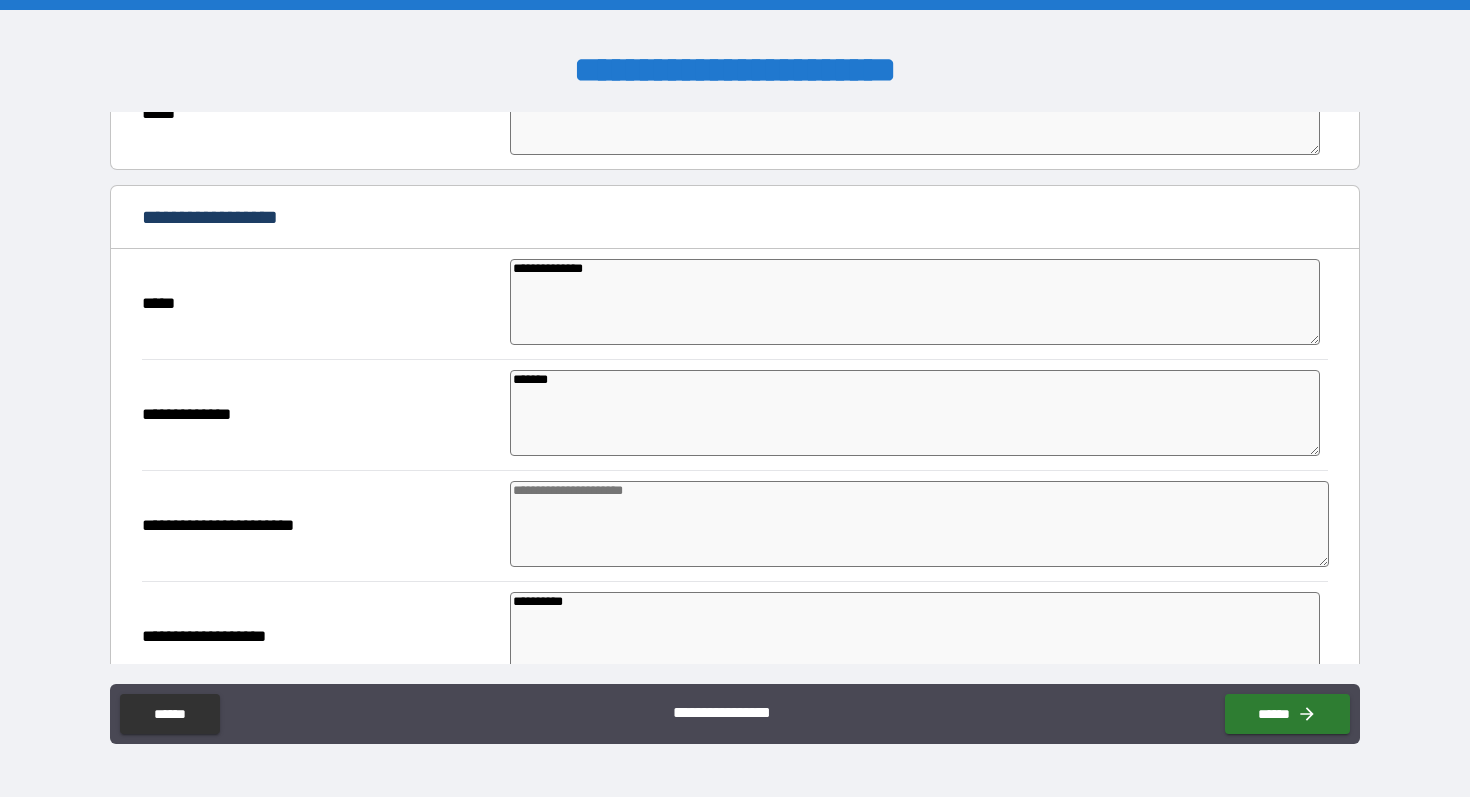 scroll, scrollTop: 5824, scrollLeft: 0, axis: vertical 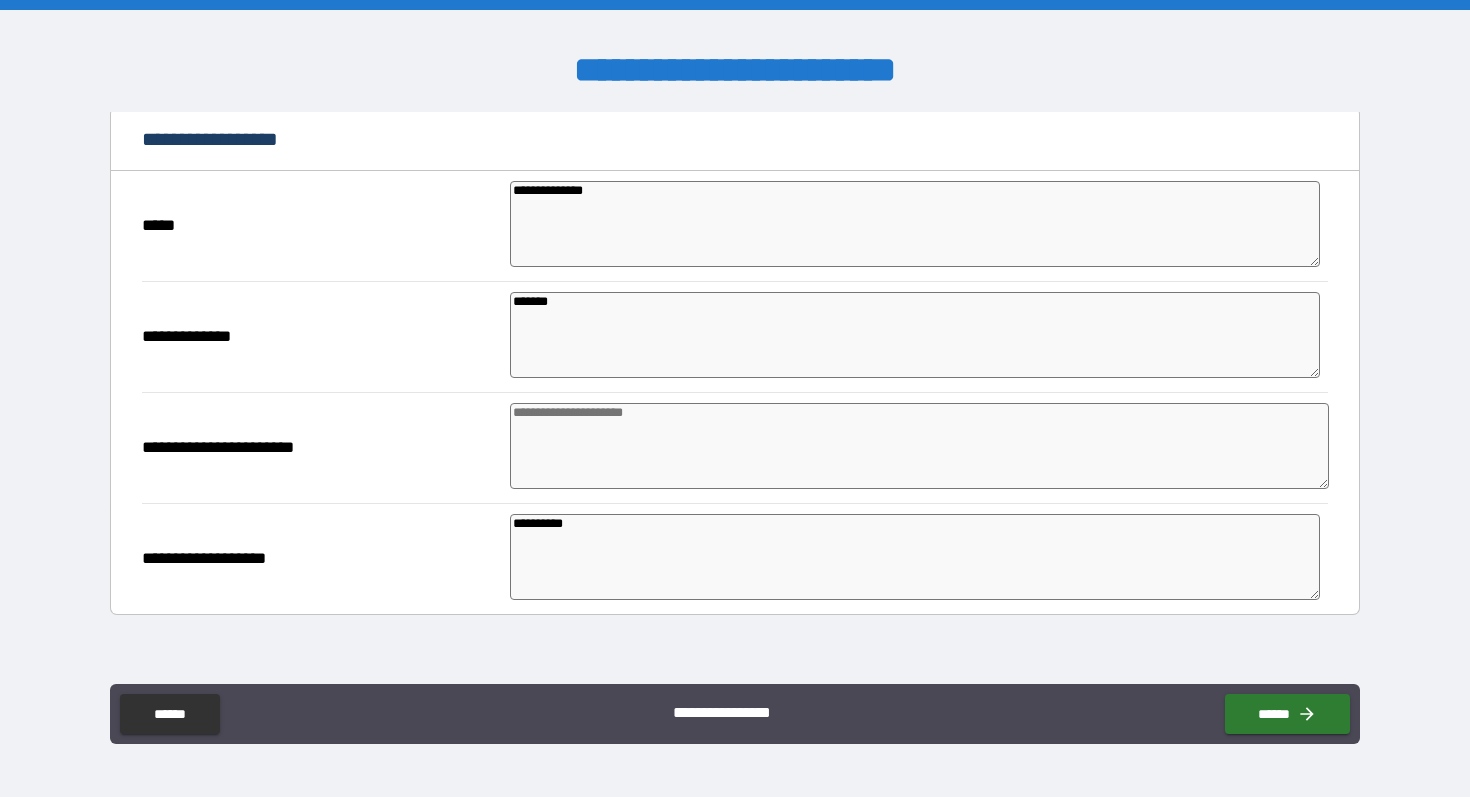 click at bounding box center (919, 446) 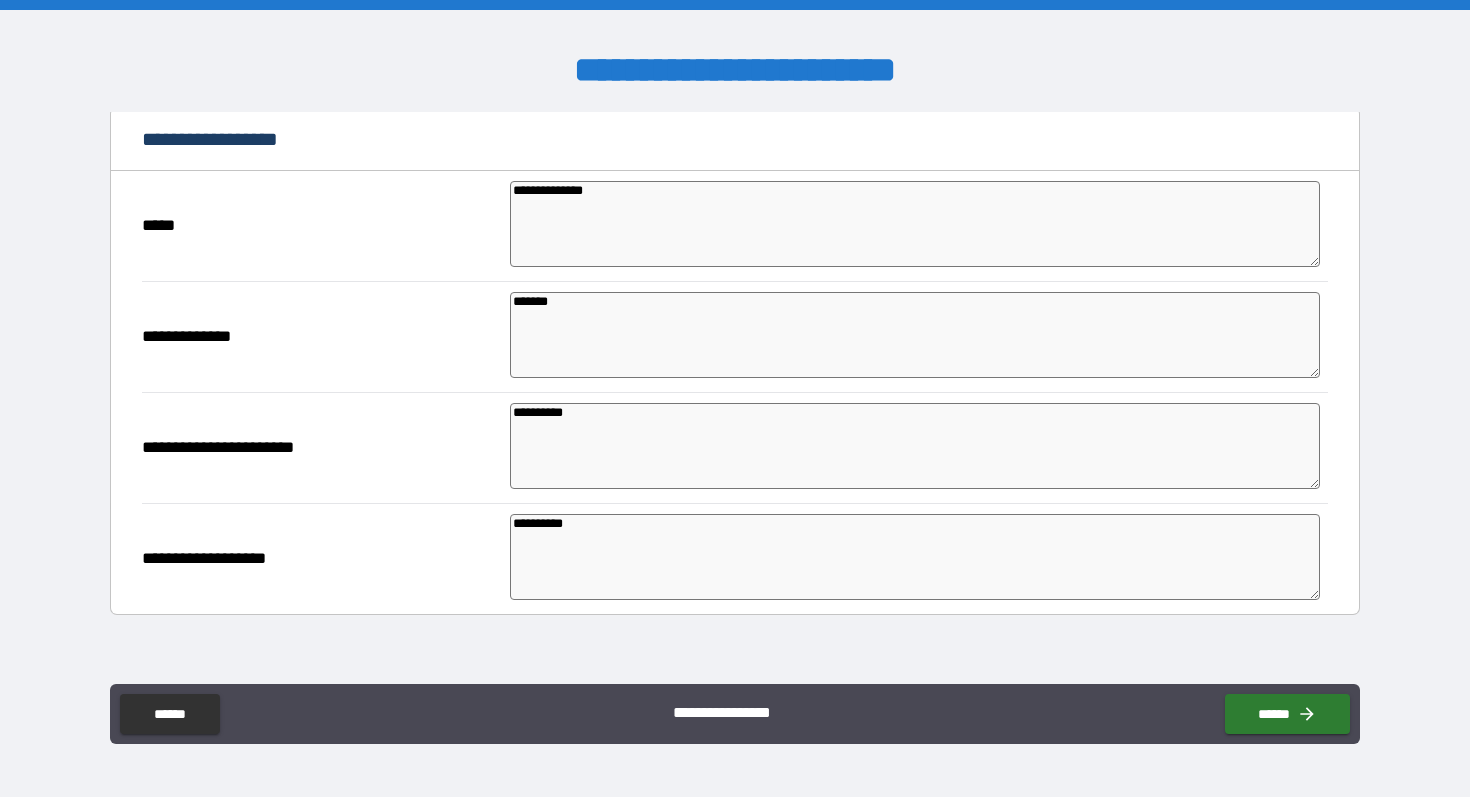 drag, startPoint x: 603, startPoint y: 534, endPoint x: 401, endPoint y: 533, distance: 202.00247 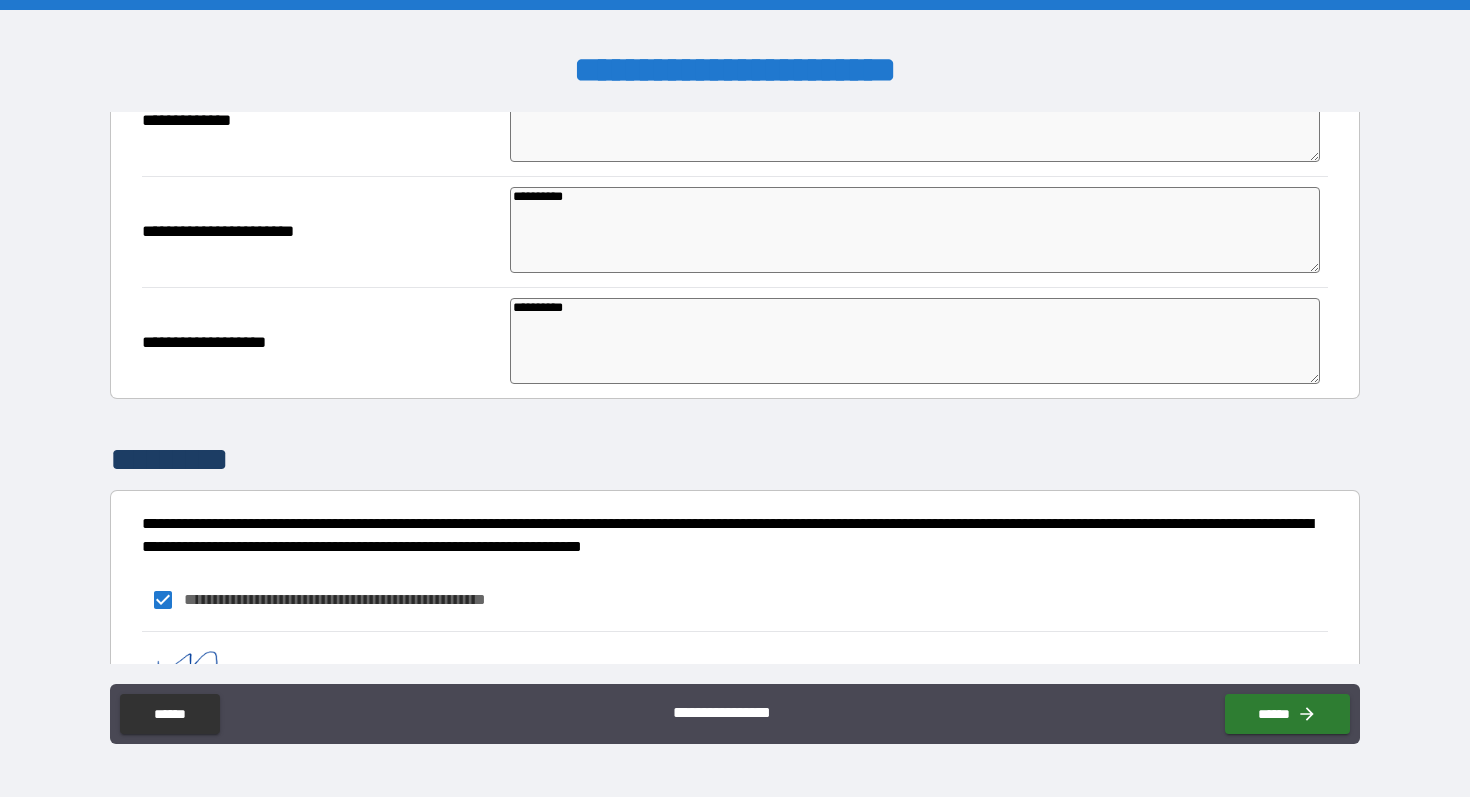 scroll, scrollTop: 6146, scrollLeft: 0, axis: vertical 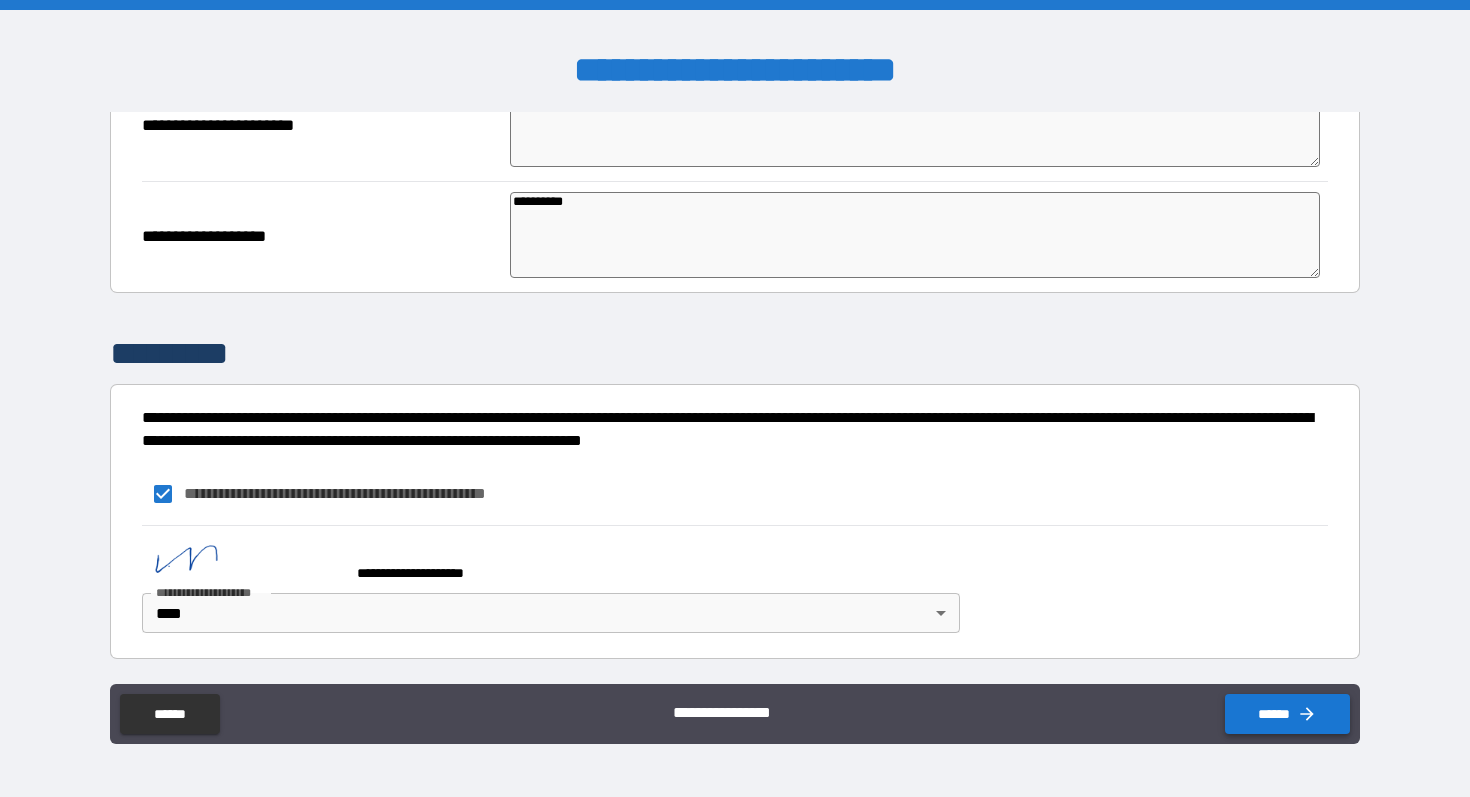 click 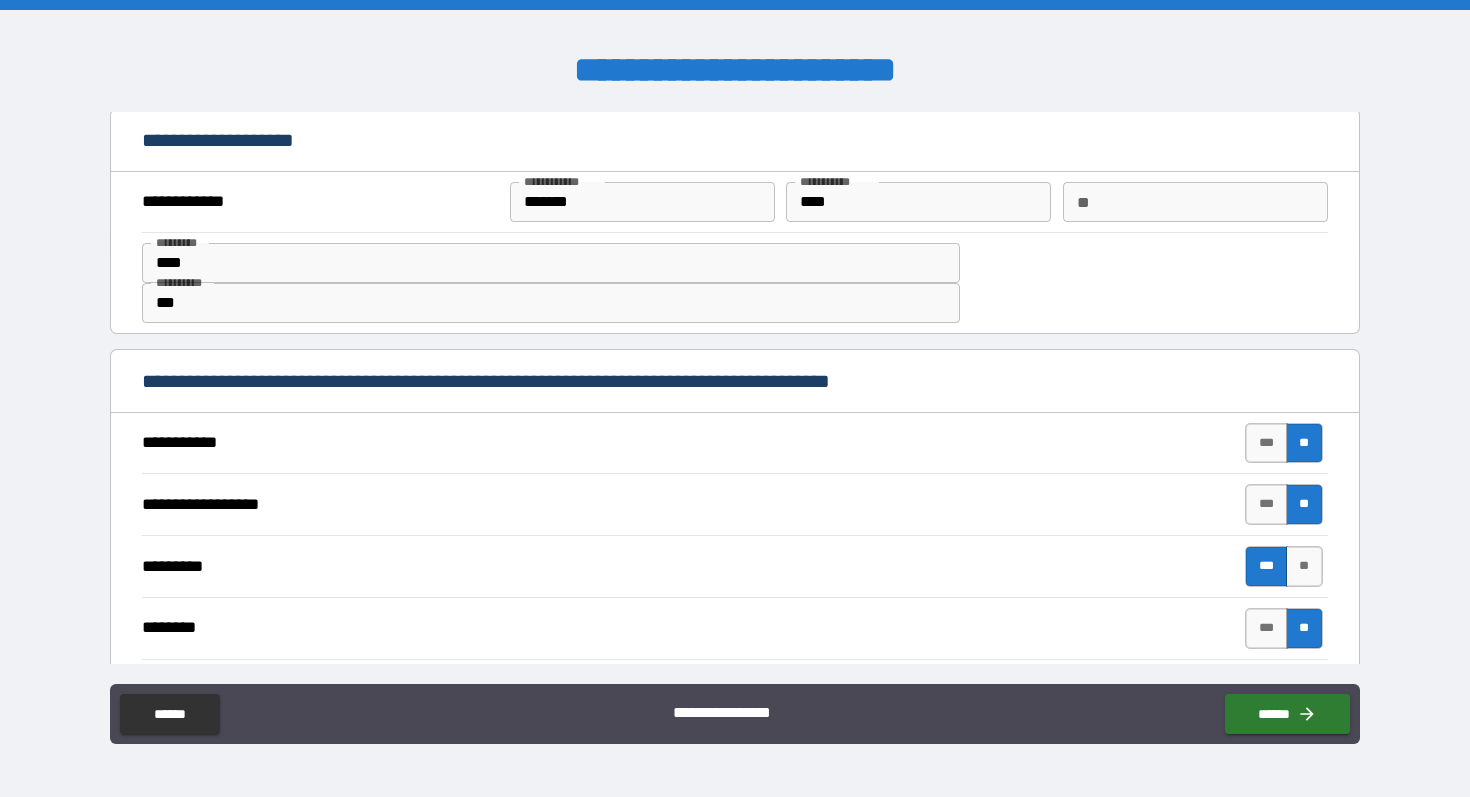 scroll, scrollTop: 0, scrollLeft: 0, axis: both 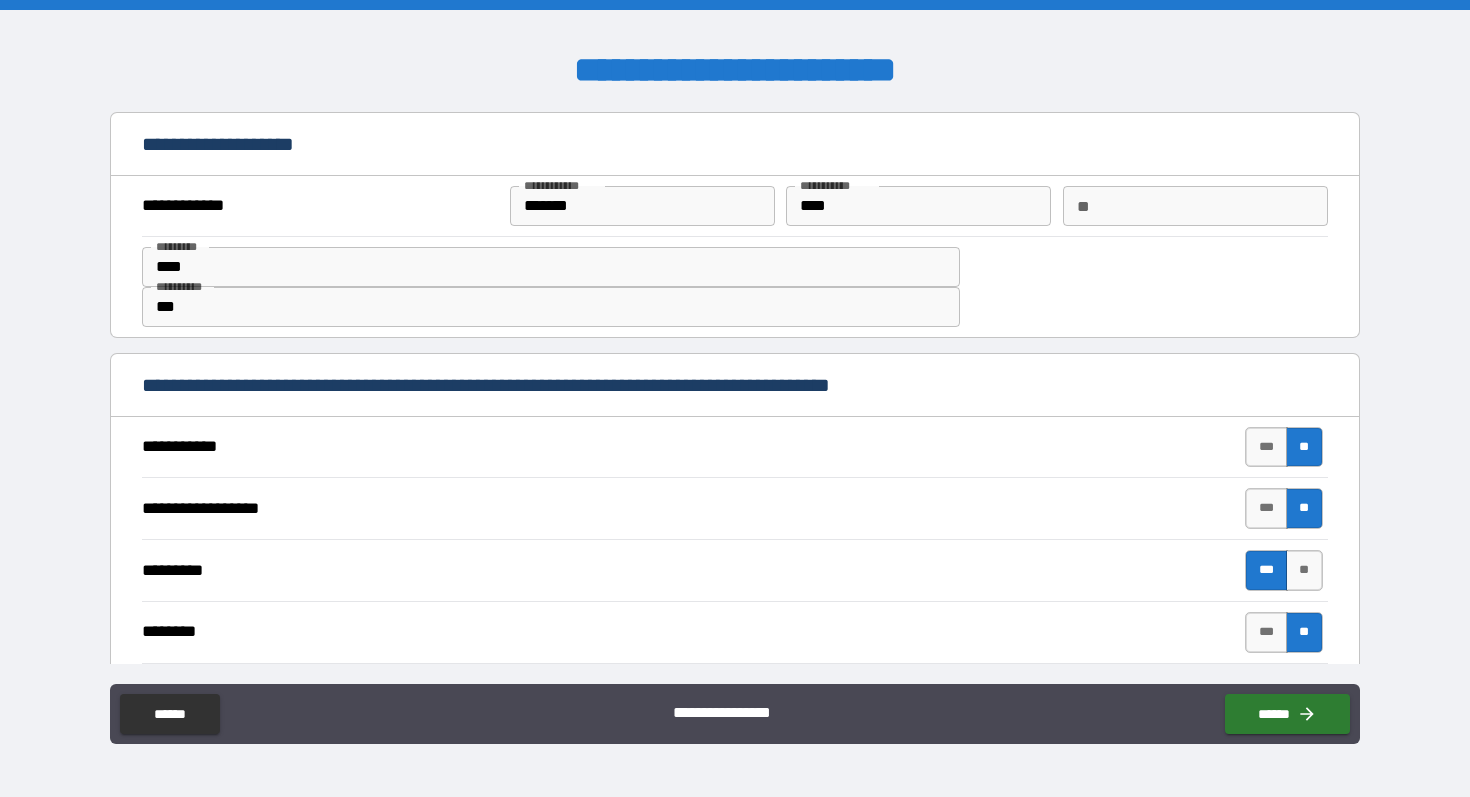 click on "**" at bounding box center (1195, 206) 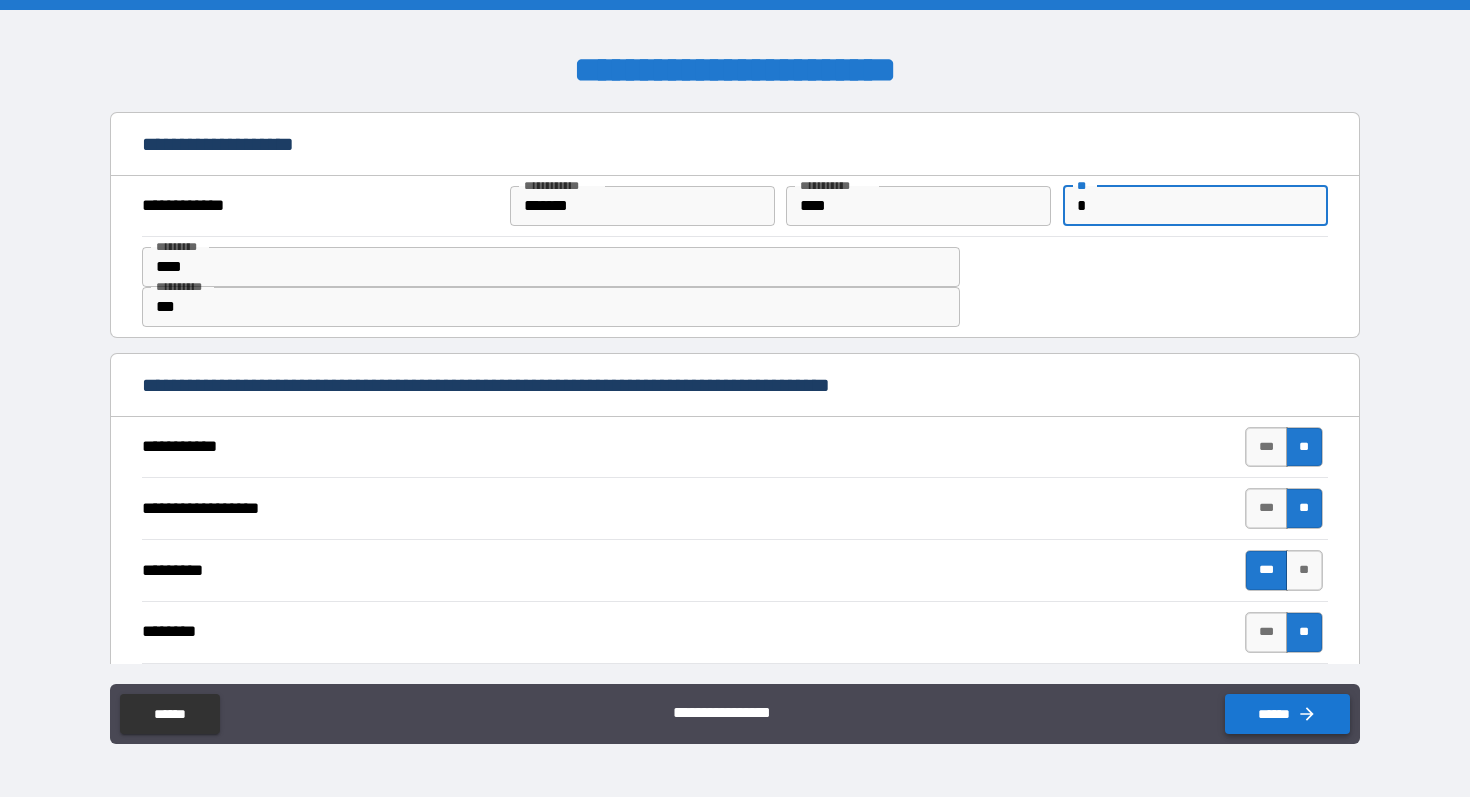 click on "******" at bounding box center (1287, 714) 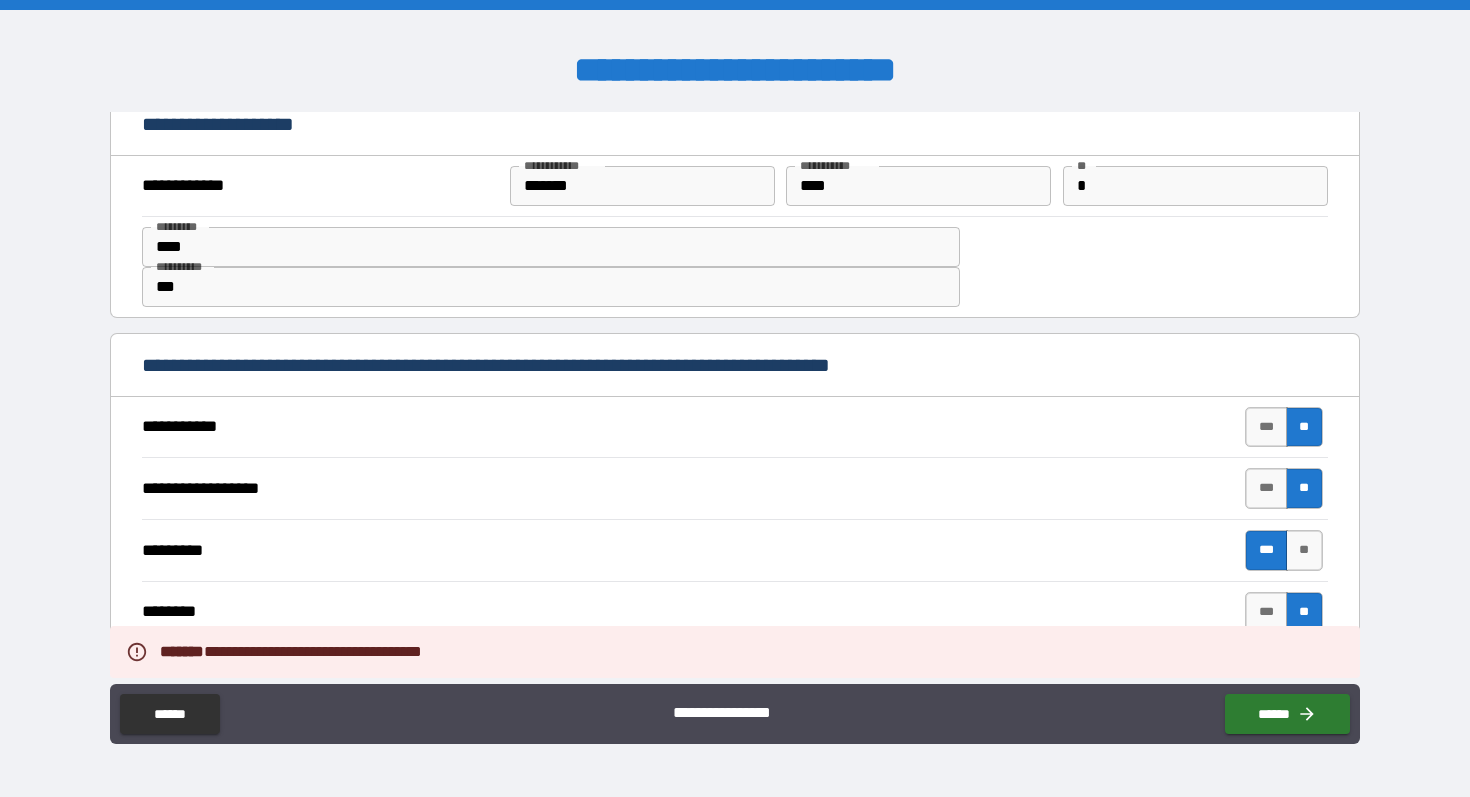 scroll, scrollTop: 26, scrollLeft: 0, axis: vertical 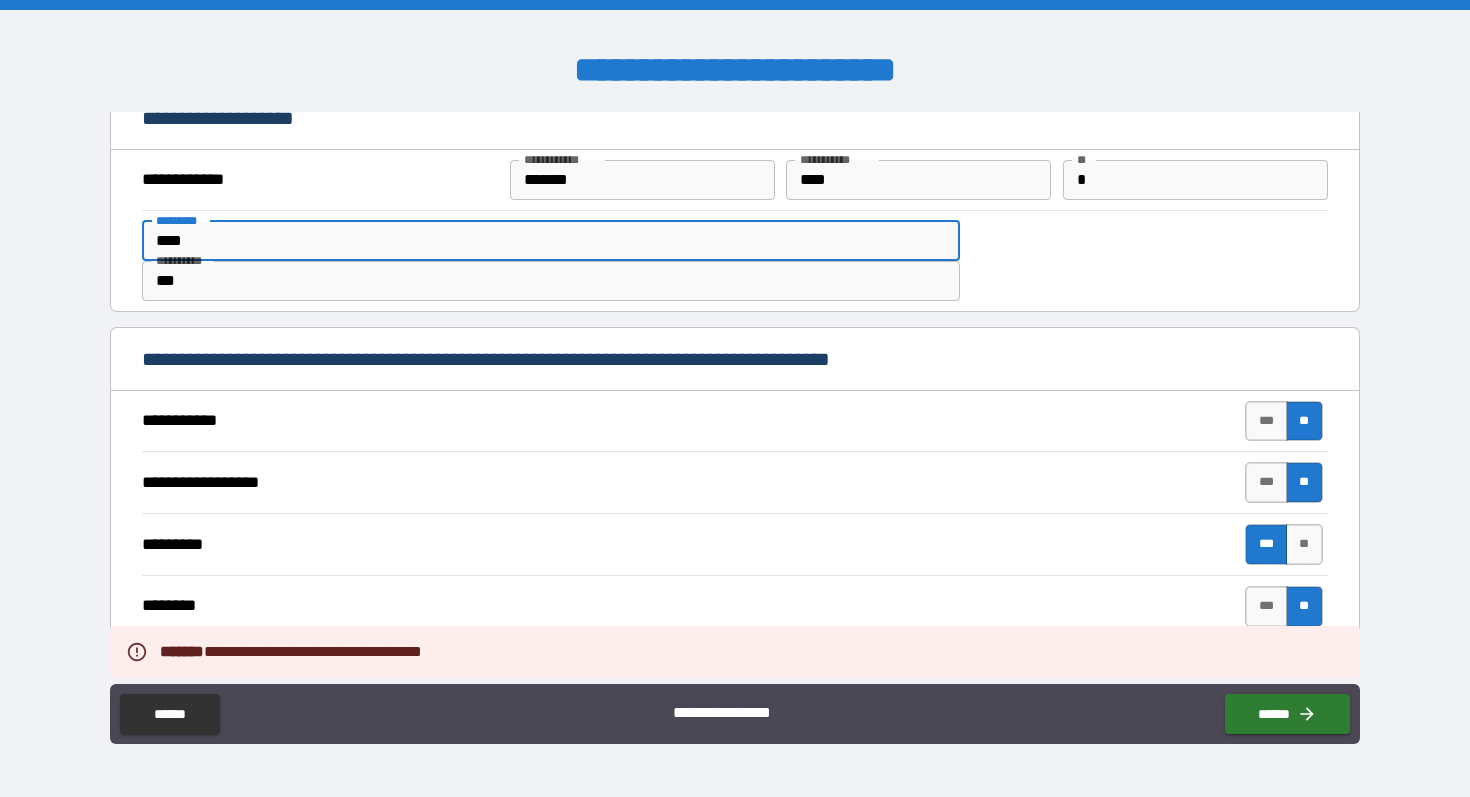 click on "****" at bounding box center [551, 241] 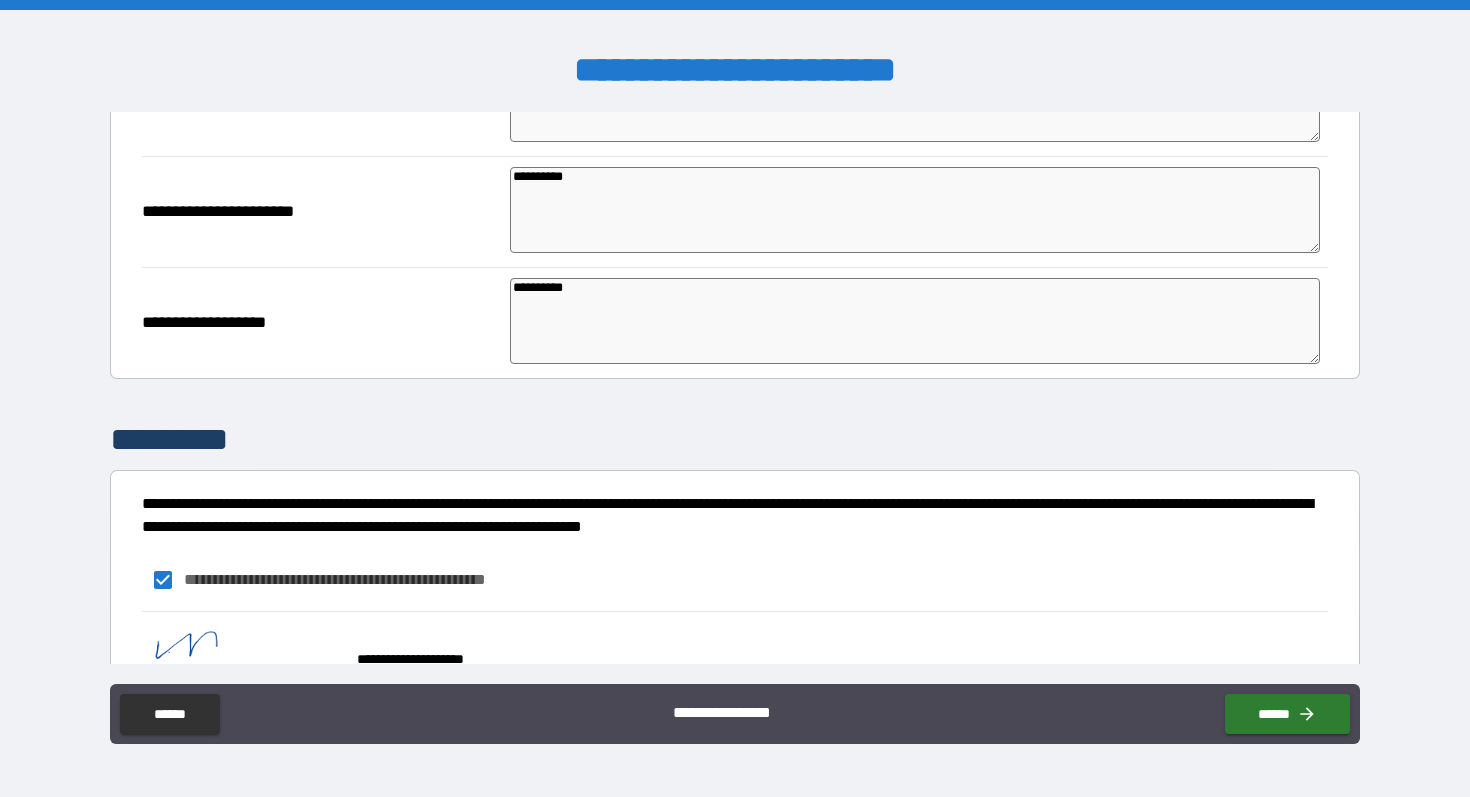 scroll, scrollTop: 6146, scrollLeft: 0, axis: vertical 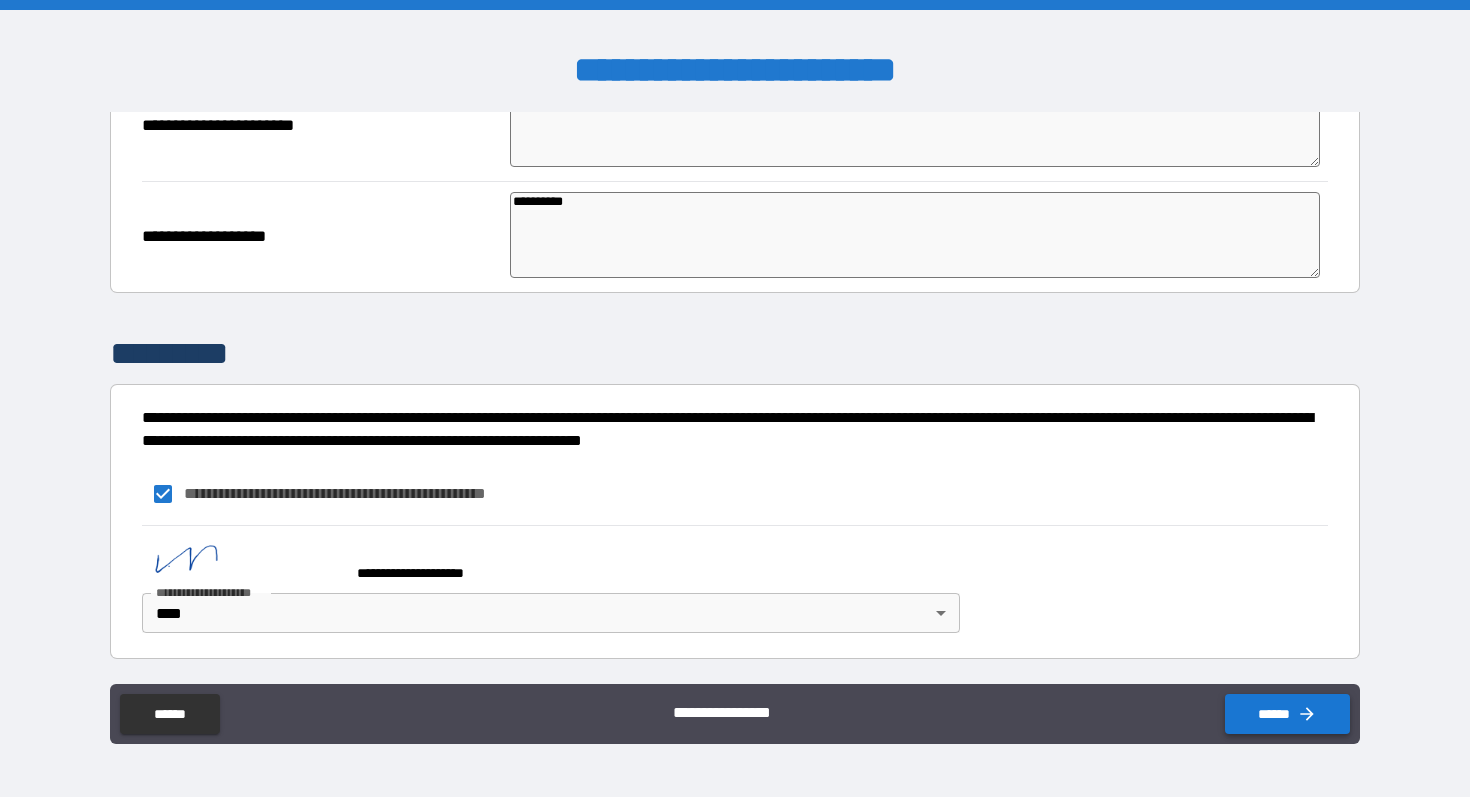 click on "******" at bounding box center [1287, 714] 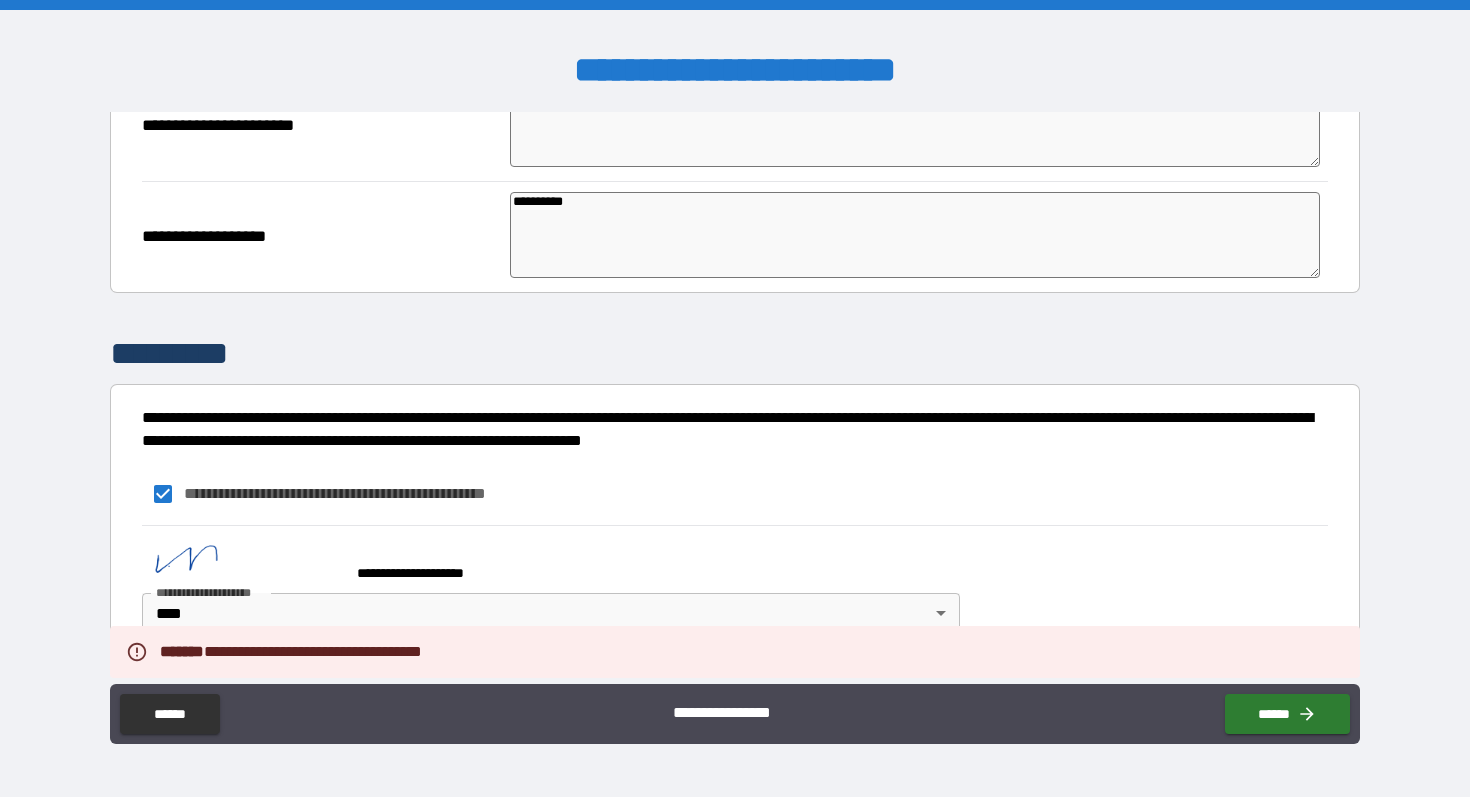 click on "**********" at bounding box center [735, 592] 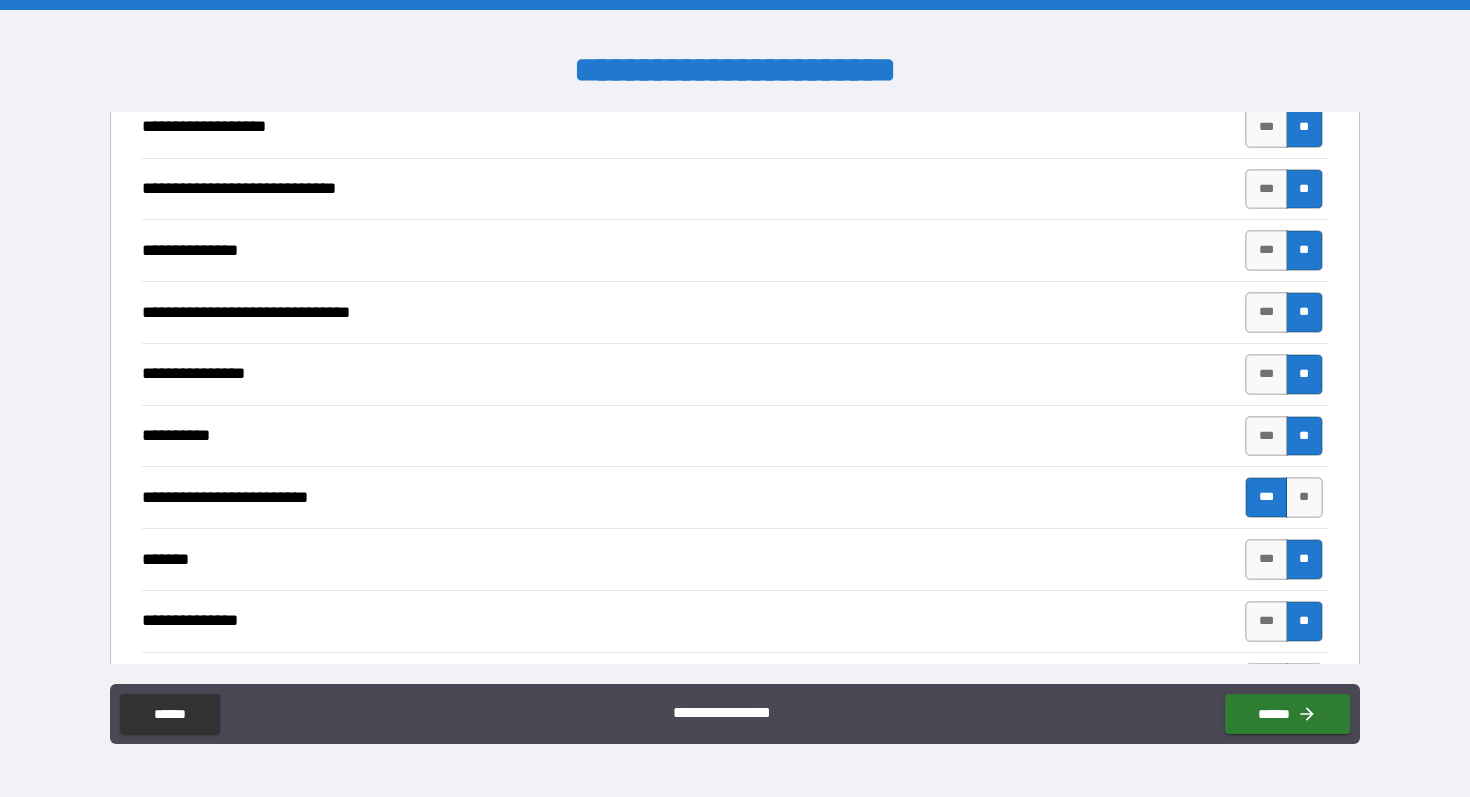 scroll, scrollTop: 0, scrollLeft: 0, axis: both 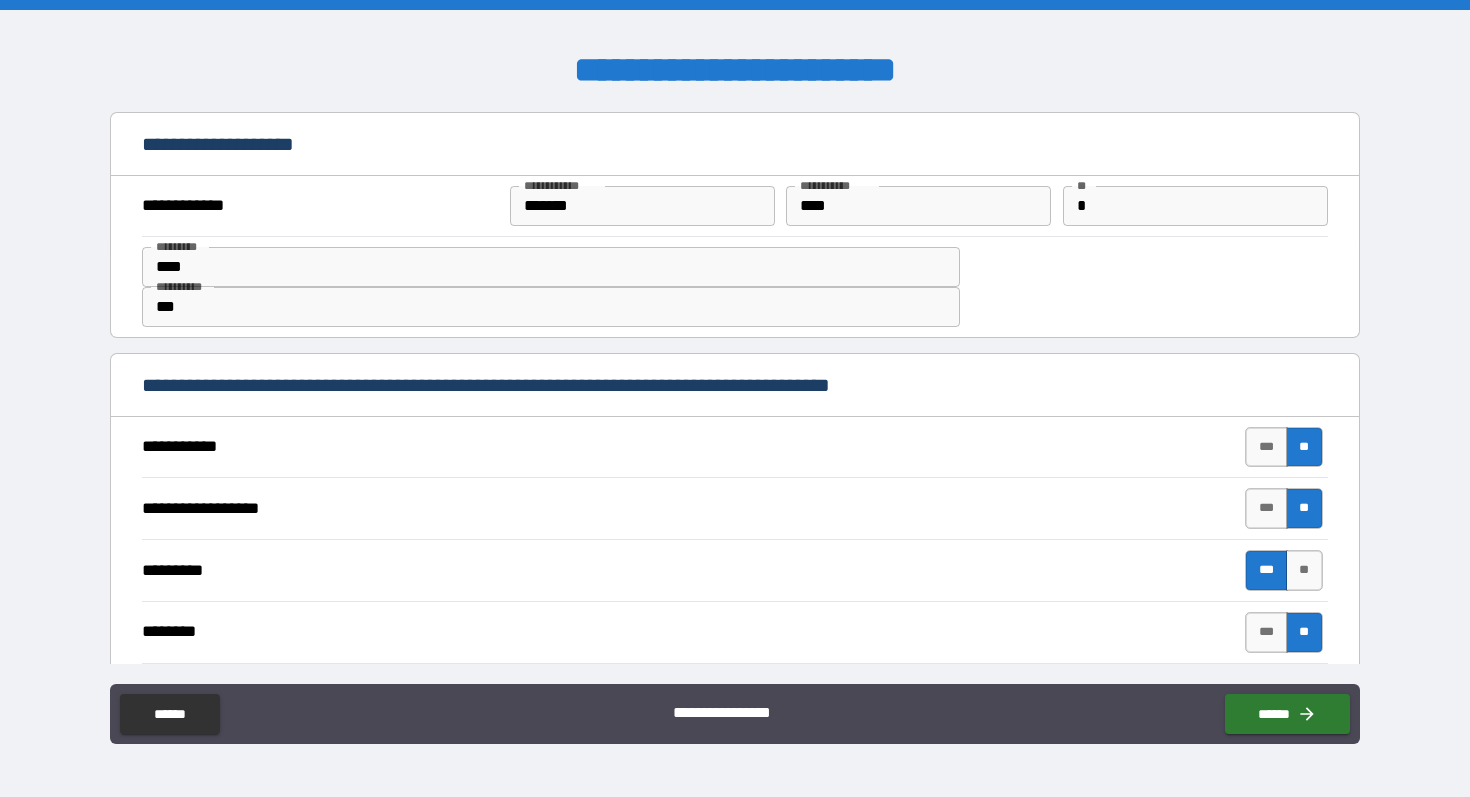 click on "**********" at bounding box center [318, 206] 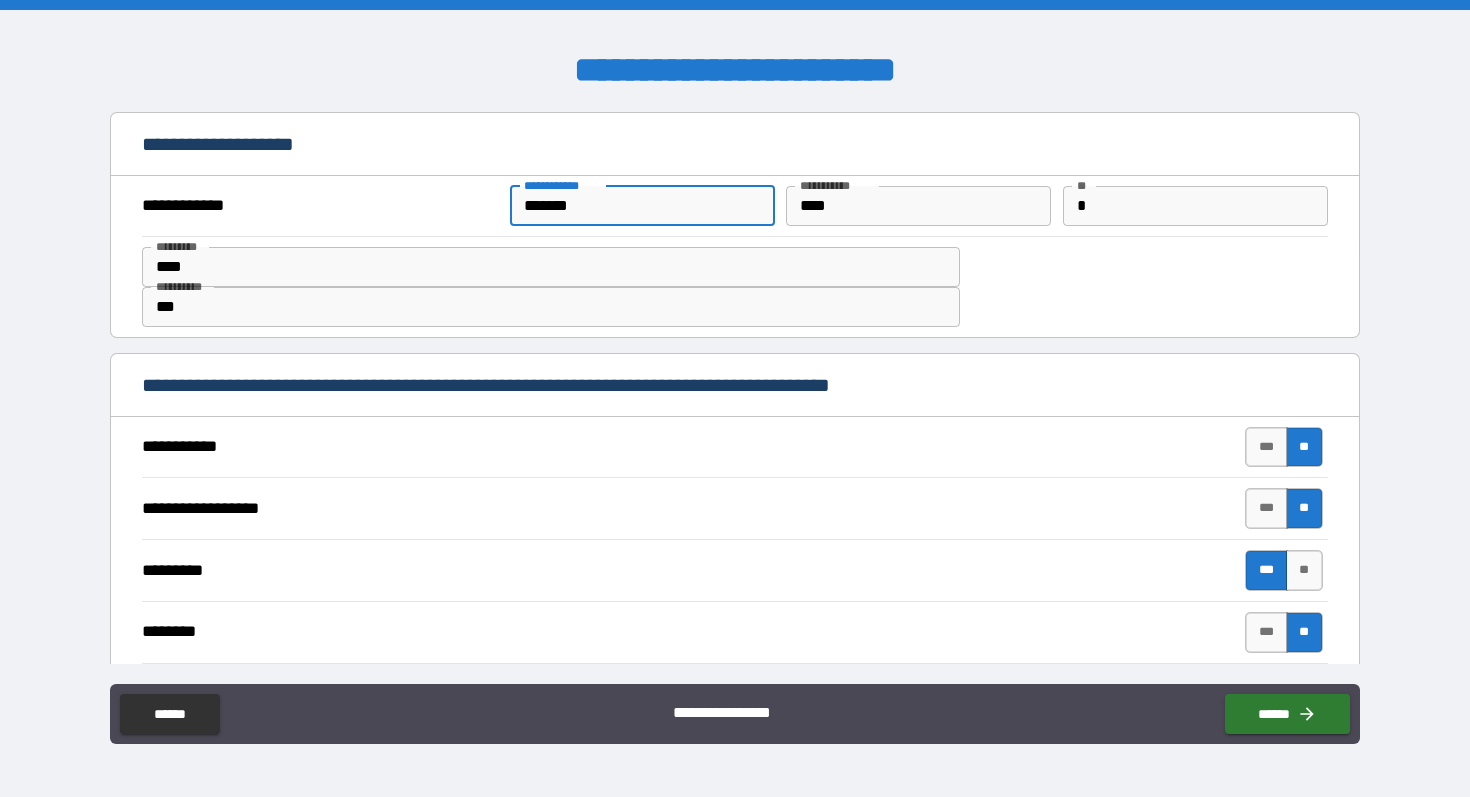 click on "***" at bounding box center (551, 307) 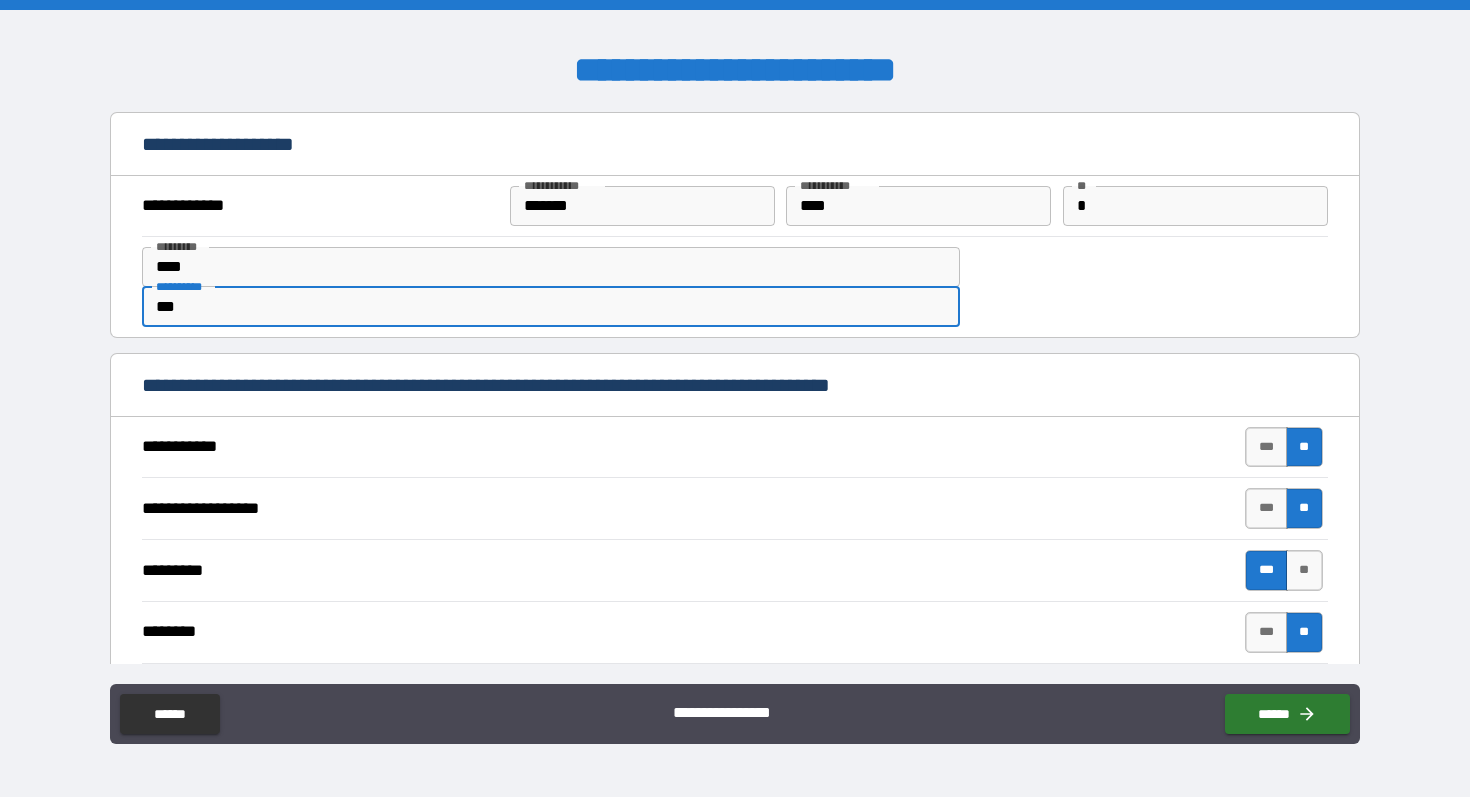 click on "**********" at bounding box center [734, 447] 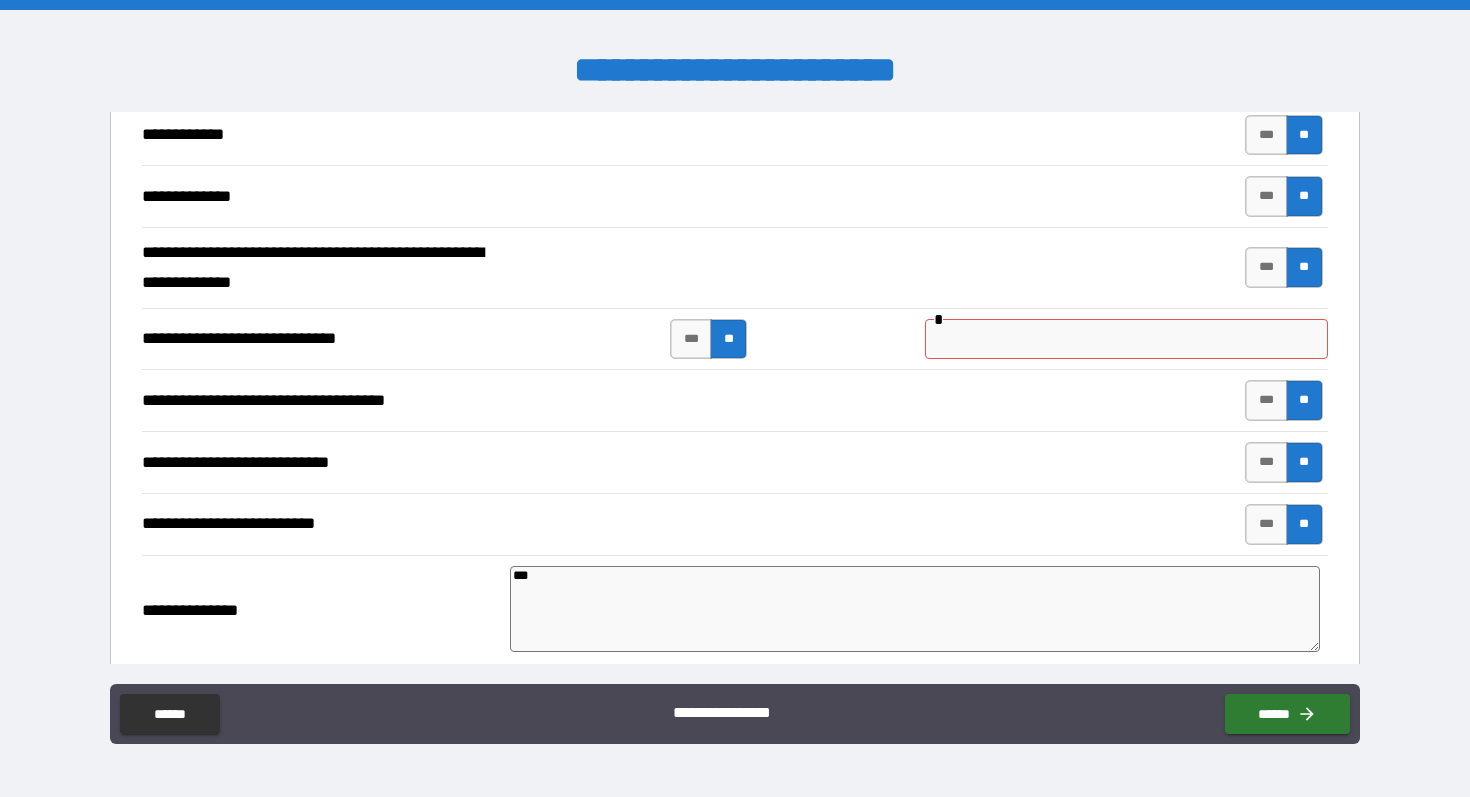 scroll, scrollTop: 4764, scrollLeft: 0, axis: vertical 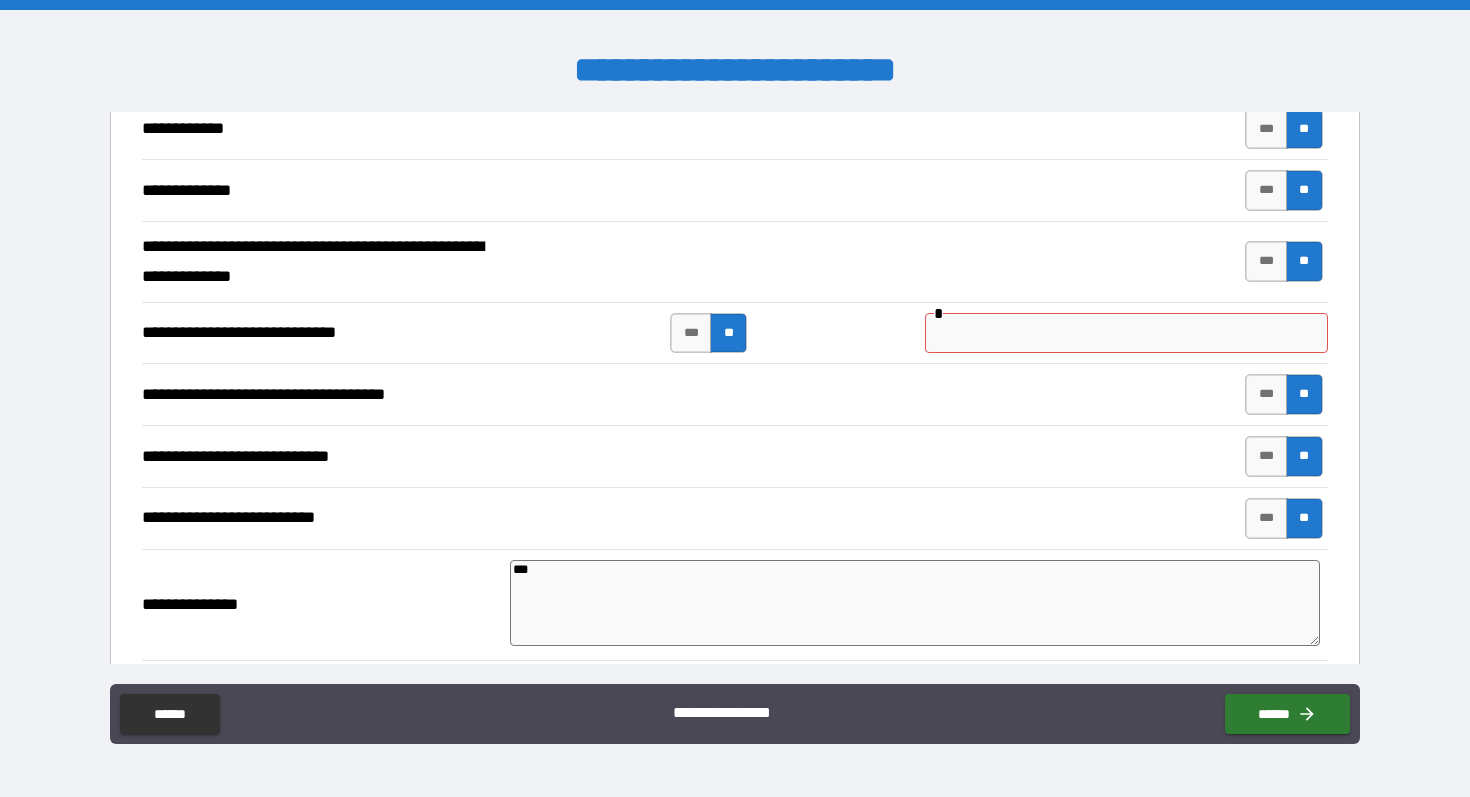 click at bounding box center [1126, 333] 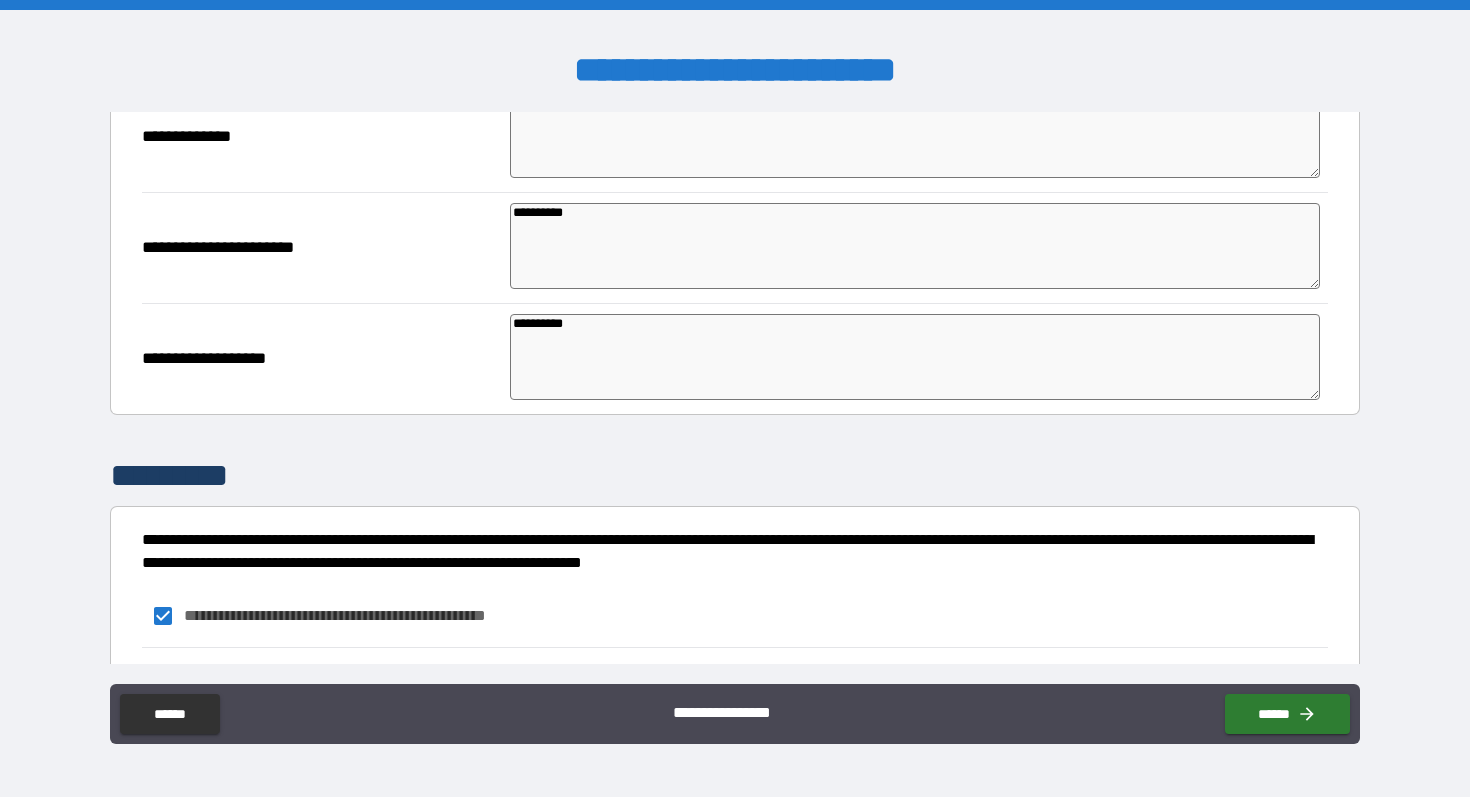 scroll, scrollTop: 6146, scrollLeft: 0, axis: vertical 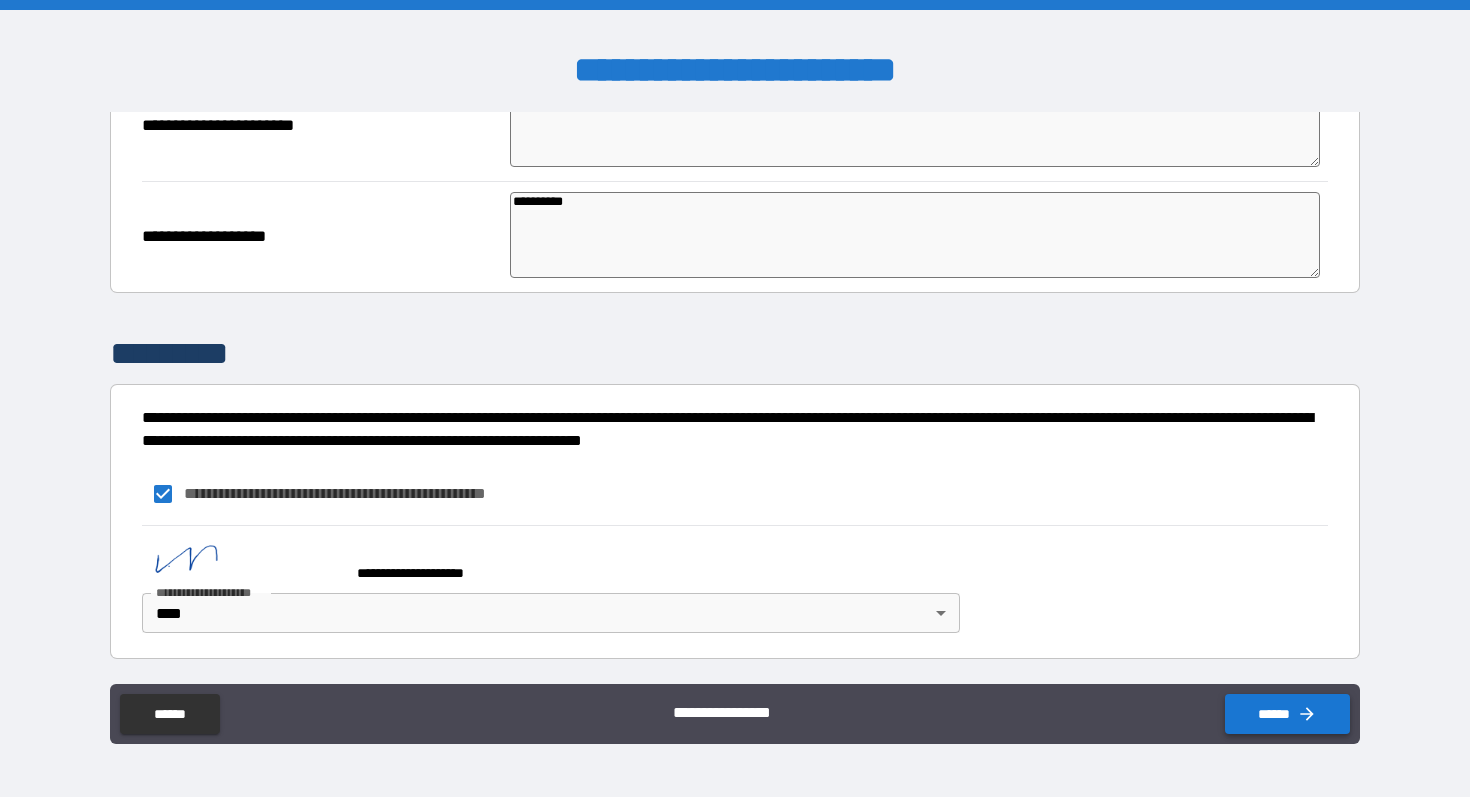 click 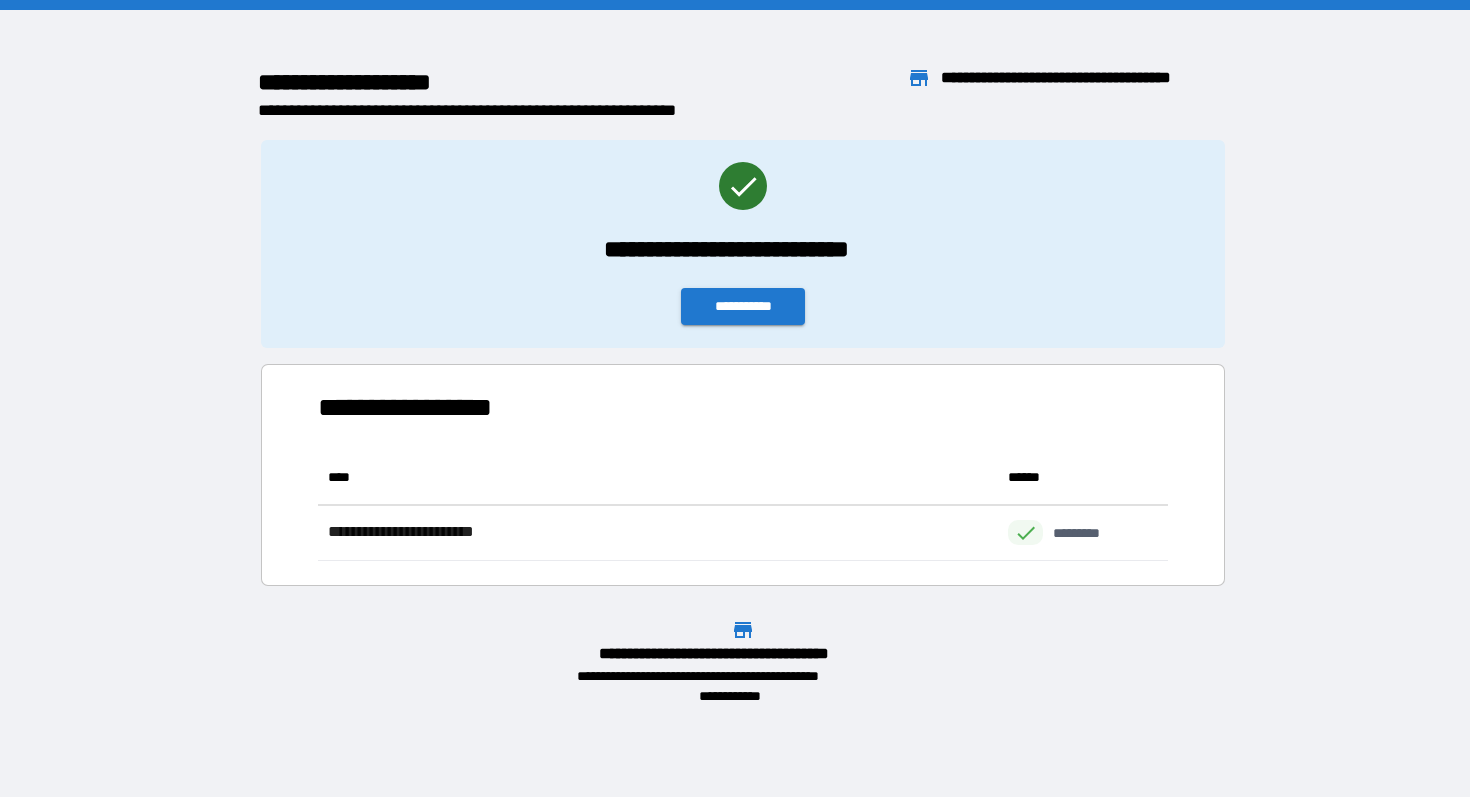 scroll, scrollTop: 1, scrollLeft: 1, axis: both 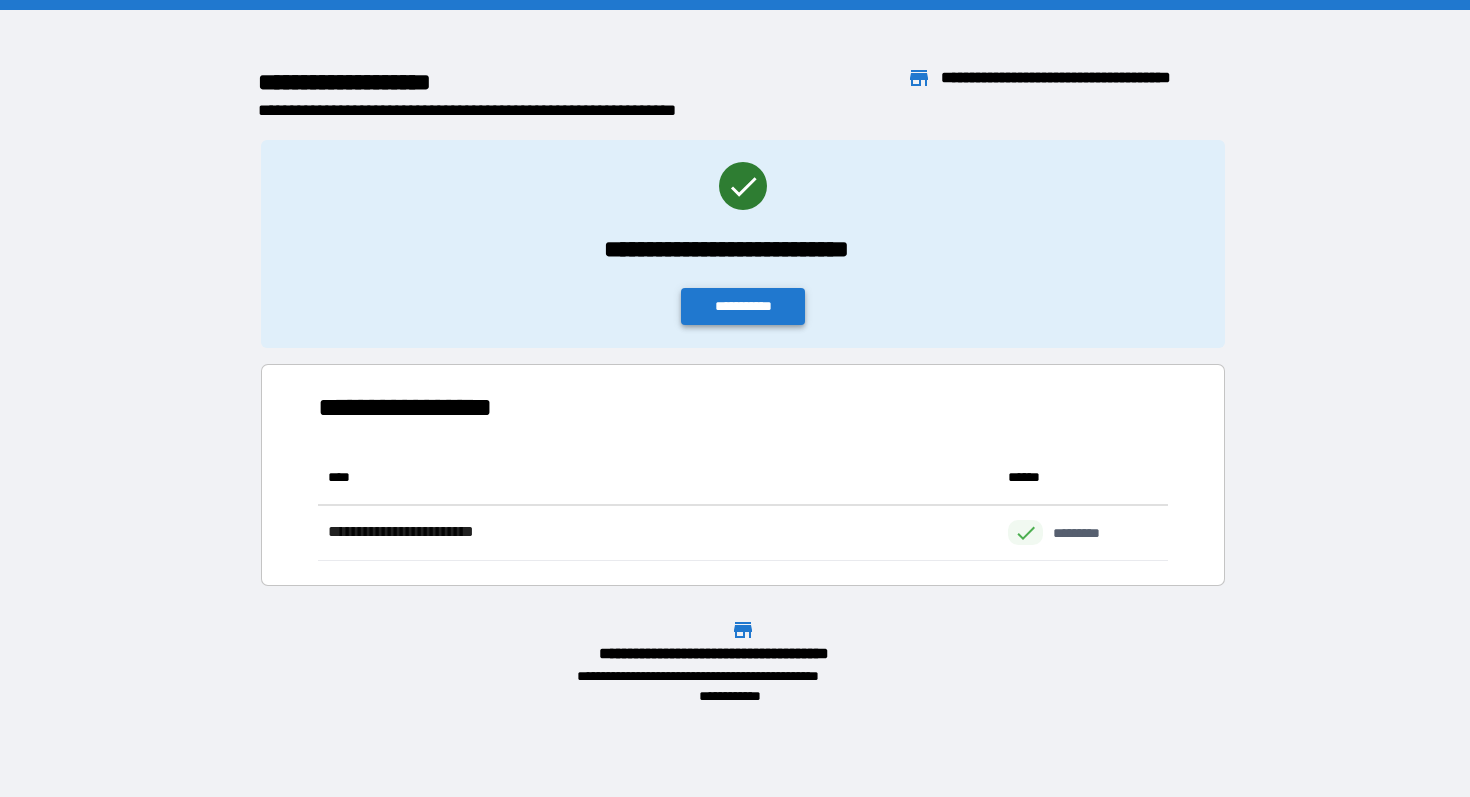 click on "**********" at bounding box center [743, 306] 